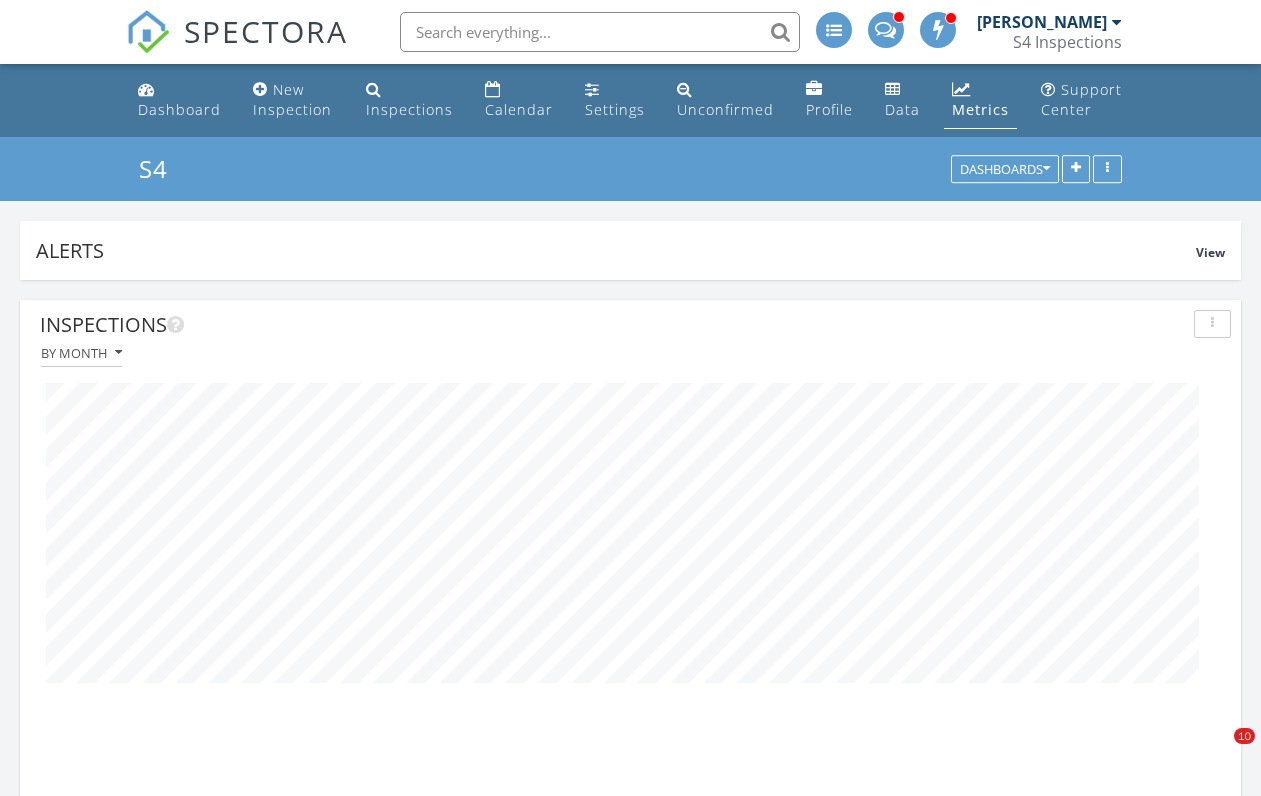 scroll, scrollTop: 2325, scrollLeft: 0, axis: vertical 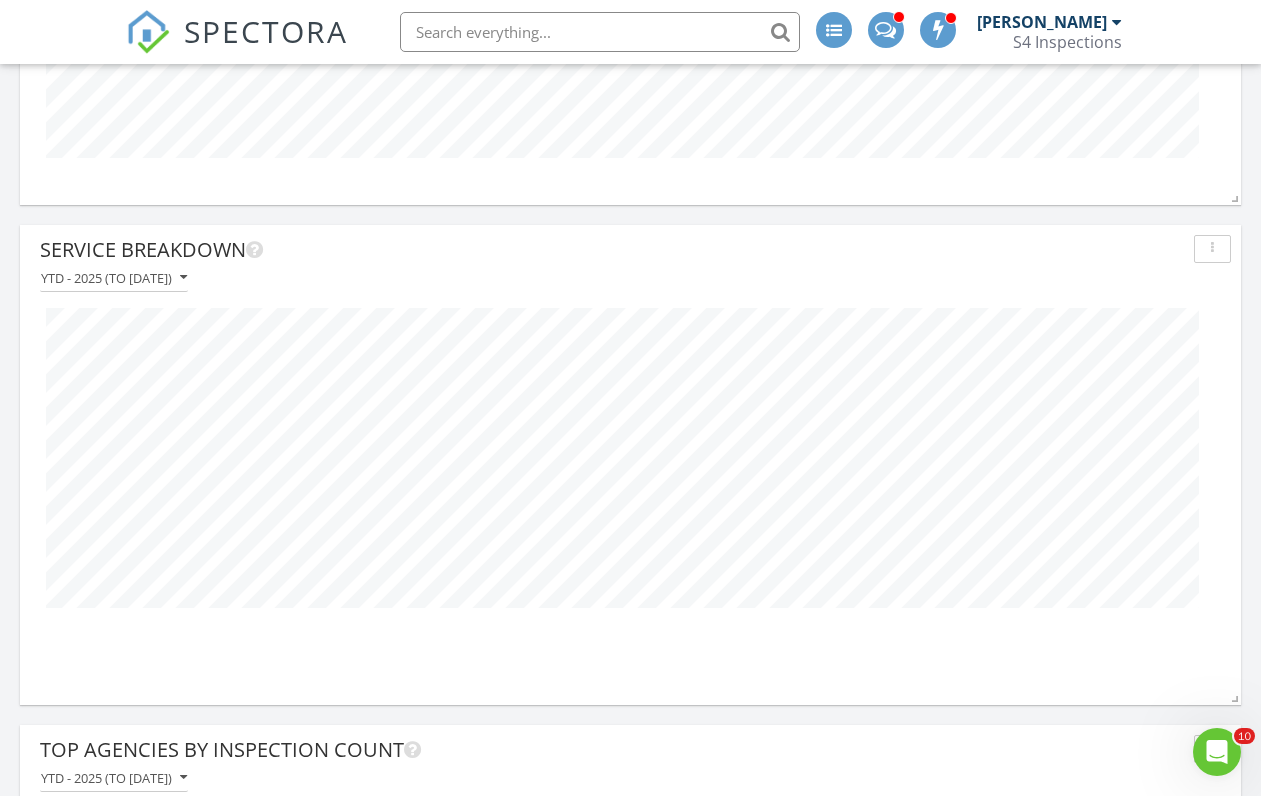 click at bounding box center (148, 32) 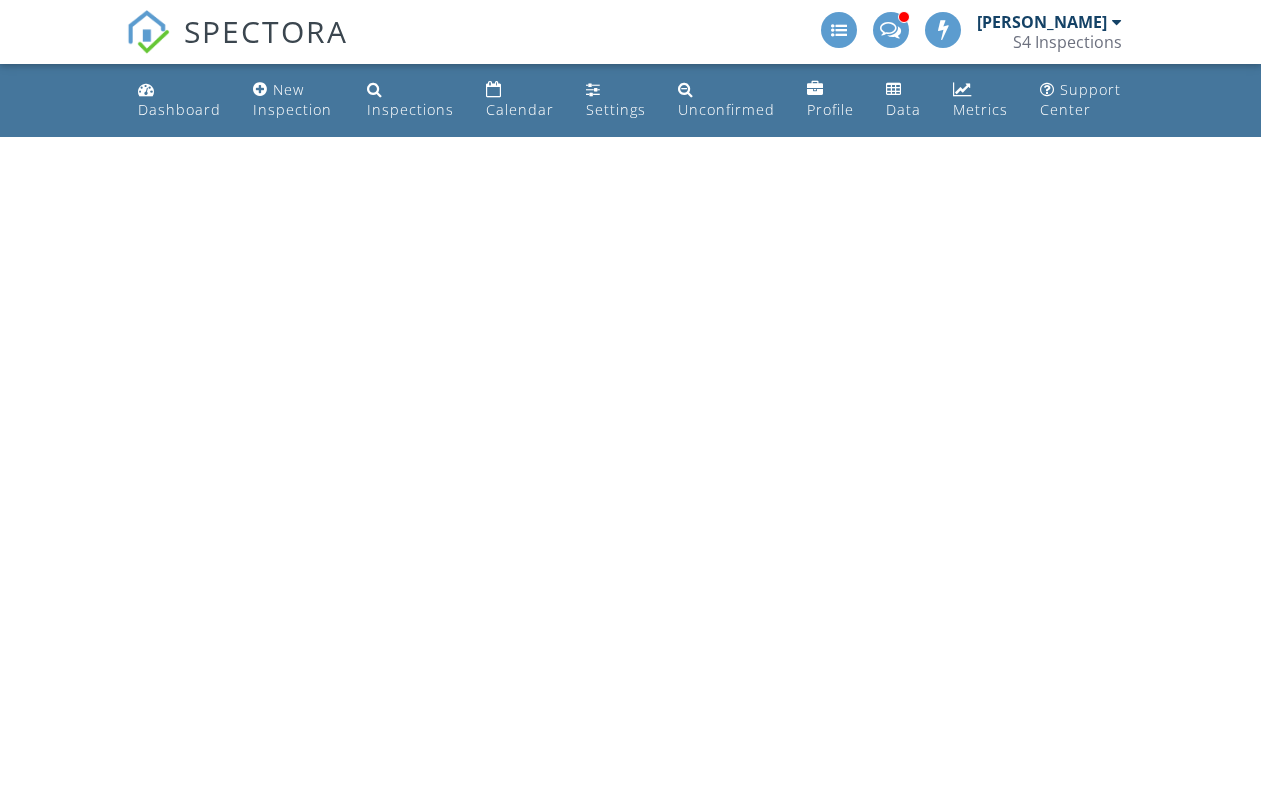 scroll, scrollTop: 0, scrollLeft: 0, axis: both 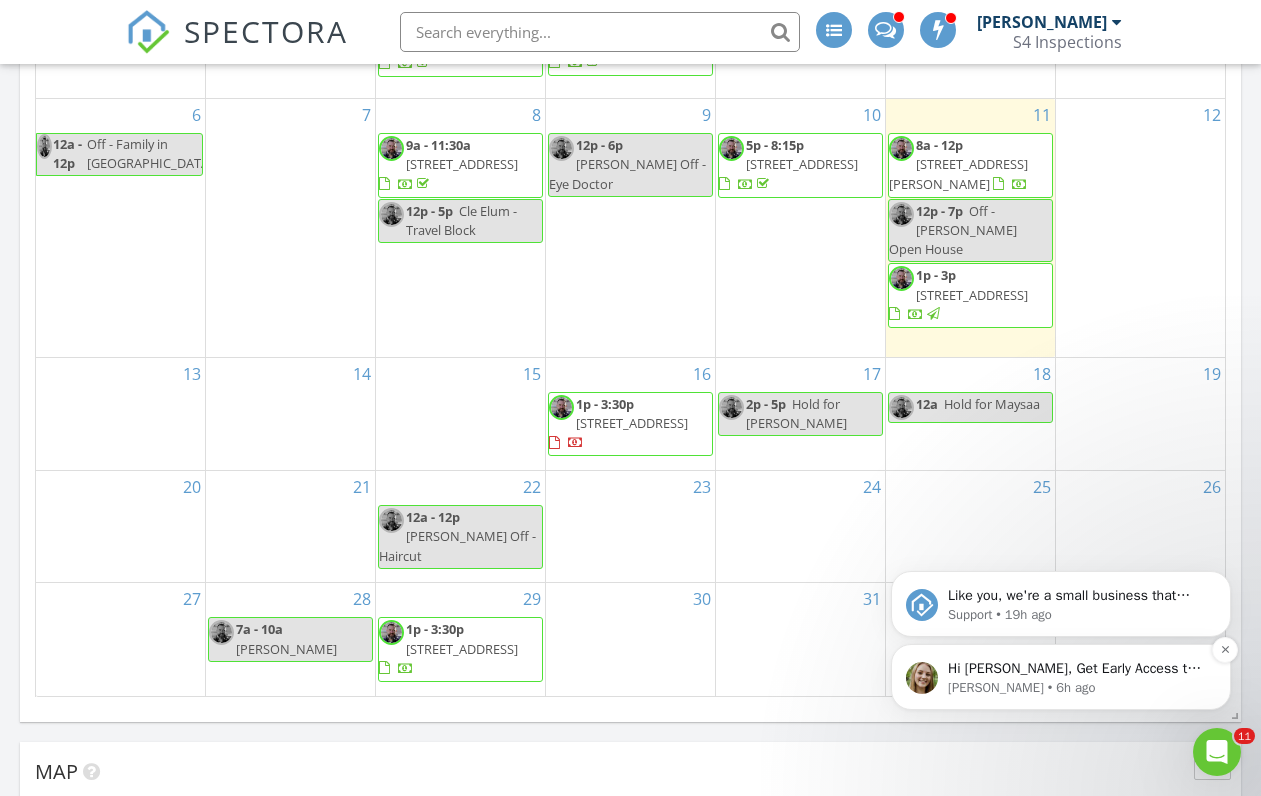 click on "Hi Anthony, Get Early Access to New Report Writing Features &amp; Updates Want to be the first to try Spectora’s latest updates? Join our early access group and be the first to use new features before they’re released. Features and updates coming soon that you will get early access to include: Update: The upgraded Rapid Fire Camera, New: Photo preview before adding images to a report, New: The .5 camera lens" at bounding box center [1077, 669] 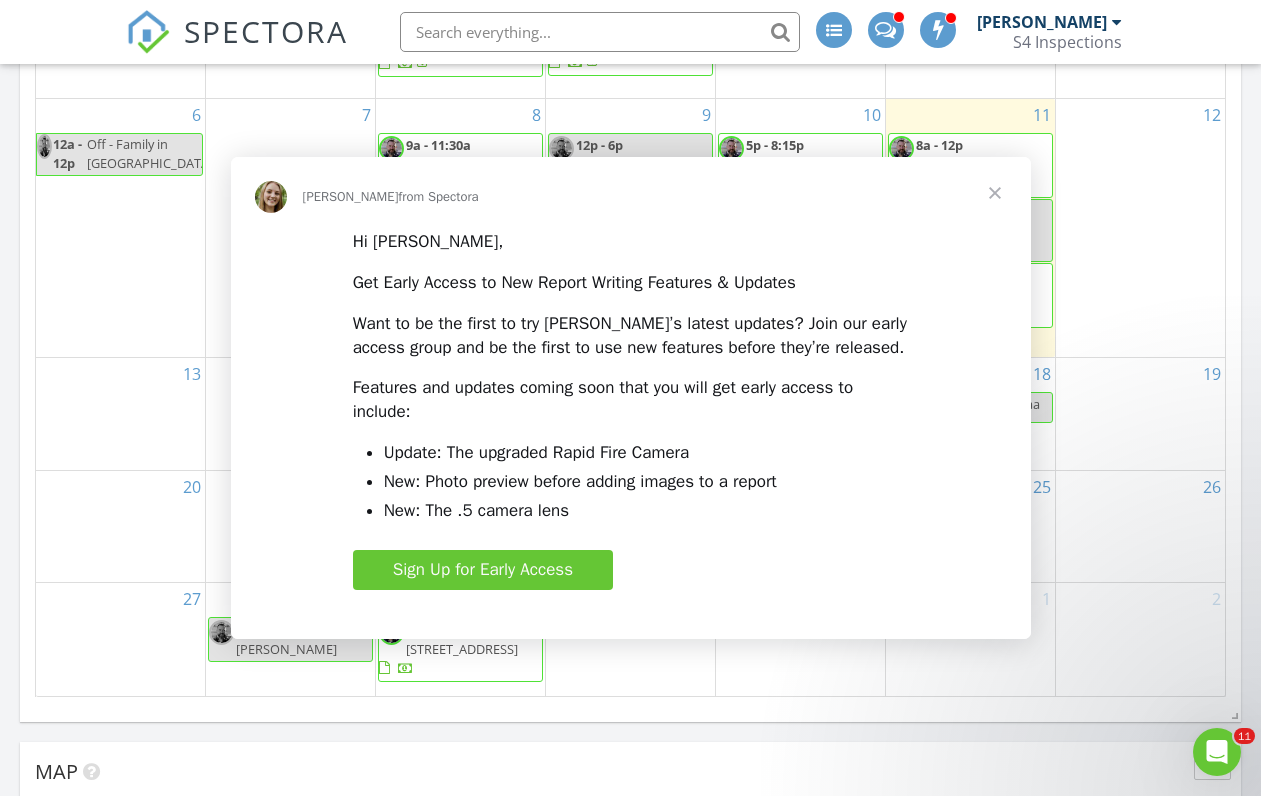 scroll, scrollTop: 0, scrollLeft: 0, axis: both 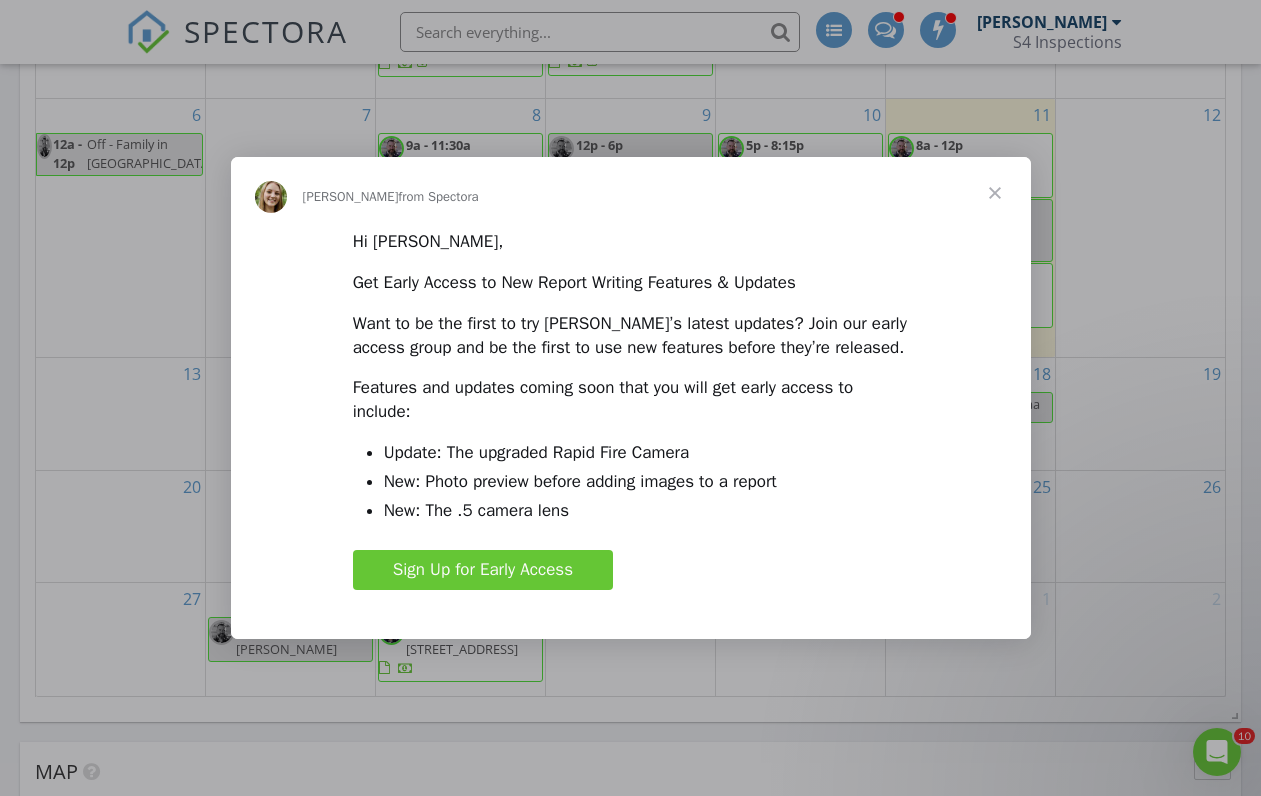 click on "Sign Up for Early Access" at bounding box center [483, 570] 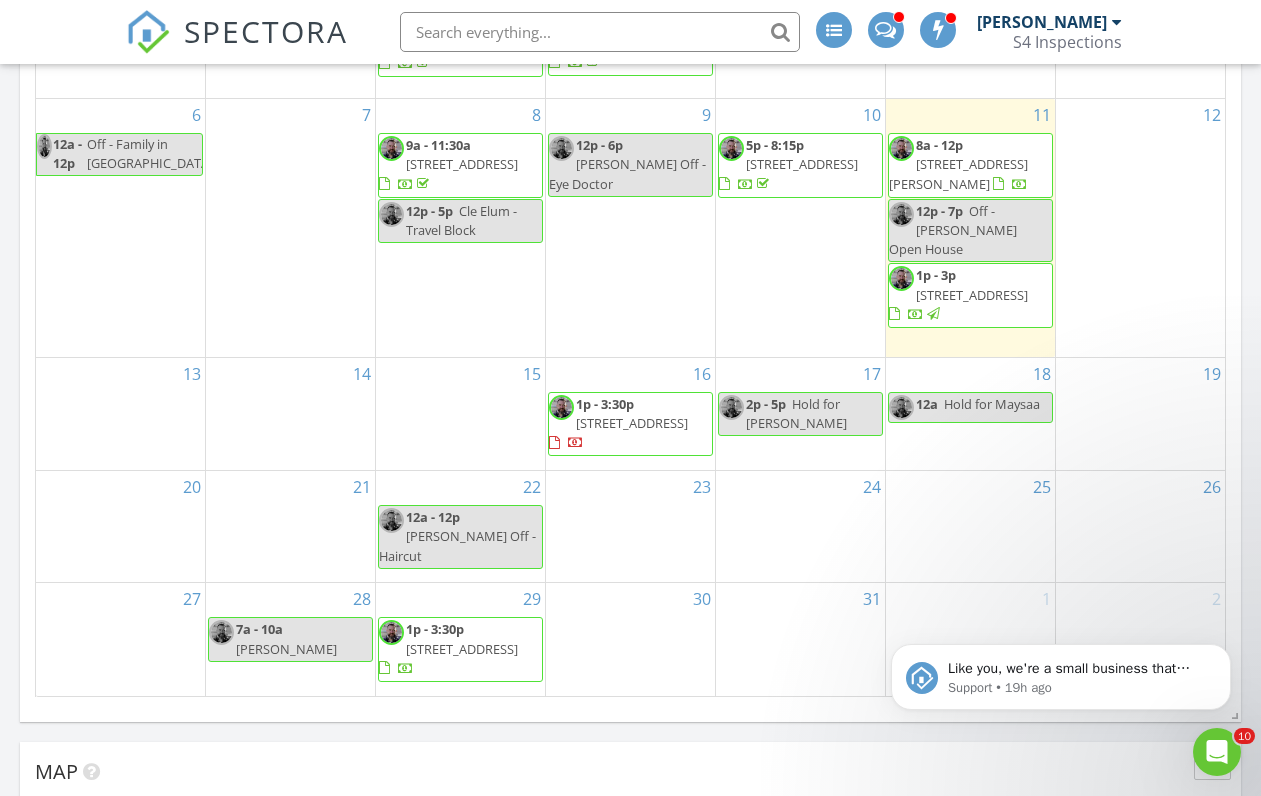 scroll, scrollTop: 0, scrollLeft: 0, axis: both 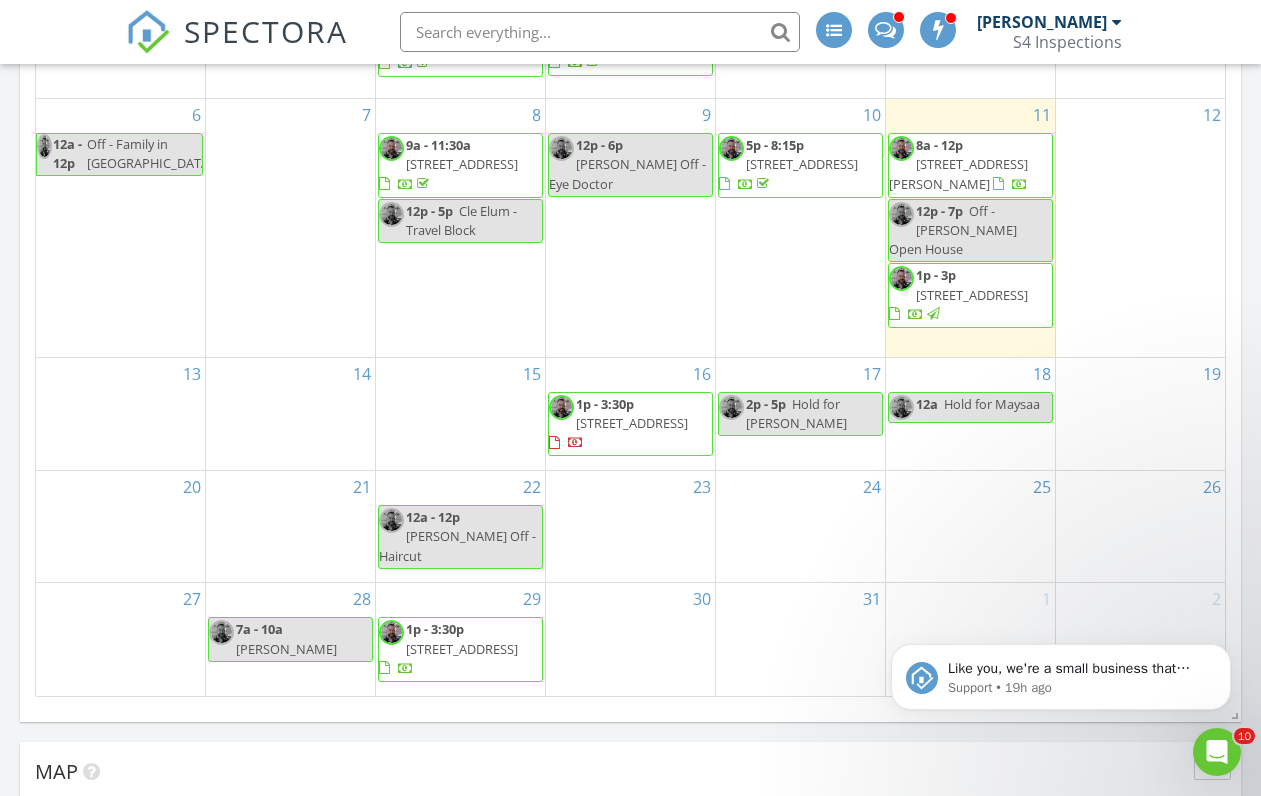 click on "17
2p - 5p
Hold for Lura" at bounding box center (800, 414) 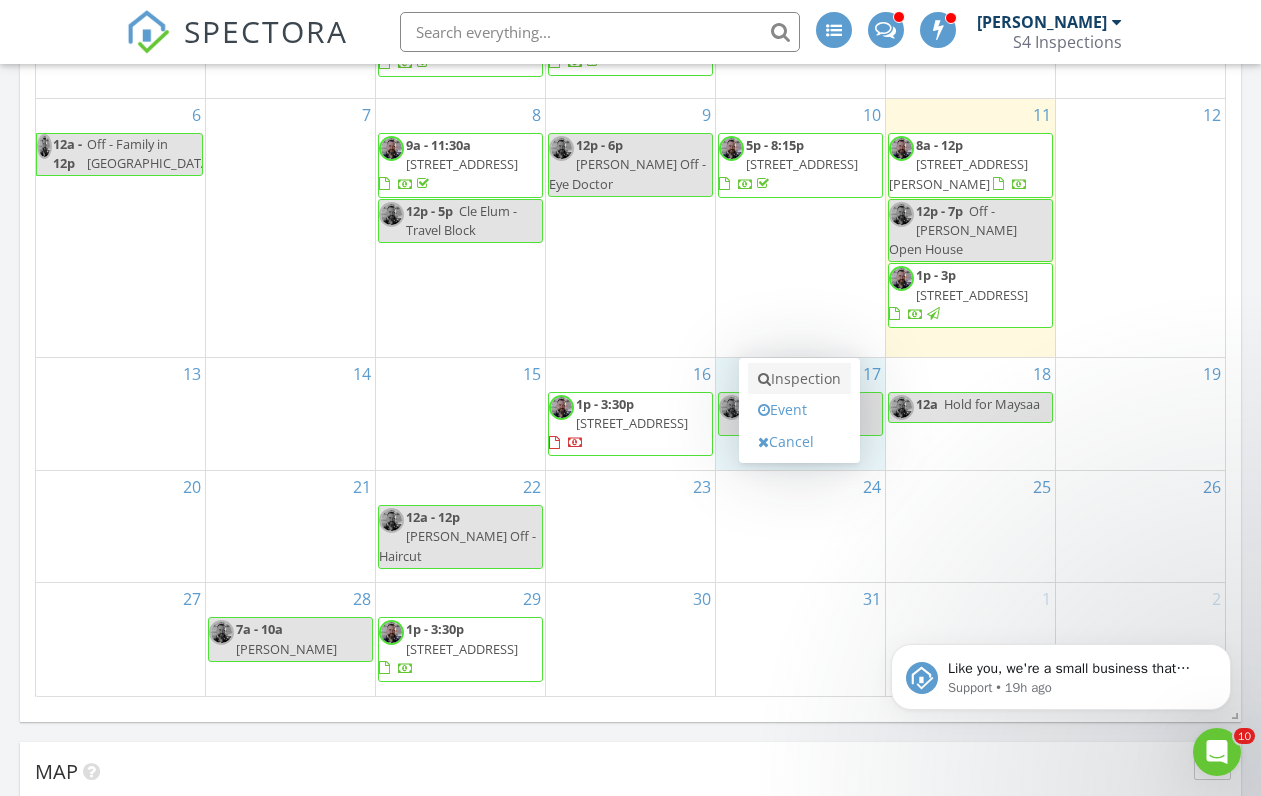 click on "Inspection" at bounding box center (799, 379) 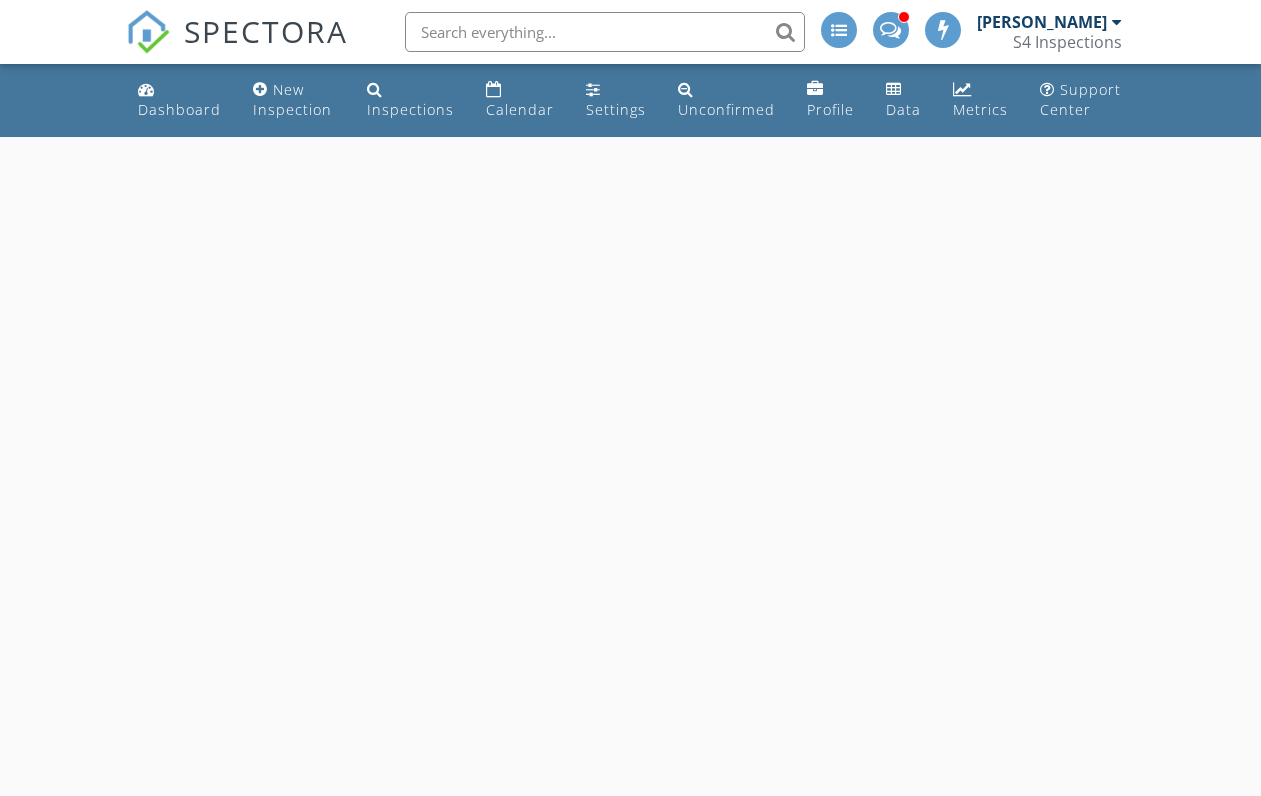scroll, scrollTop: 0, scrollLeft: 0, axis: both 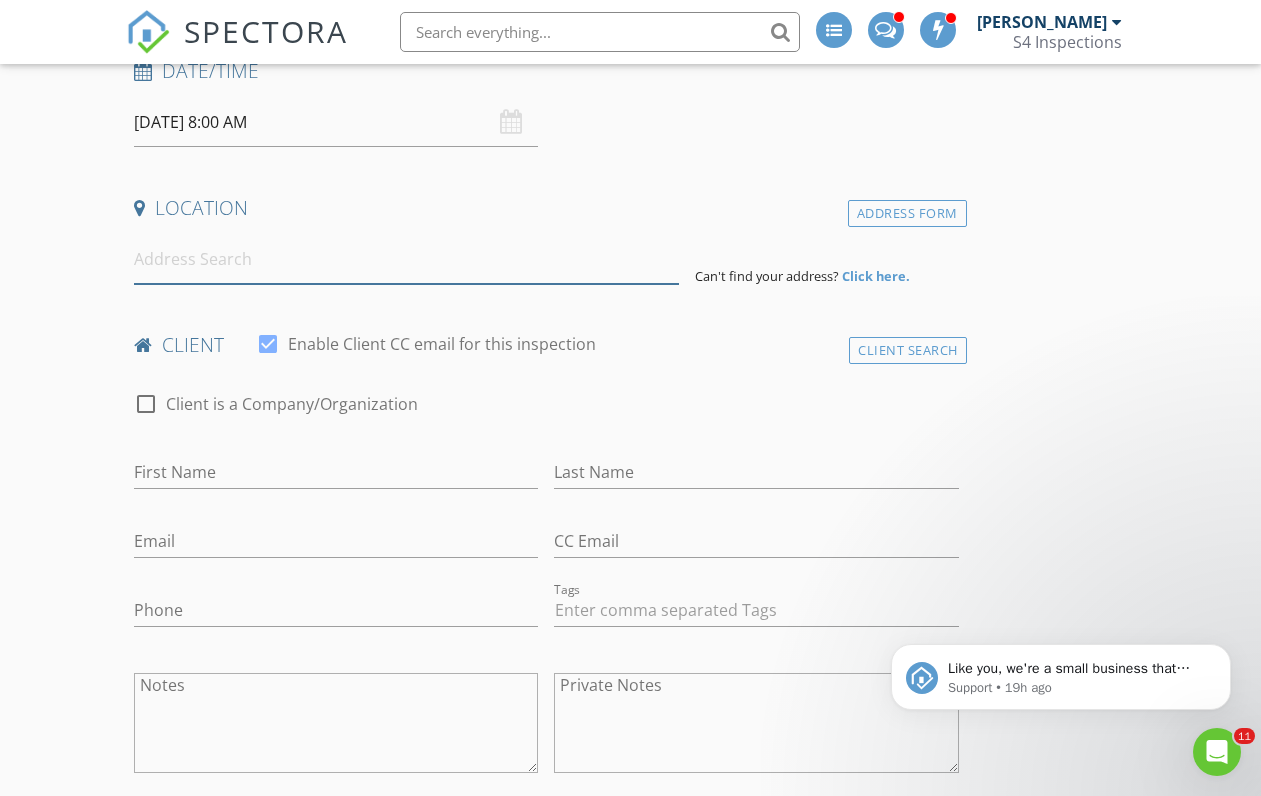 click at bounding box center [406, 259] 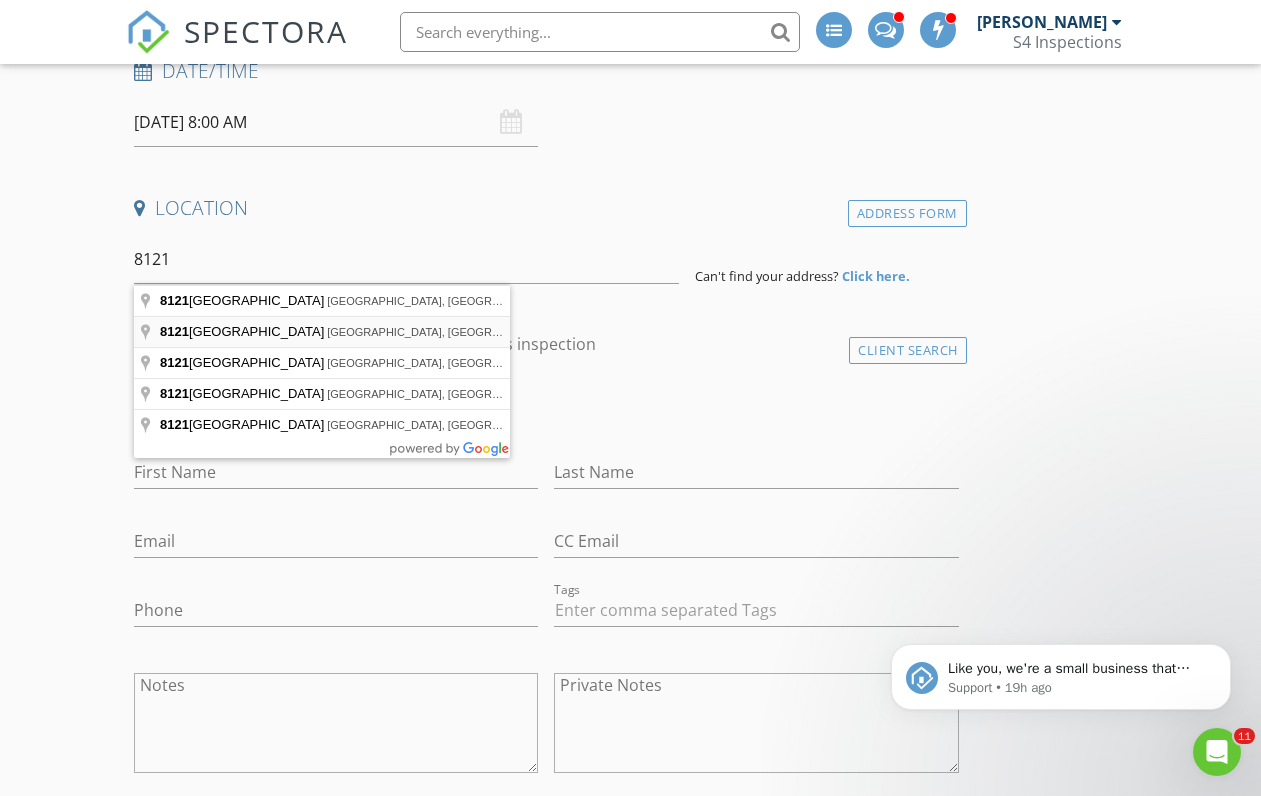 type on "8121 Delridge Way Southwest, Seattle, WA, USA" 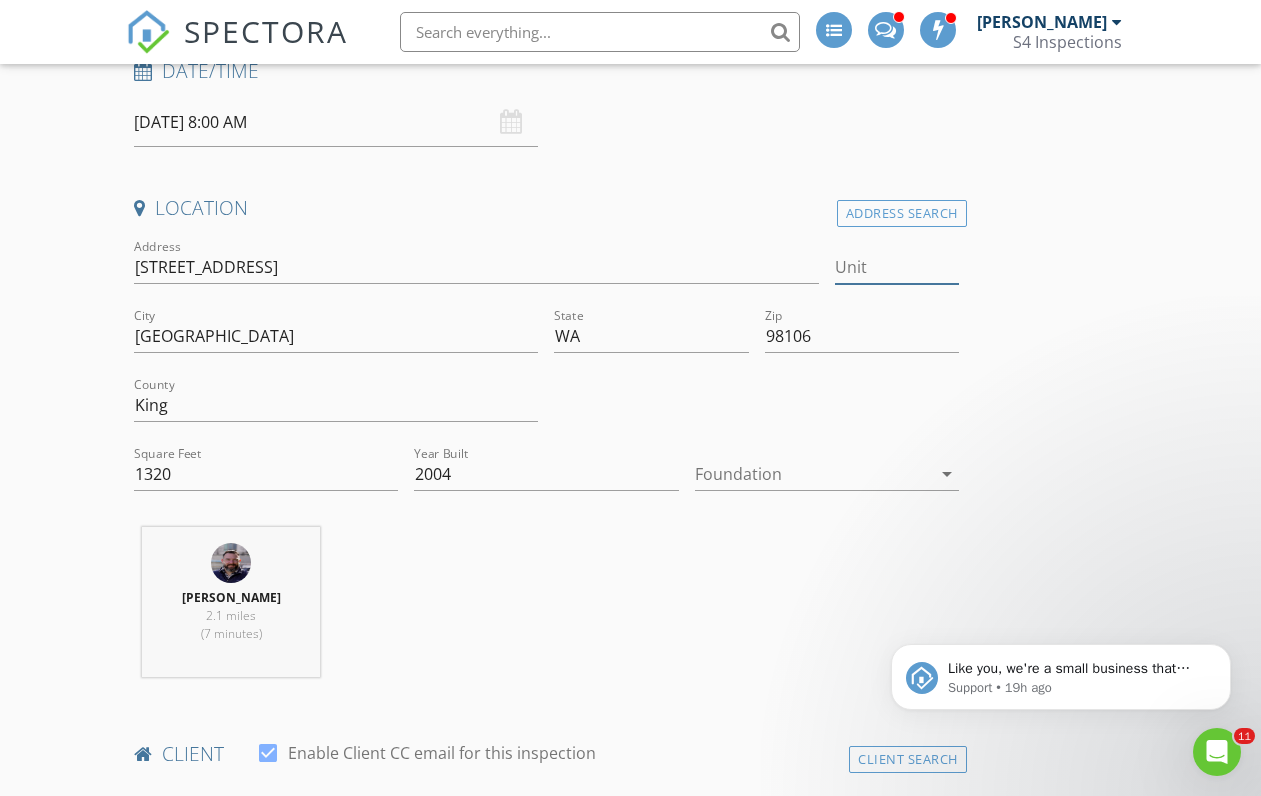 click on "Unit" at bounding box center (897, 267) 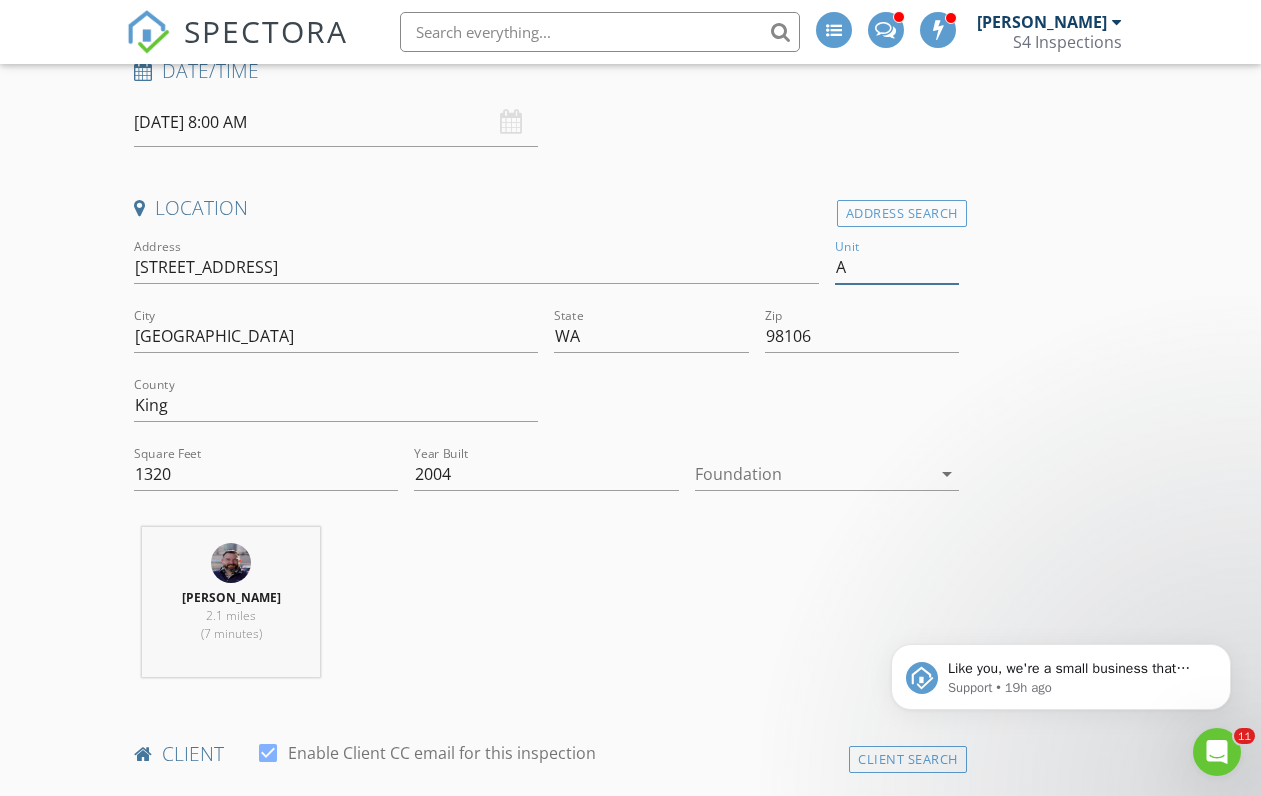 type on "A" 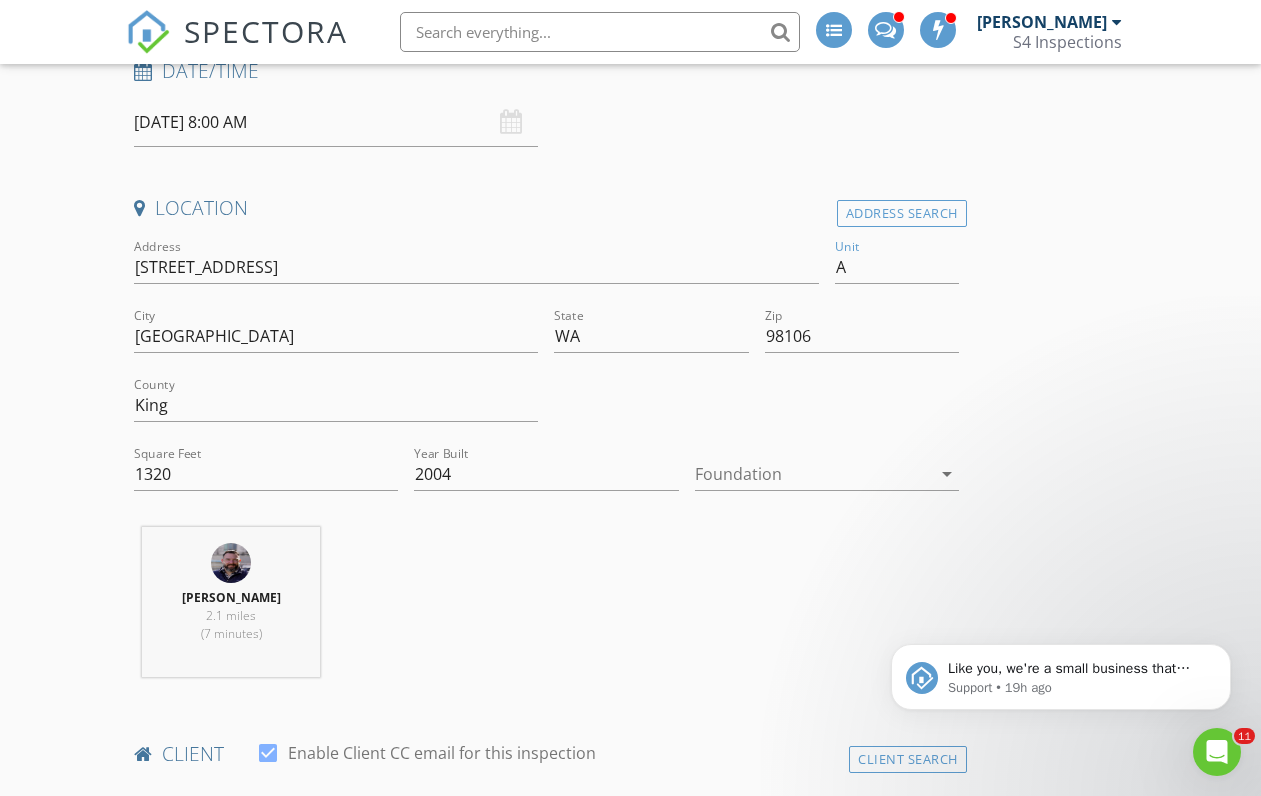type 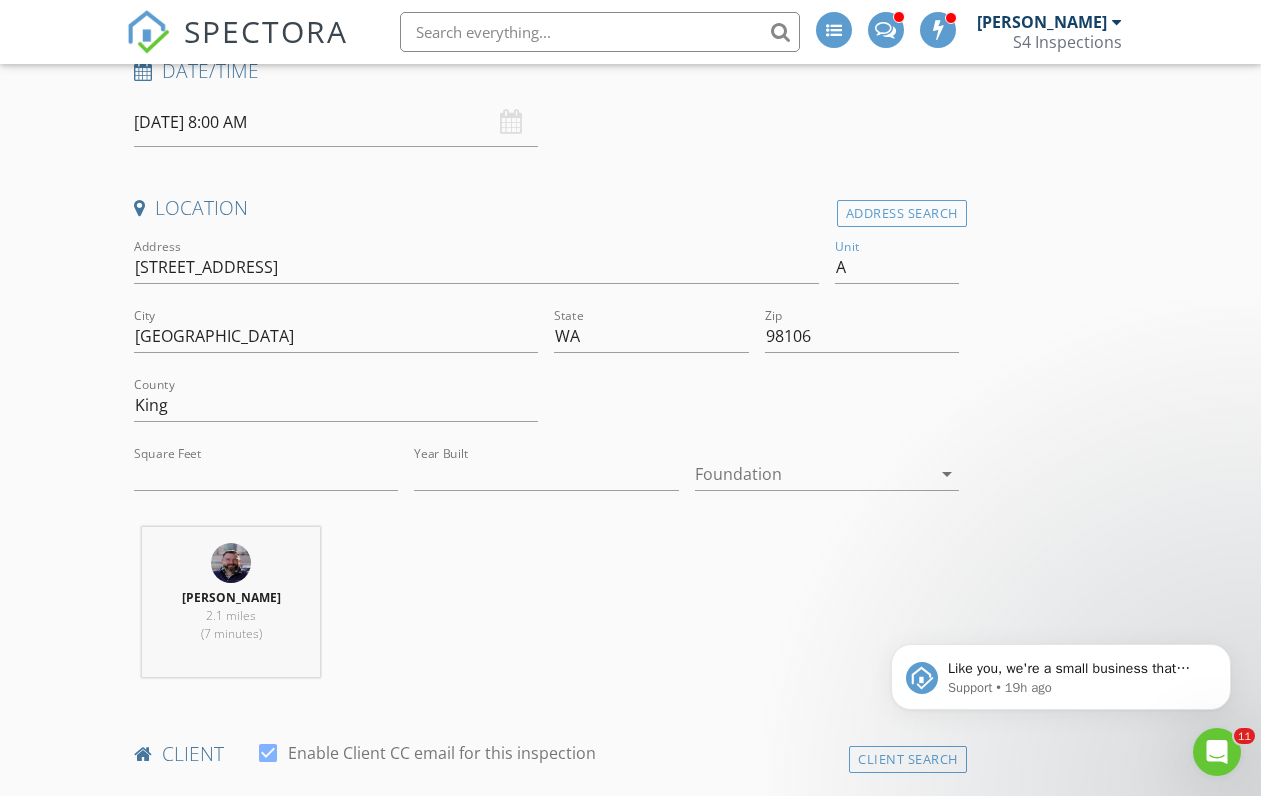 click on "INSPECTOR(S)
check_box   Anthony Tanagretta   PRIMARY   Anthony Tanagretta arrow_drop_down   check_box_outline_blank Anthony Tanagretta specifically requested
Date/Time
07/17/2025 8:00 AM
Location
Address Search       Address 8121 Delridge Wy SW   Unit A   City Seattle   State WA   Zip 98106   County King     Square Feet   Year Built   Foundation arrow_drop_down     Anthony Tanagretta     2.1 miles     (7 minutes)
client
check_box Enable Client CC email for this inspection   Client Search     check_box_outline_blank Client is a Company/Organization     First Name   Last Name   Email   CC Email   Phone         Tags         Notes   Private Notes
ADD ADDITIONAL client
SERVICES
check_box_outline_blank   Condo Inspection 1,499 sqft and Below     $450 check_box_outline_blank" at bounding box center [630, 1738] 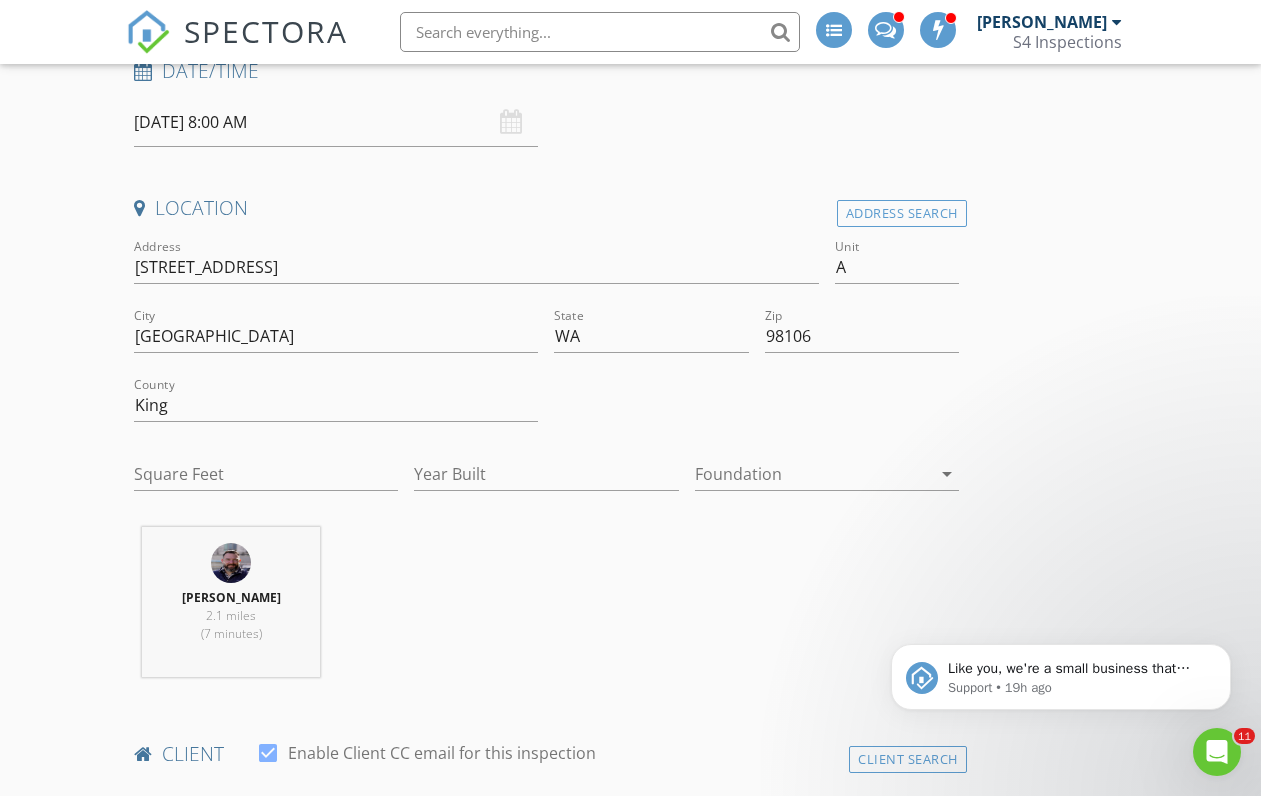 type on "1320" 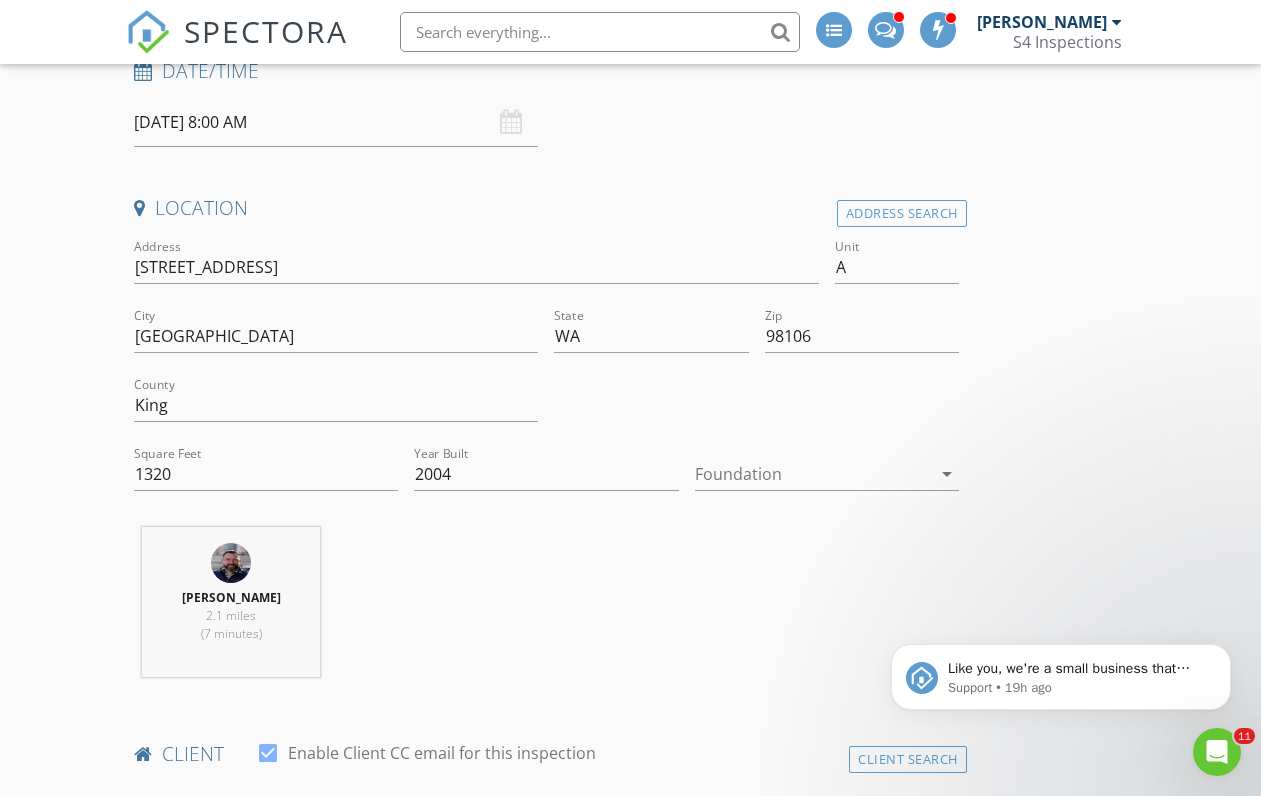 click at bounding box center [813, 474] 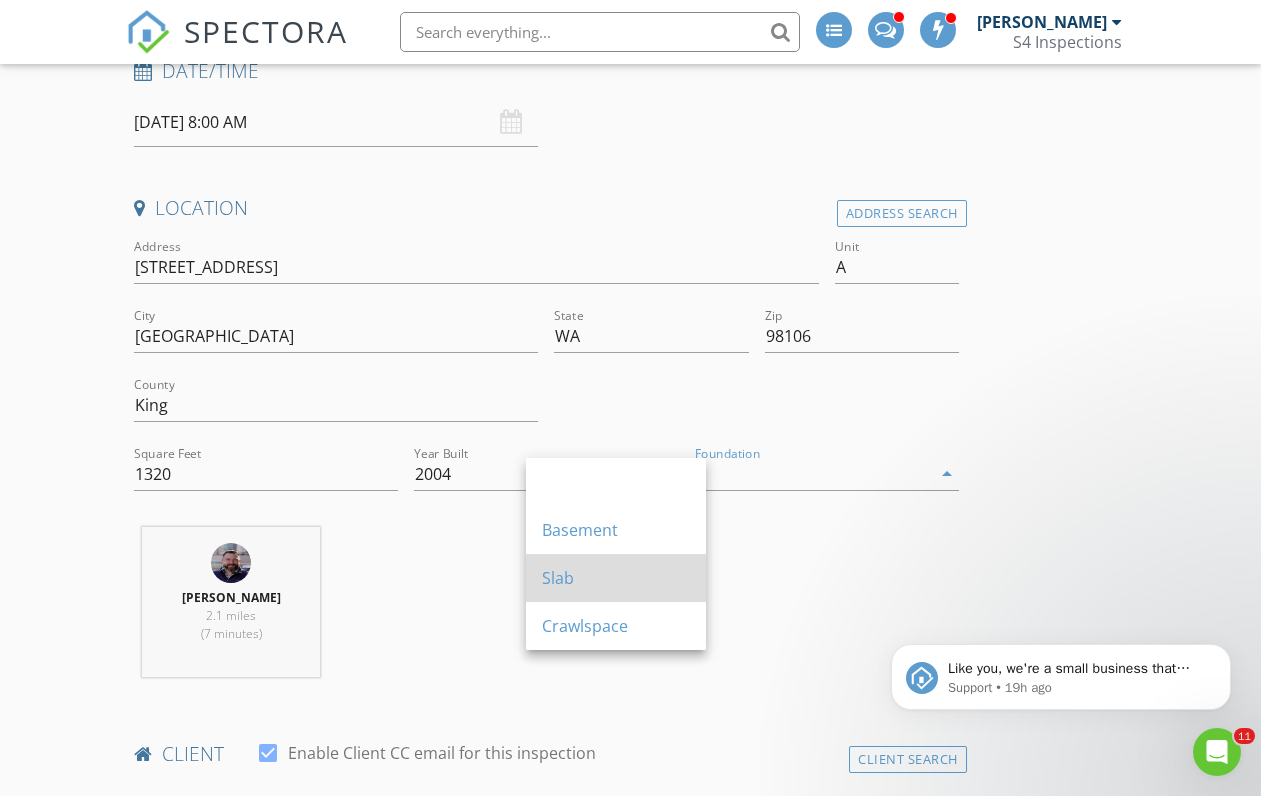click on "Slab" at bounding box center [616, 578] 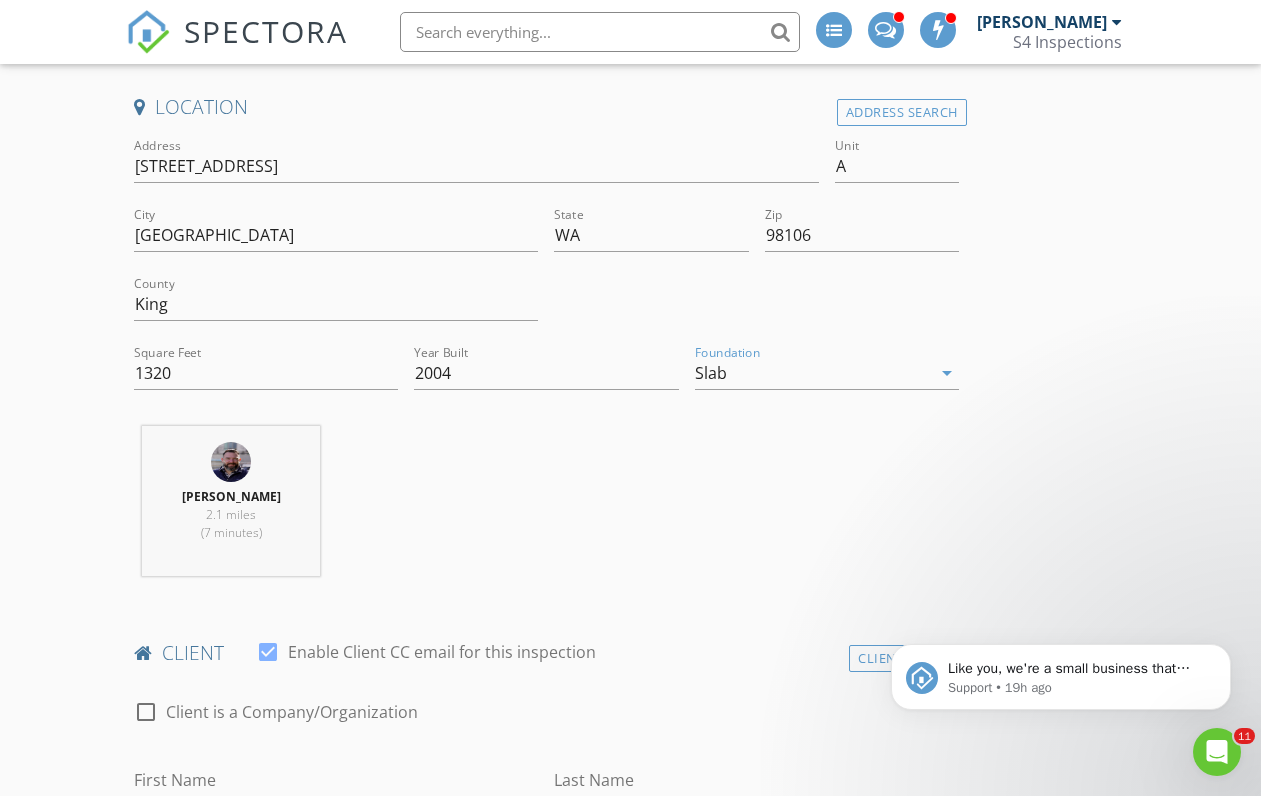 scroll, scrollTop: 455, scrollLeft: 0, axis: vertical 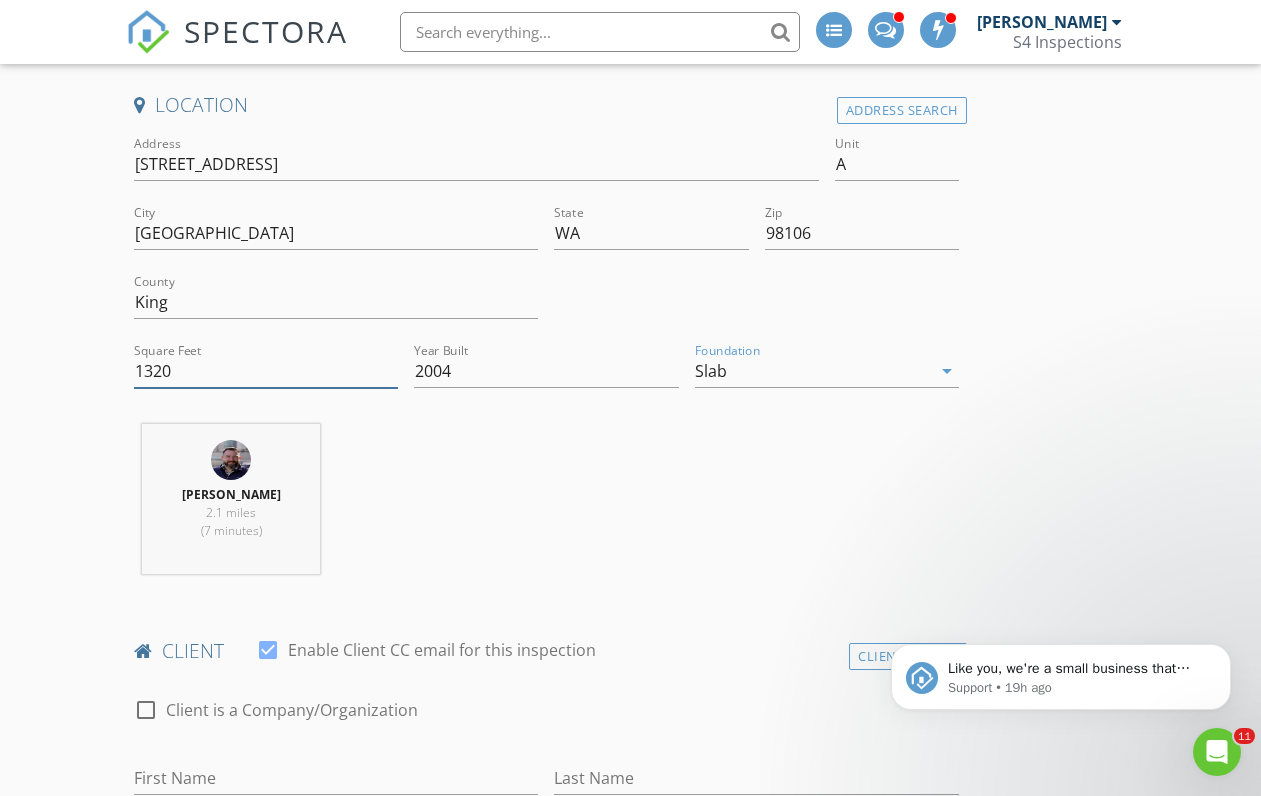 click on "1320" at bounding box center (266, 371) 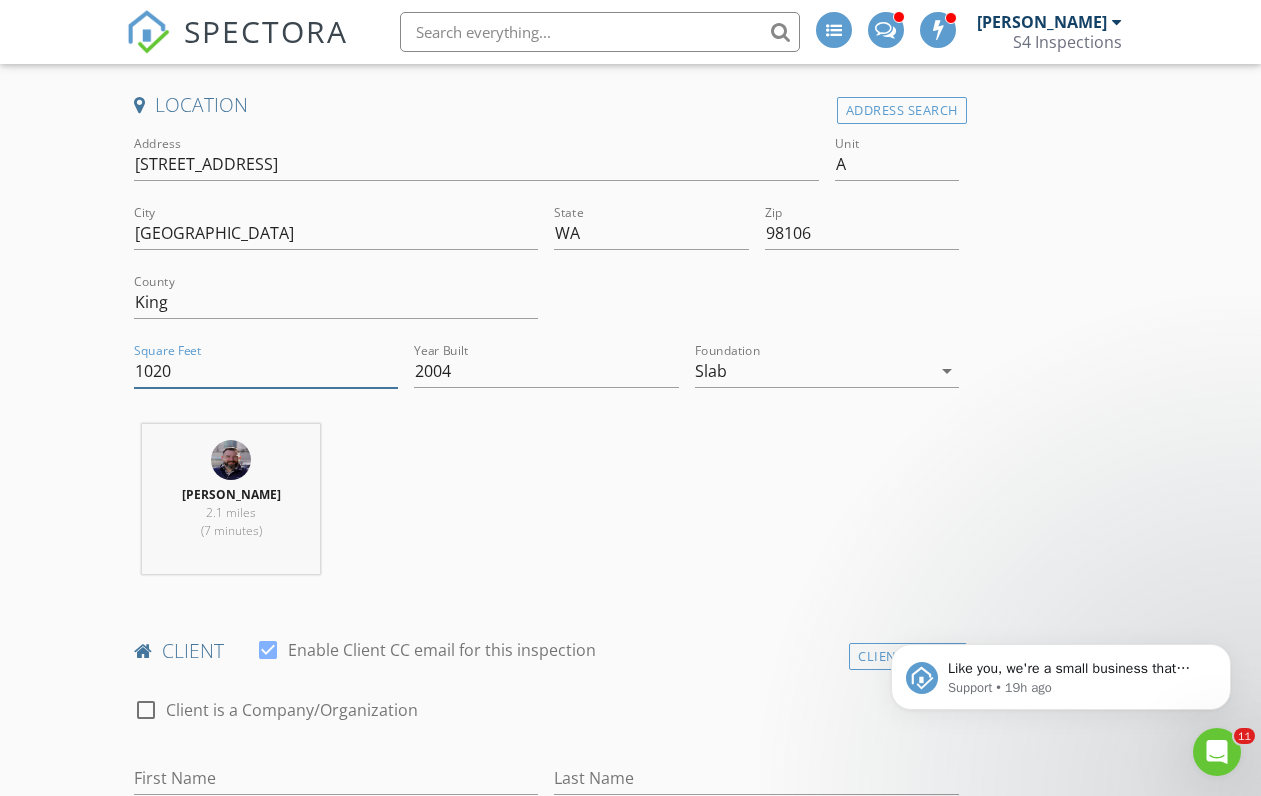 type on "1020" 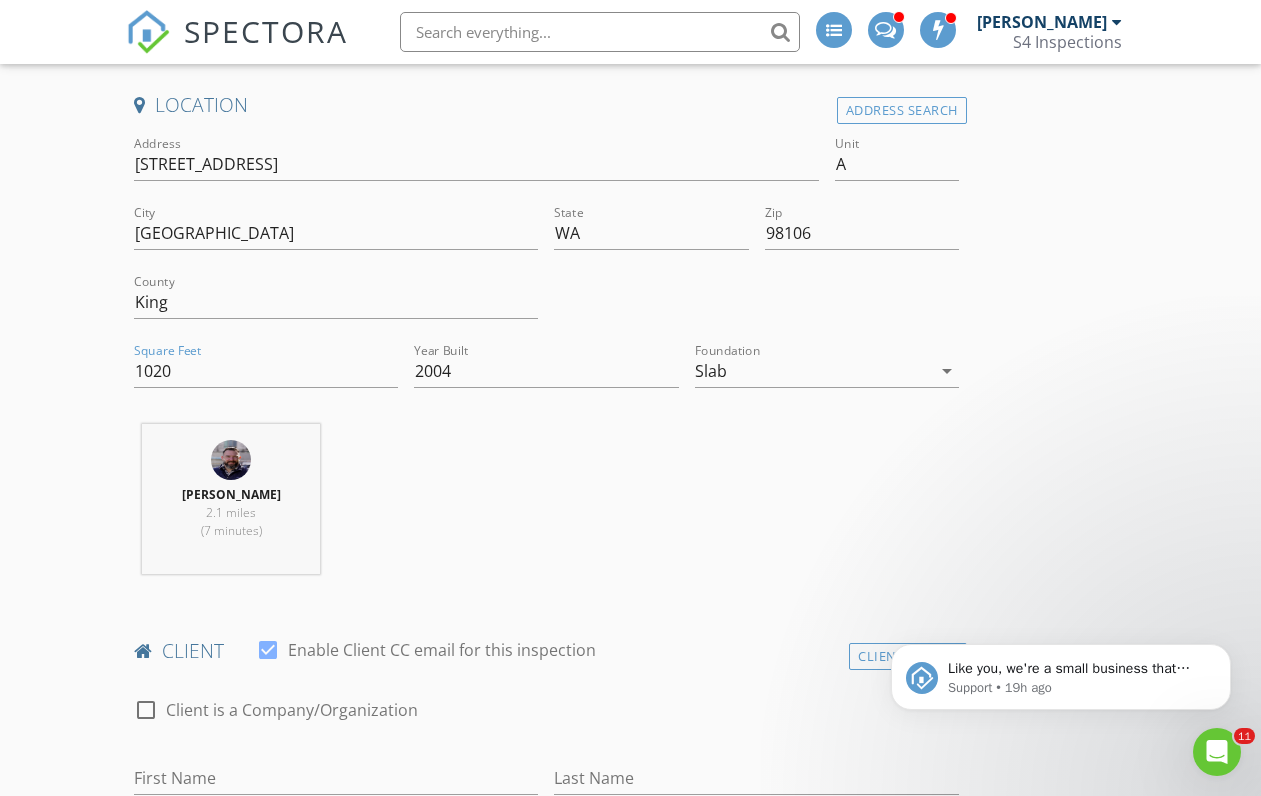 click on "Anthony Tanagretta     2.1 miles     (7 minutes)" at bounding box center (546, 507) 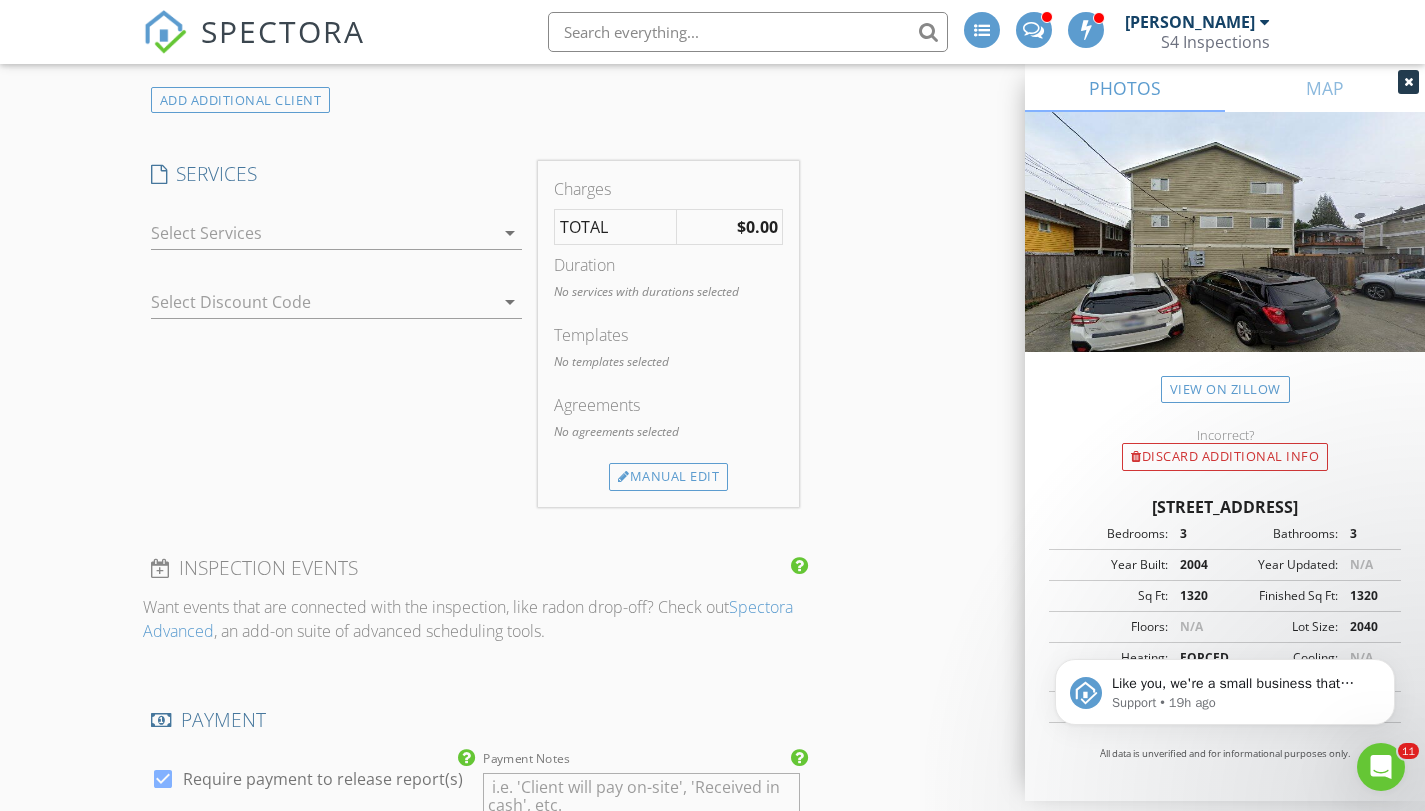 scroll, scrollTop: 1475, scrollLeft: 0, axis: vertical 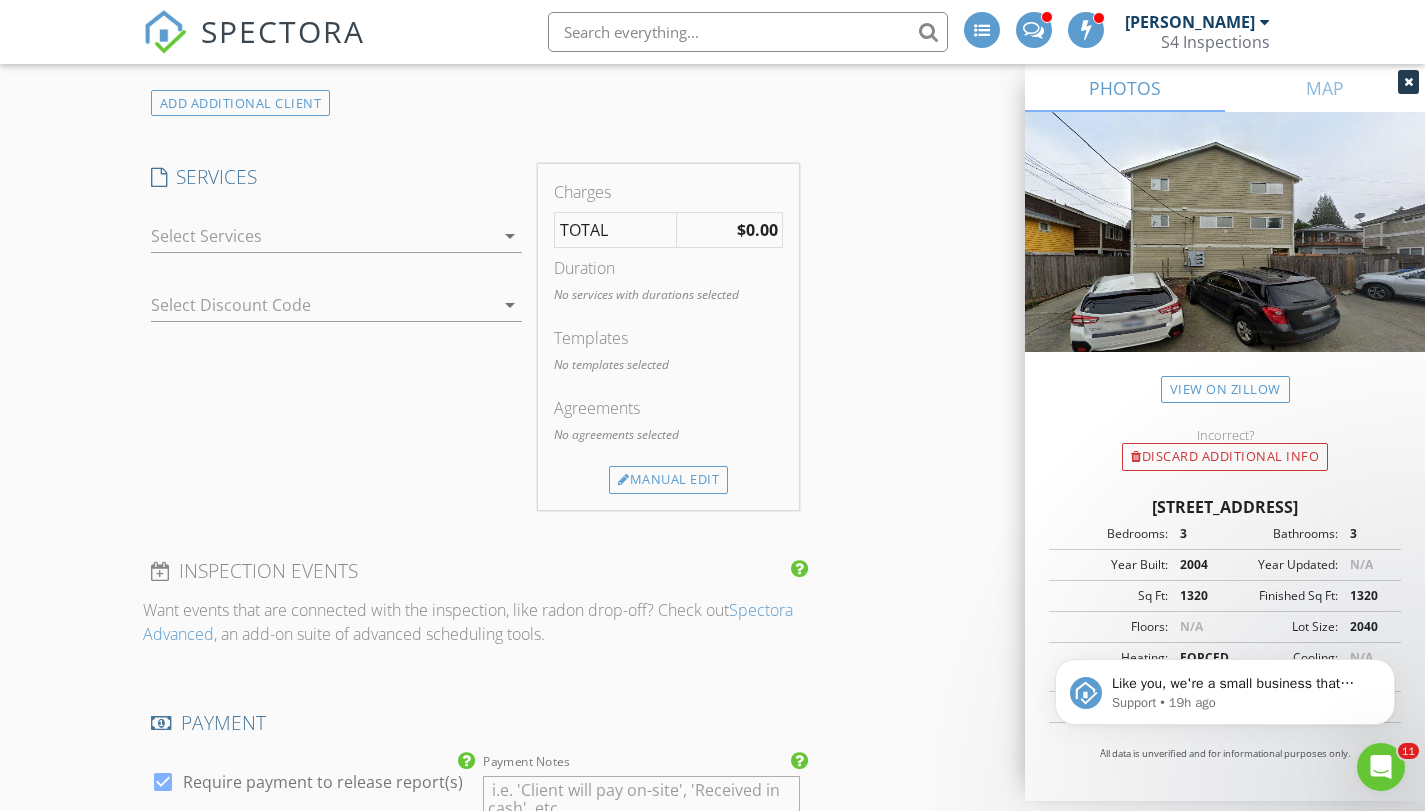 click at bounding box center [323, 236] 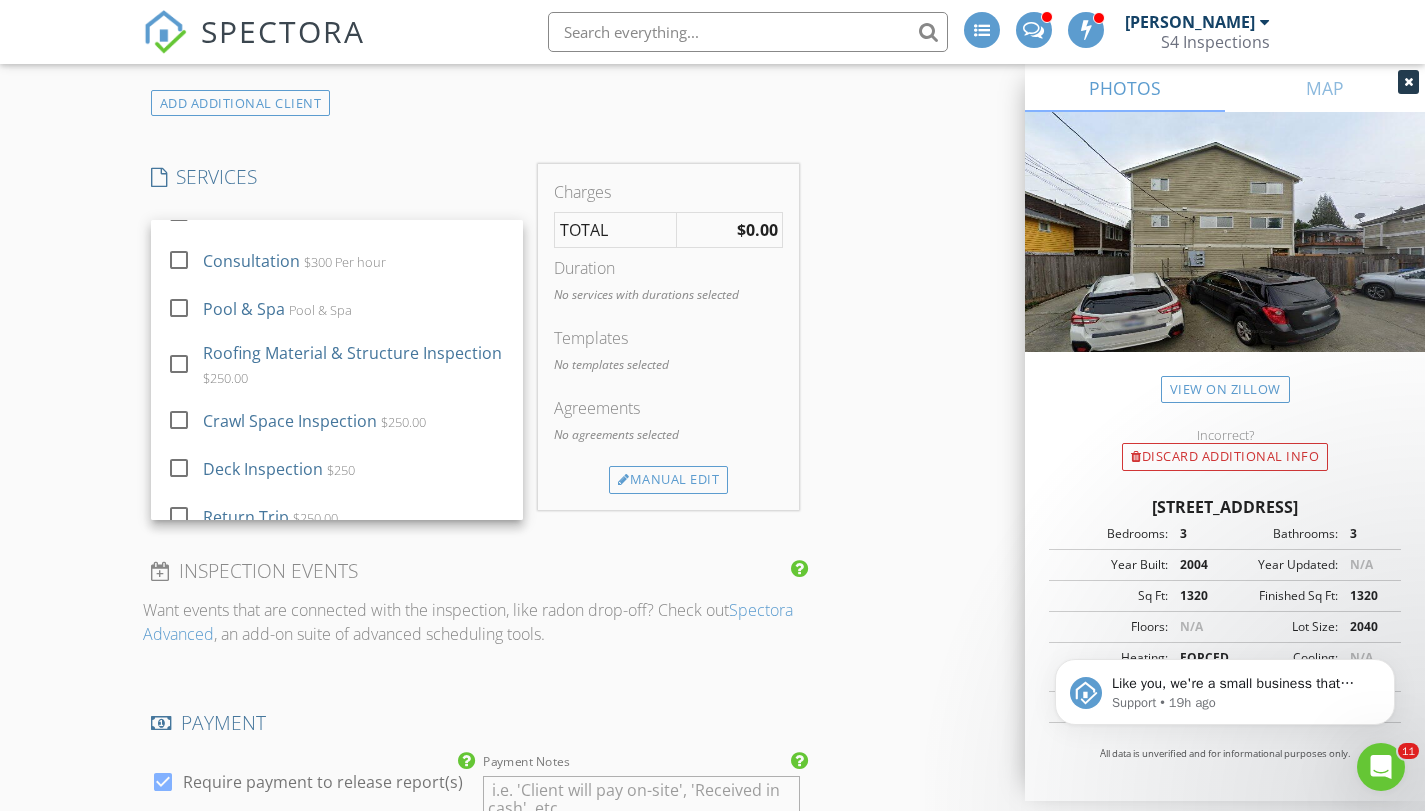 scroll, scrollTop: 3157, scrollLeft: 0, axis: vertical 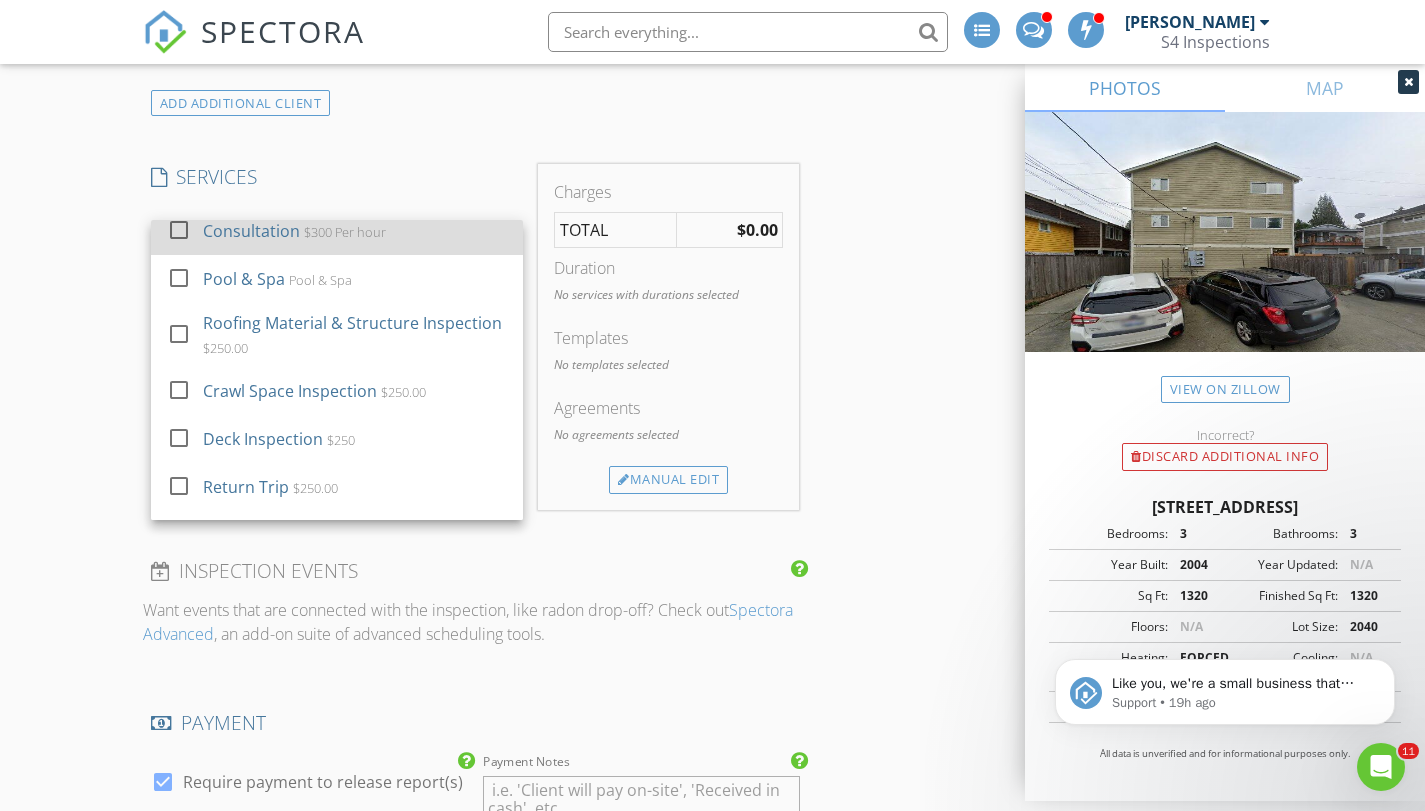 click on "$300 Per hour" at bounding box center [345, 232] 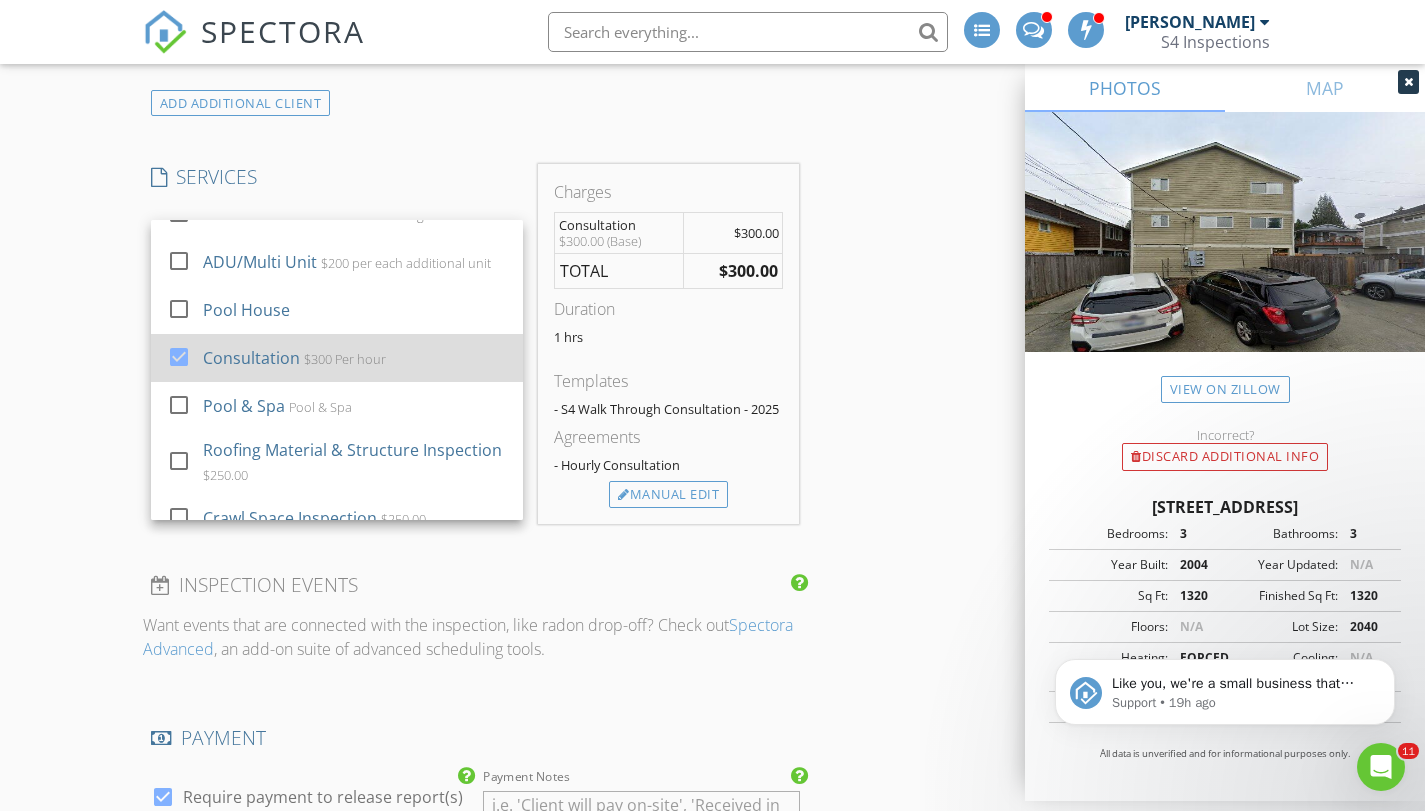 scroll, scrollTop: 3017, scrollLeft: 0, axis: vertical 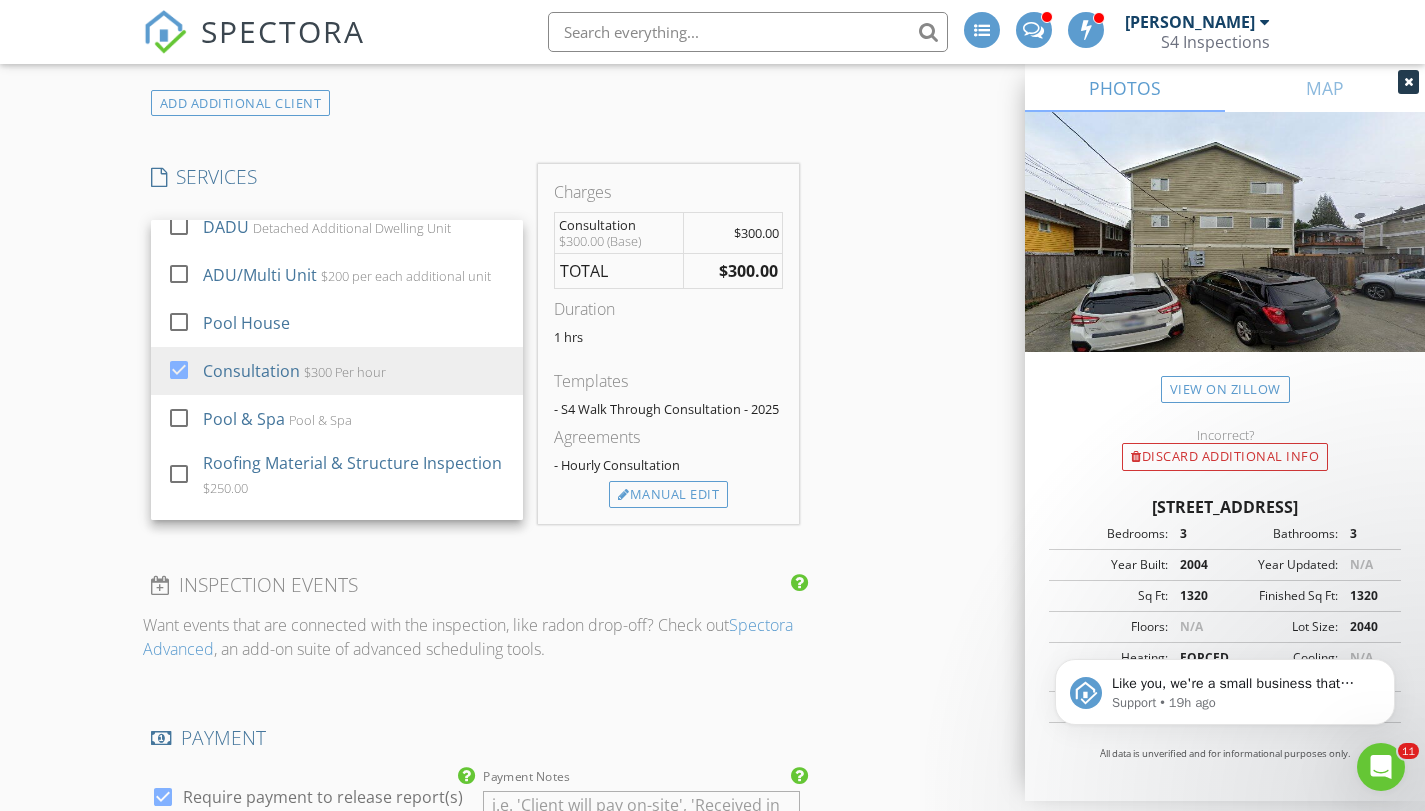 click on "$300" at bounding box center [317, 84] 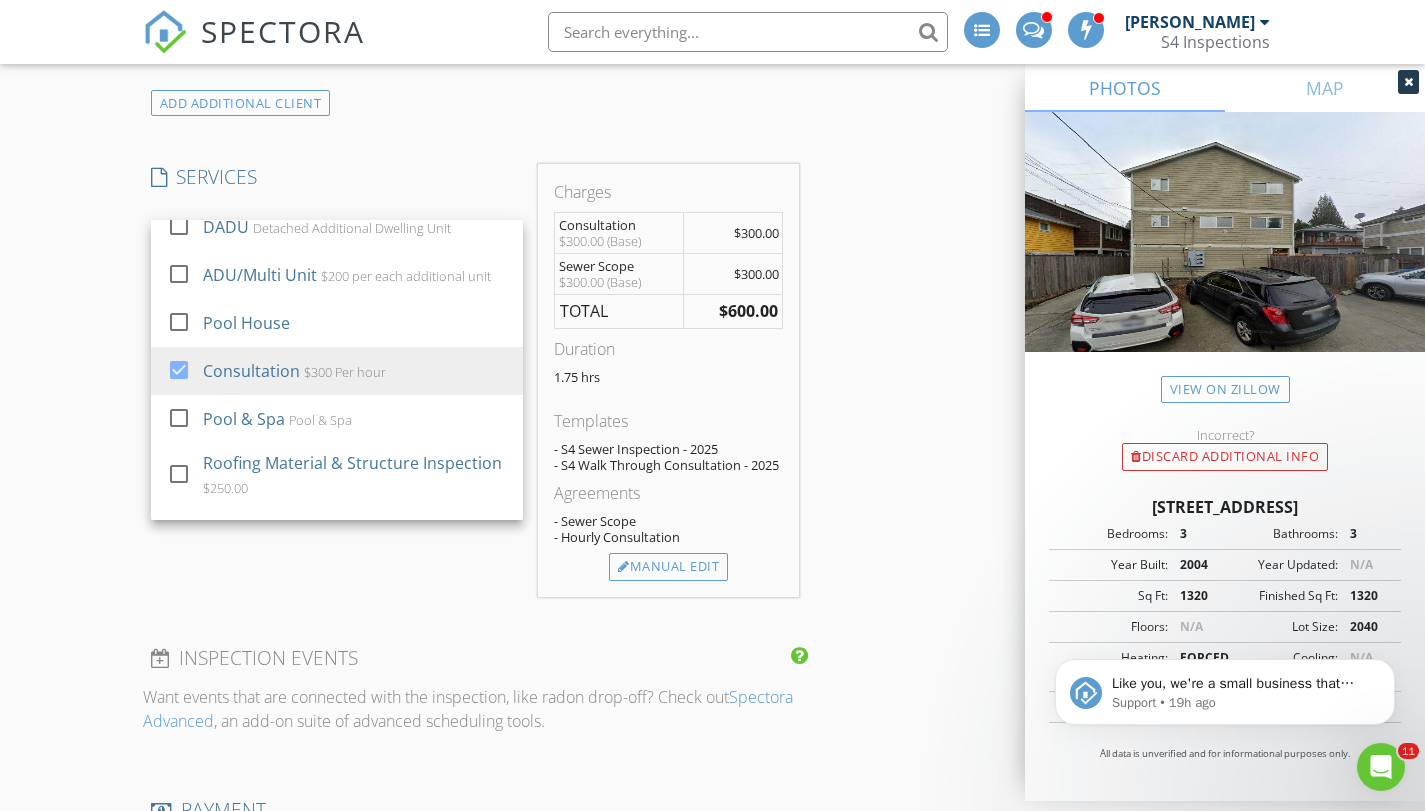 click on "INSPECTOR(S)
check_box   Anthony Tanagretta   PRIMARY   Anthony Tanagretta arrow_drop_down   check_box_outline_blank Anthony Tanagretta specifically requested
Date/Time
07/17/2025 8:00 AM
Location
Address Search       Address 8121 Delridge Wy SW   Unit A   City Seattle   State WA   Zip 98106   County King     Square Feet 1020   Year Built 2004   Foundation Slab arrow_drop_down     Anthony Tanagretta     2.1 miles     (7 minutes)
client
check_box Enable Client CC email for this inspection   Client Search     check_box_outline_blank Client is a Company/Organization     First Name   Last Name   Email   CC Email   Phone         Tags         Notes   Private Notes
ADD ADDITIONAL client
SERVICES
check_box_outline_blank   Condo Inspection 1,499 sqft and Below     $450      $550" at bounding box center [713, 658] 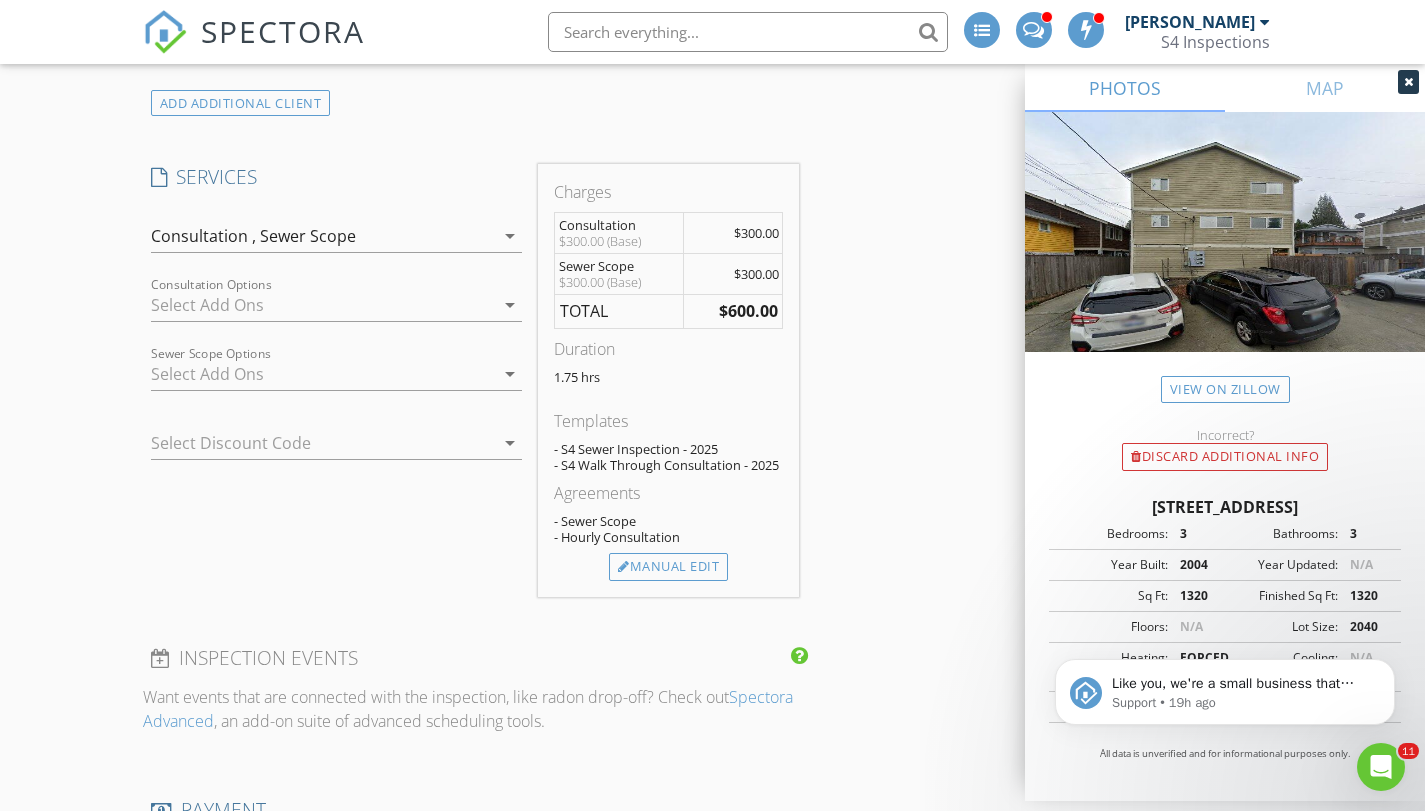 click at bounding box center (309, 443) 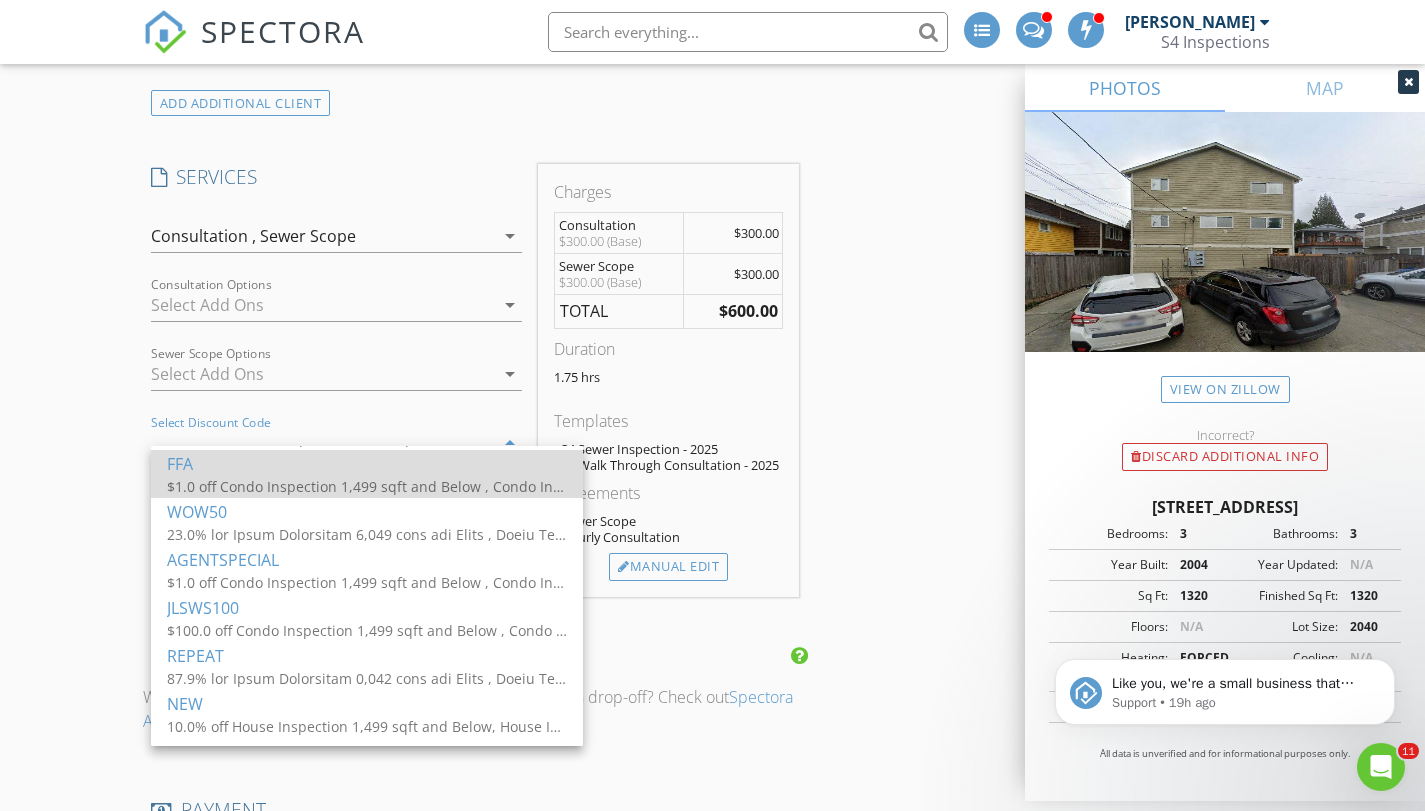 scroll, scrollTop: 142, scrollLeft: 0, axis: vertical 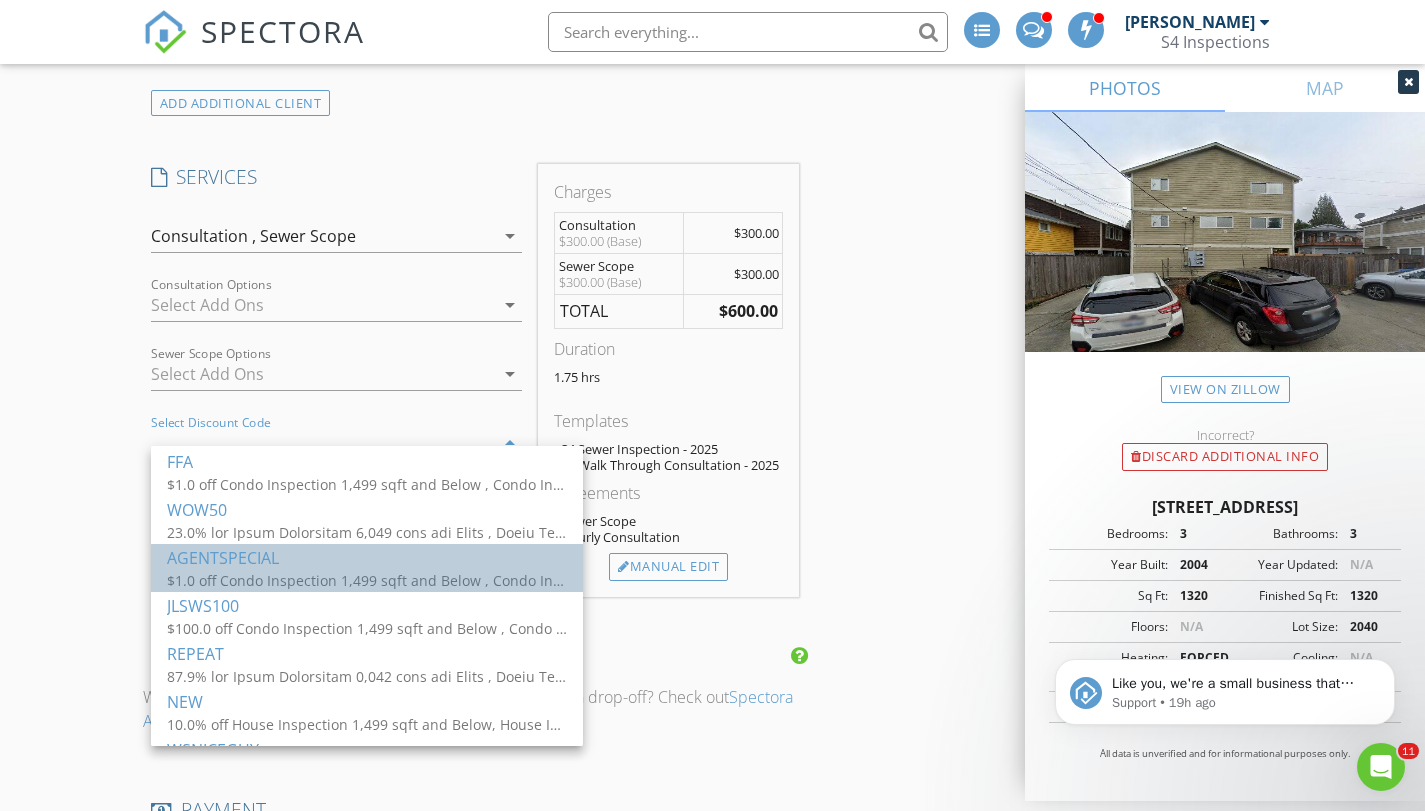 click on "AGENTSPECIAL" at bounding box center [367, 557] 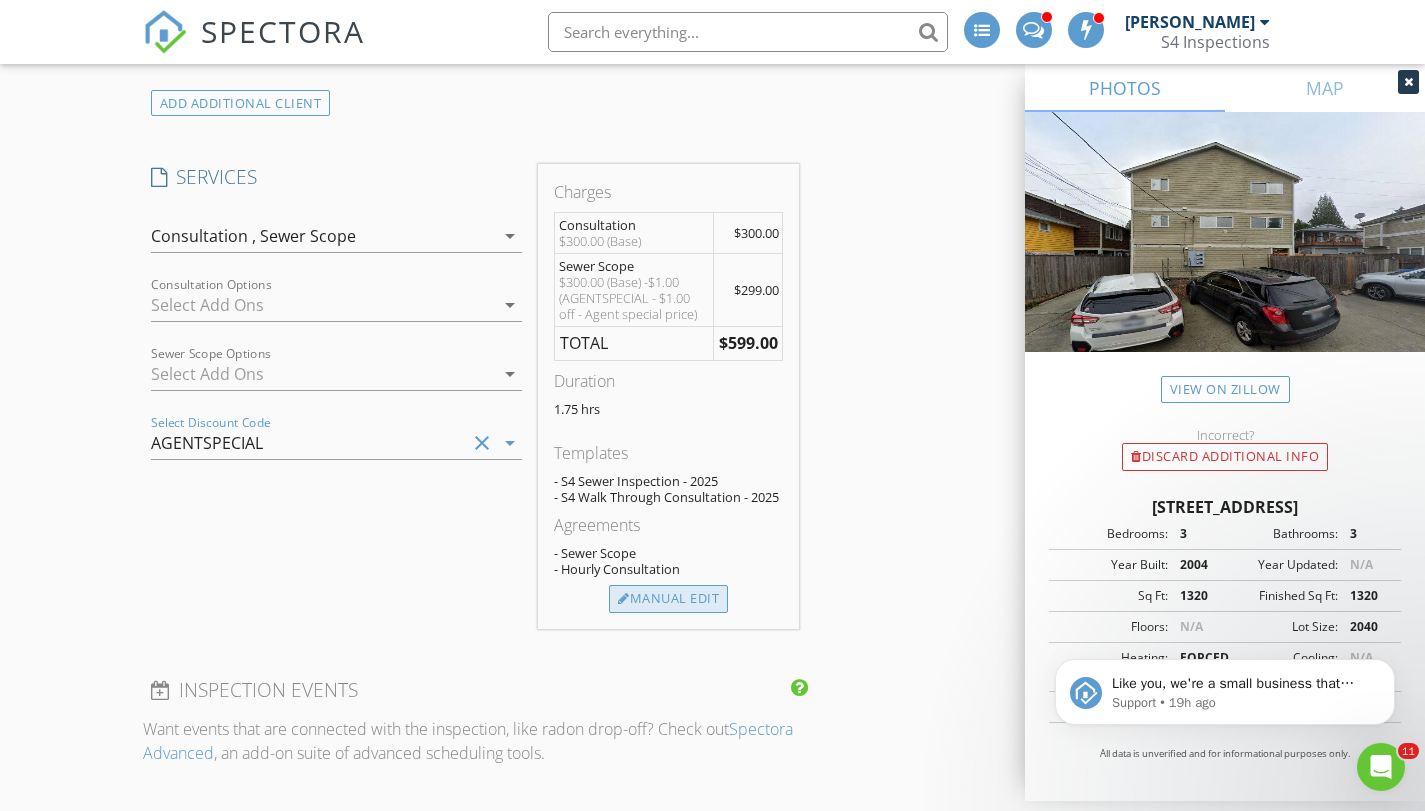 click on "Manual Edit" at bounding box center (668, 599) 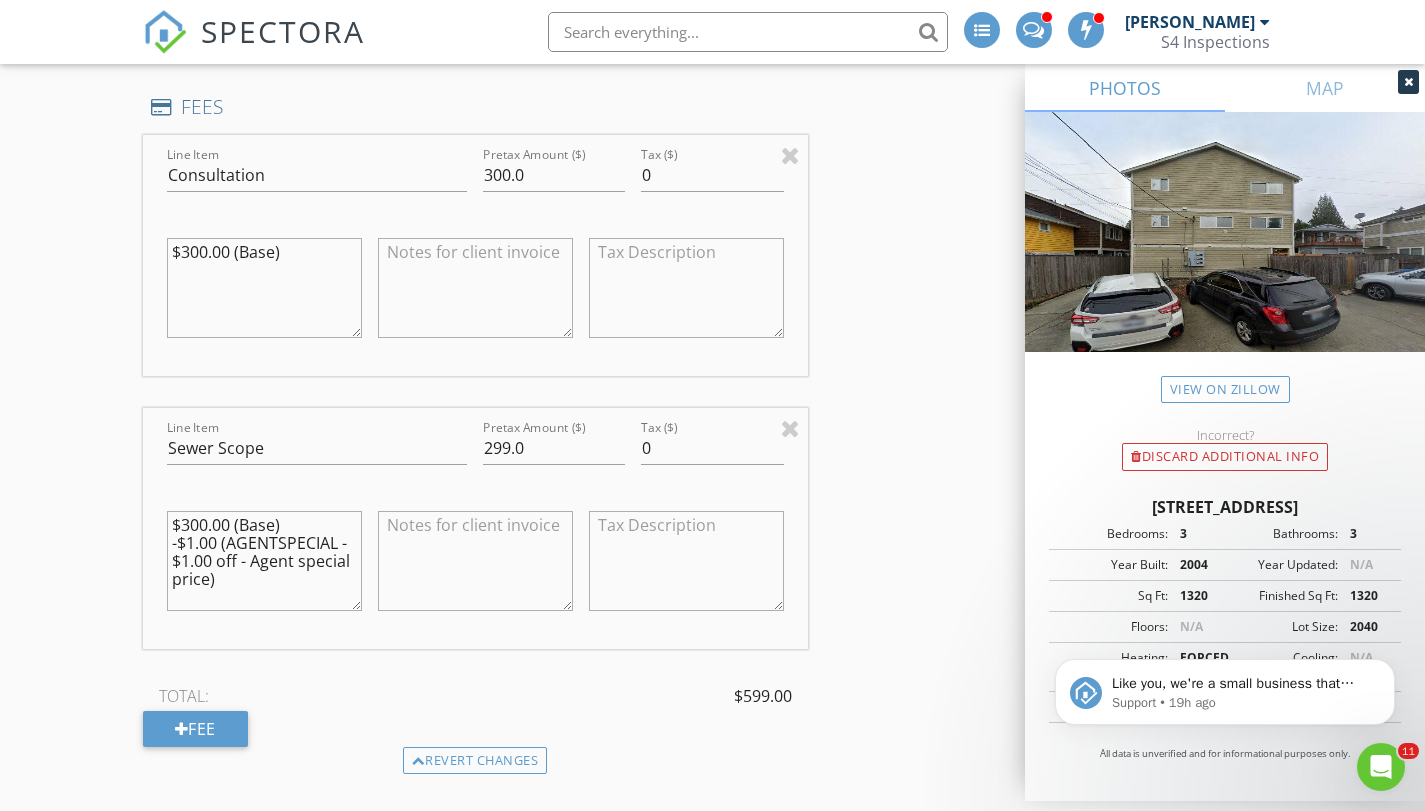 scroll, scrollTop: 1738, scrollLeft: 0, axis: vertical 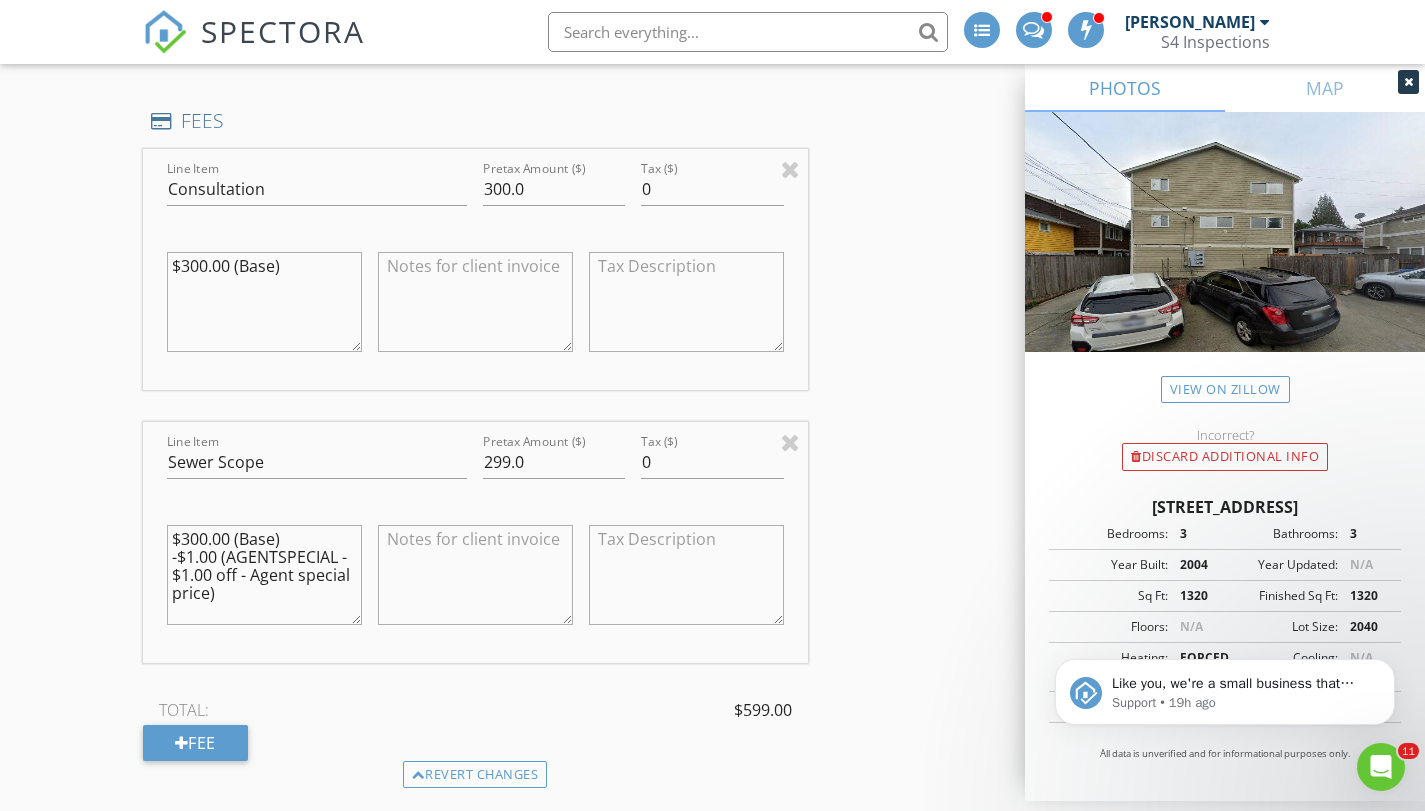click on "$300.00 (Base)
-$1.00 (AGENTSPECIAL - $1.00 off - Agent special price)" at bounding box center (264, 575) 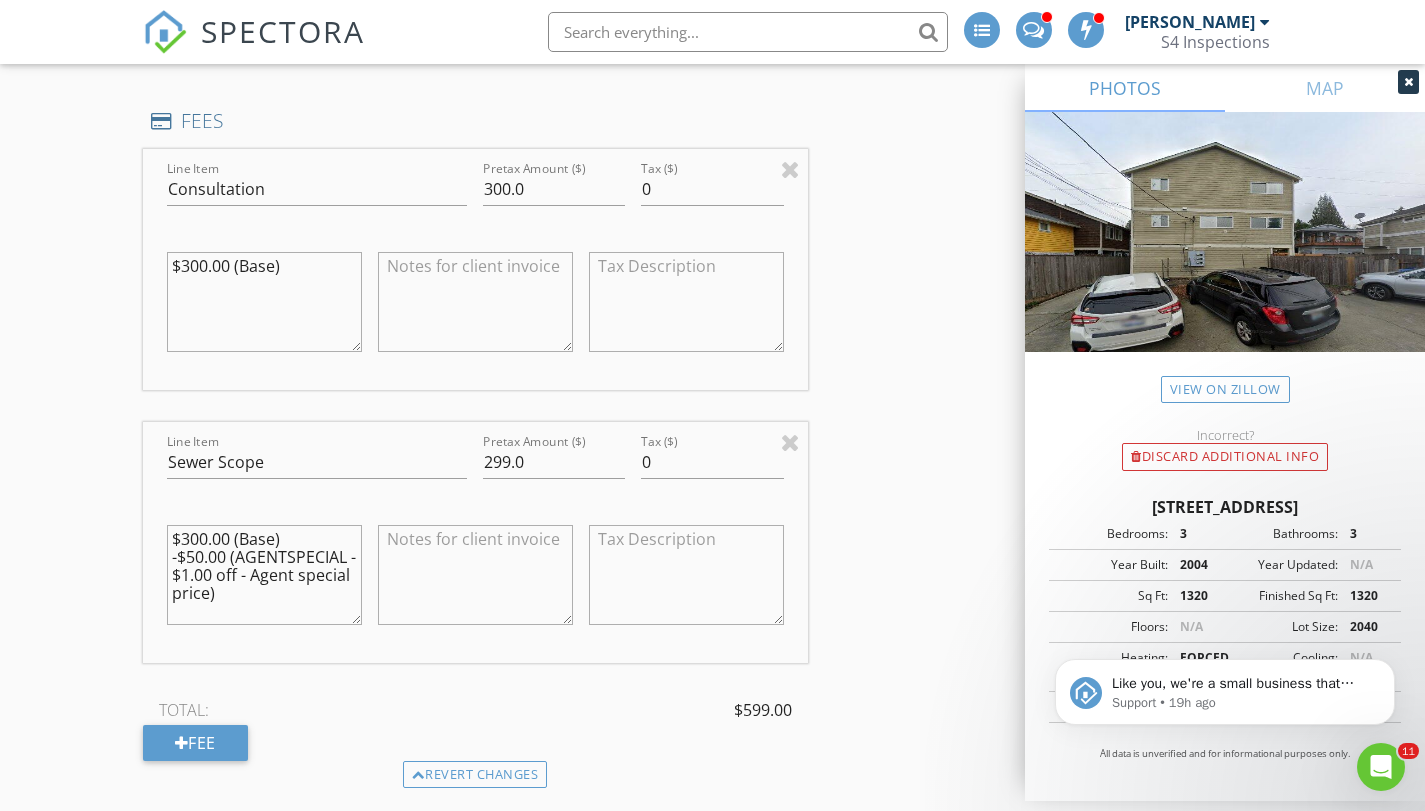 click on "$300.00 (Base)
-$50.00 (AGENTSPECIAL - $1.00 off - Agent special price)" at bounding box center (264, 575) 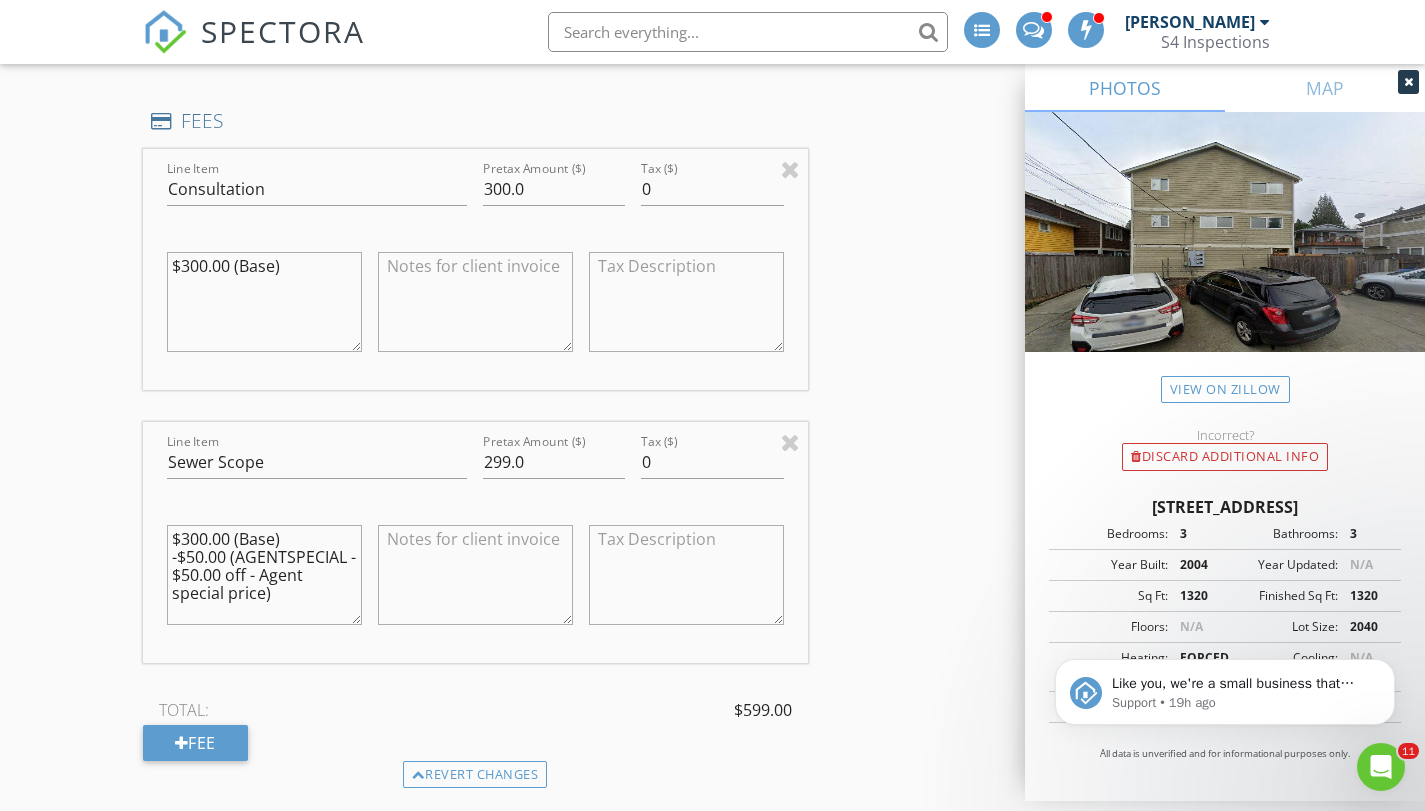 type on "$300.00 (Base)
-$50.00 (AGENTSPECIAL - $50.00 off - Agent special price)" 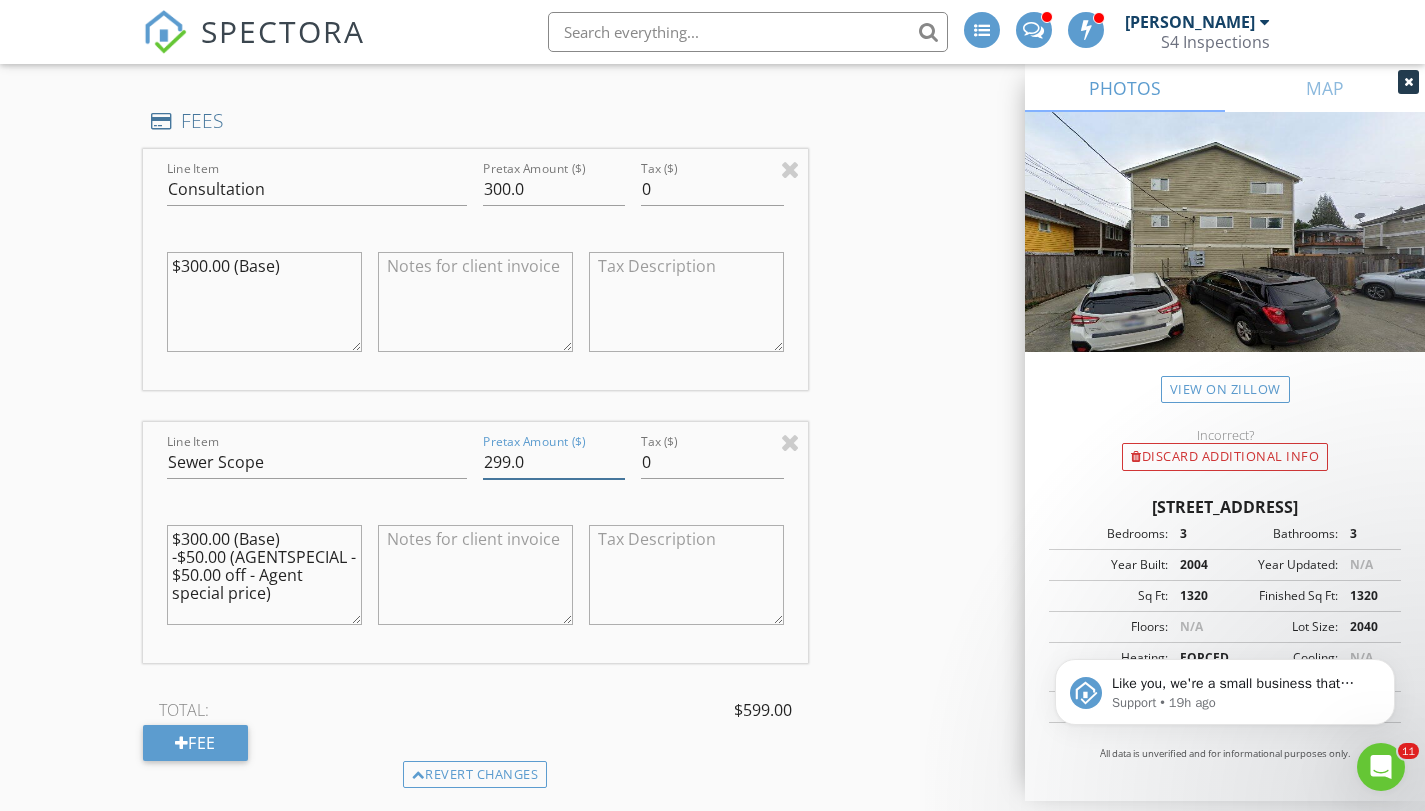 click on "299.0" at bounding box center [554, 462] 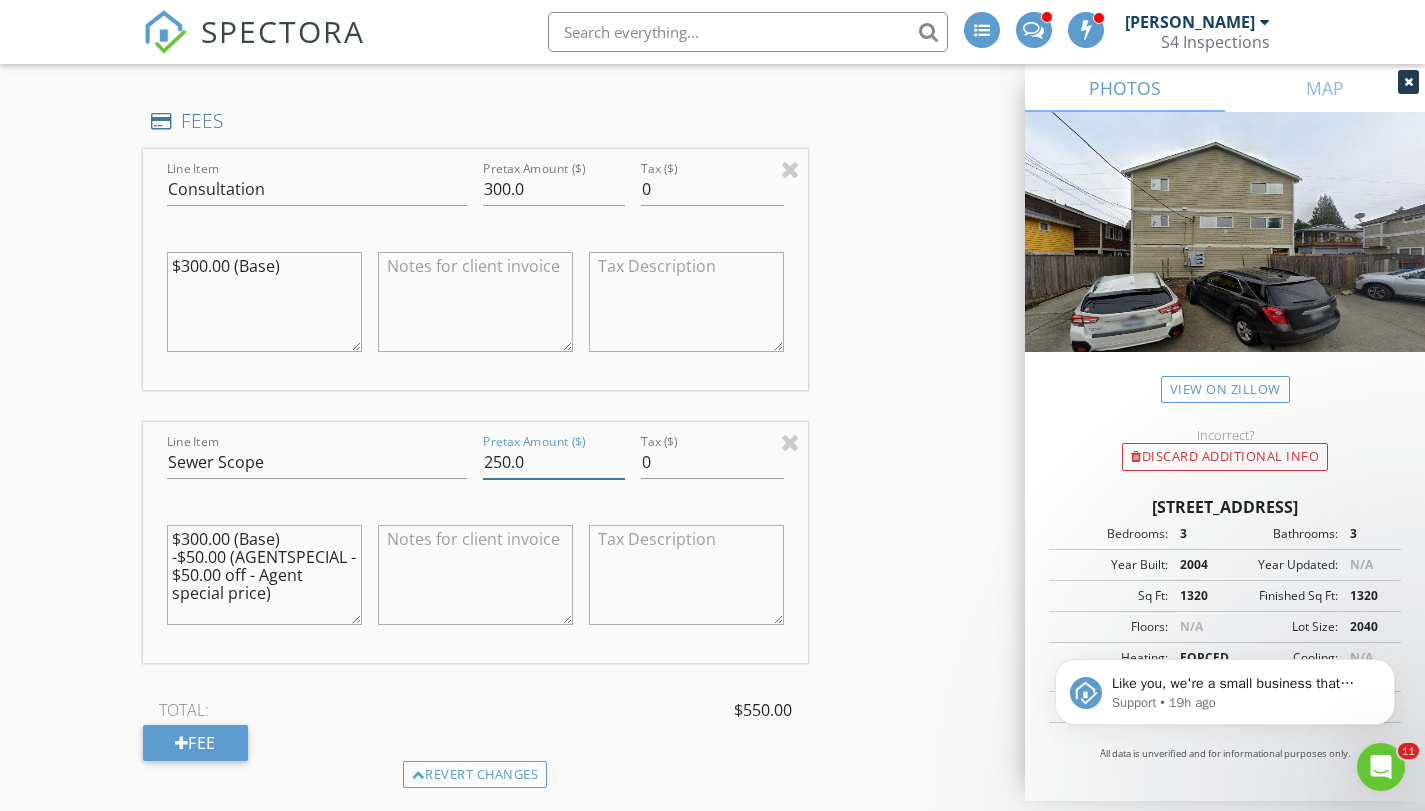 type on "250.0" 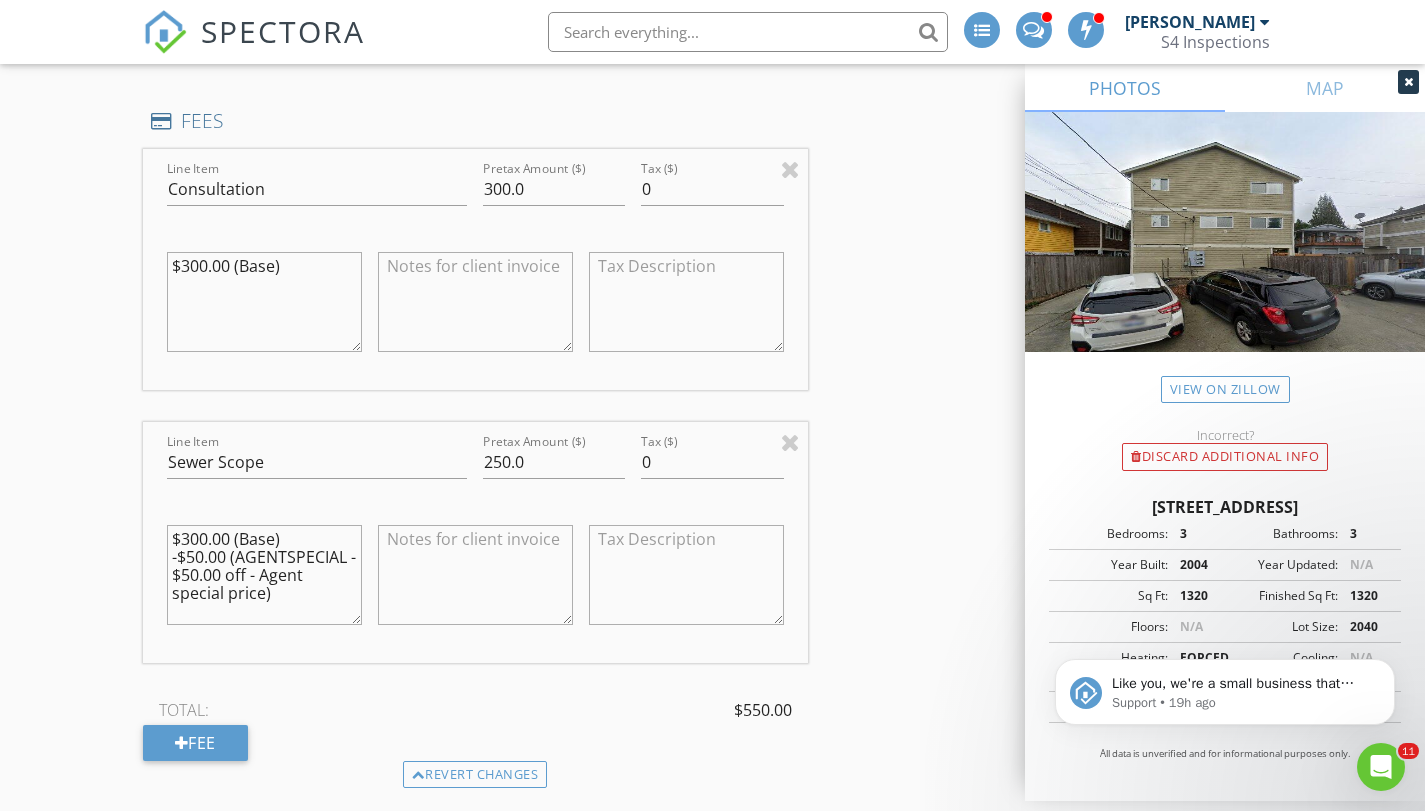 drag, startPoint x: 171, startPoint y: 579, endPoint x: 320, endPoint y: 638, distance: 160.25604 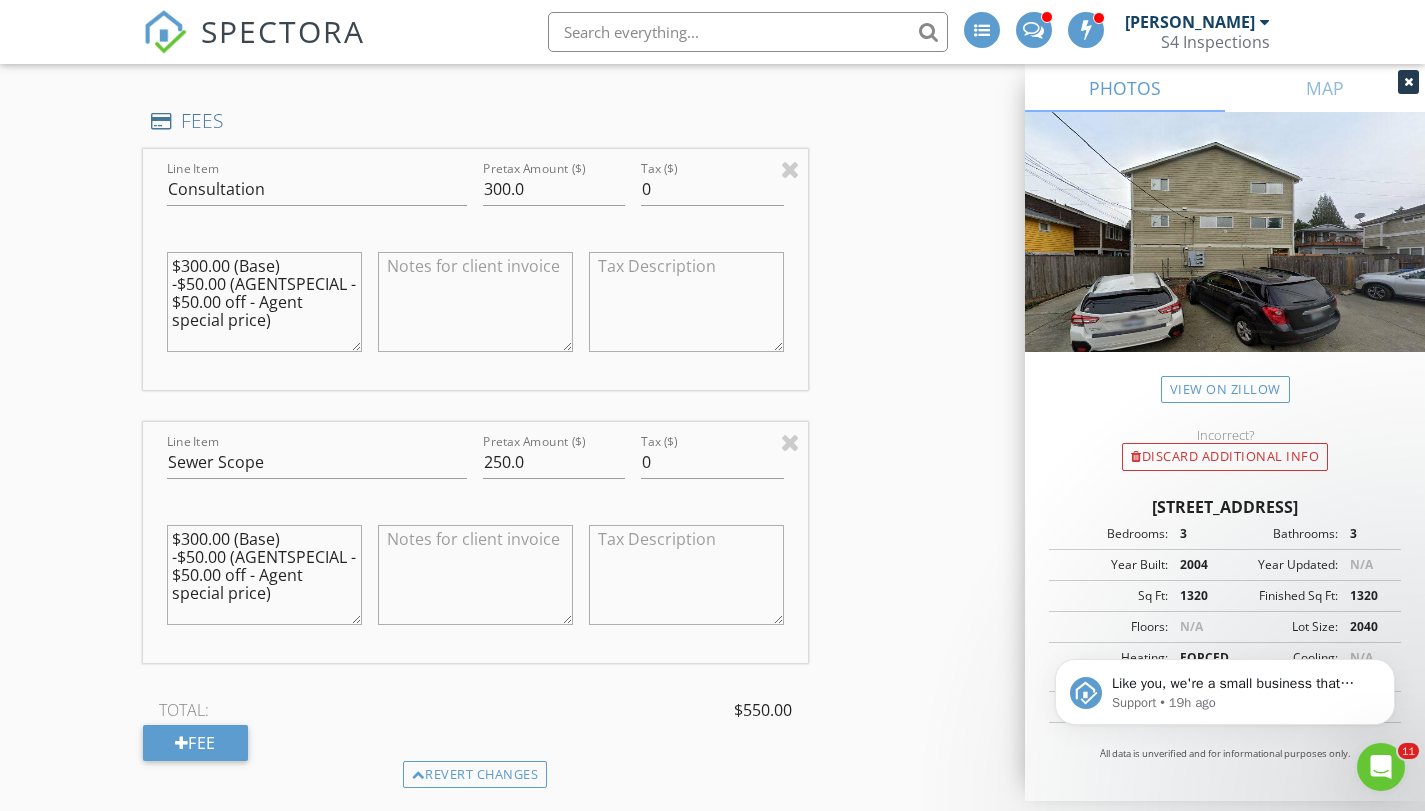 click on "$300.00 (Base)
-$50.00 (AGENTSPECIAL - $50.00 off - Agent special price)" at bounding box center (264, 302) 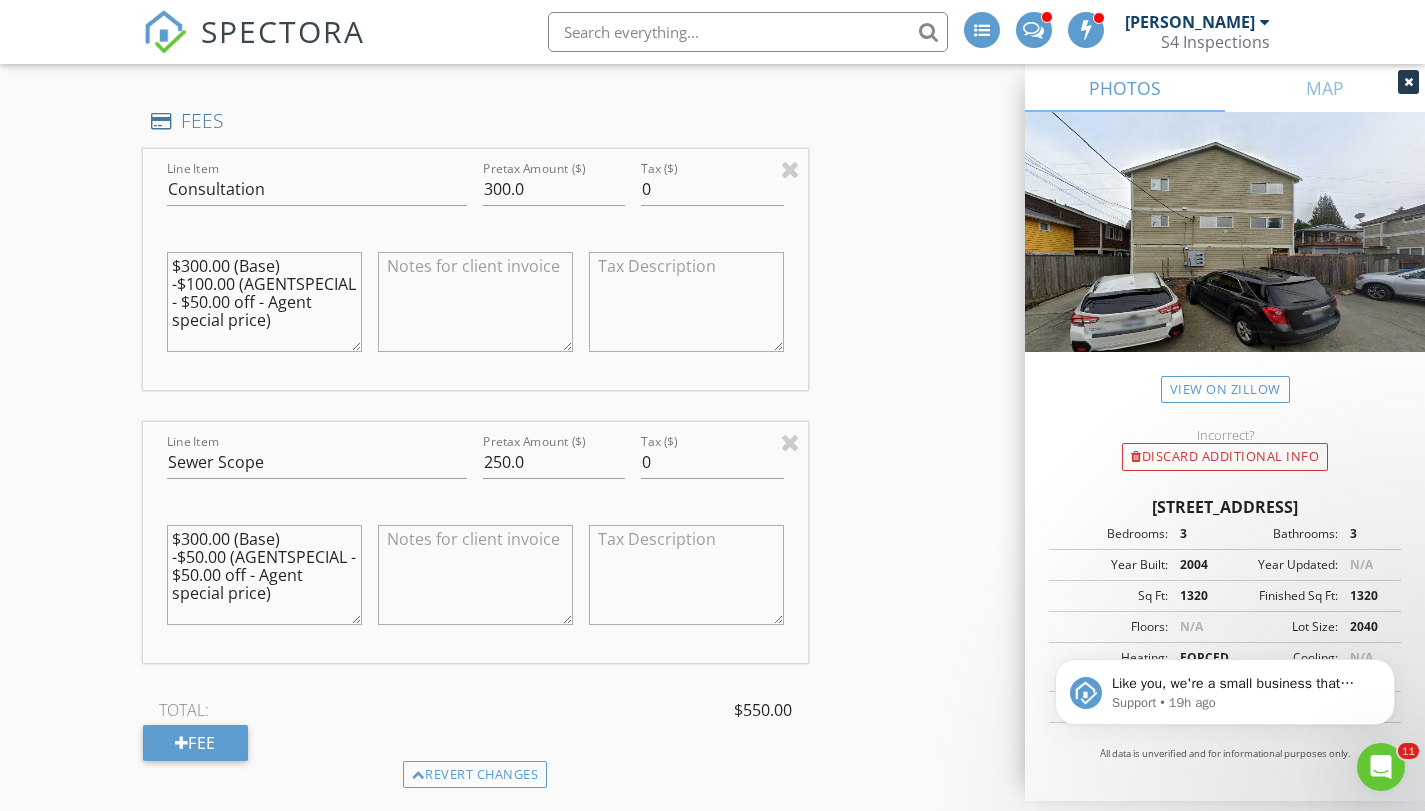 click on "$300.00 (Base)
-$100.00 (AGENTSPECIAL - $50.00 off - Agent special price)" at bounding box center (264, 302) 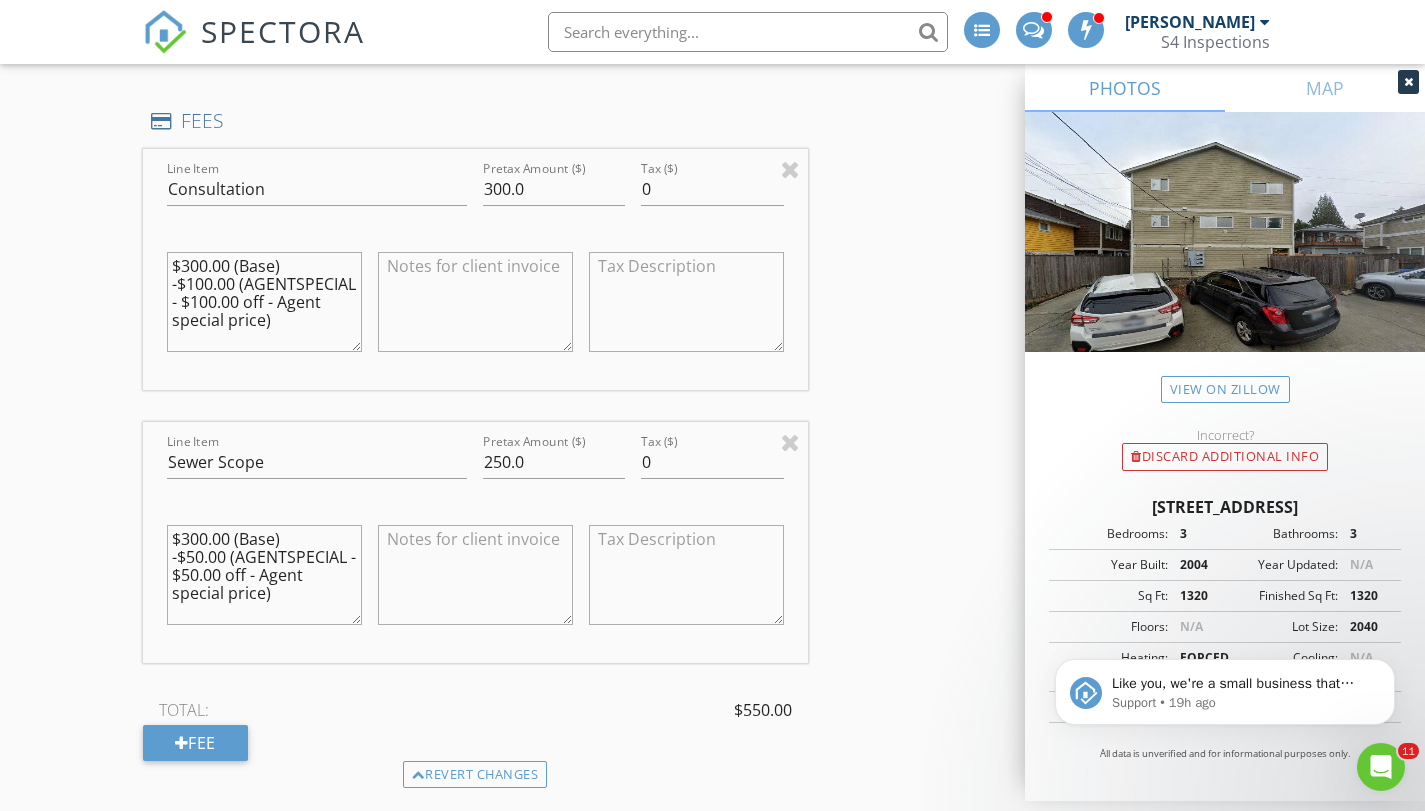 type on "$300.00 (Base)
-$100.00 (AGENTSPECIAL - $100.00 off - Agent special price)" 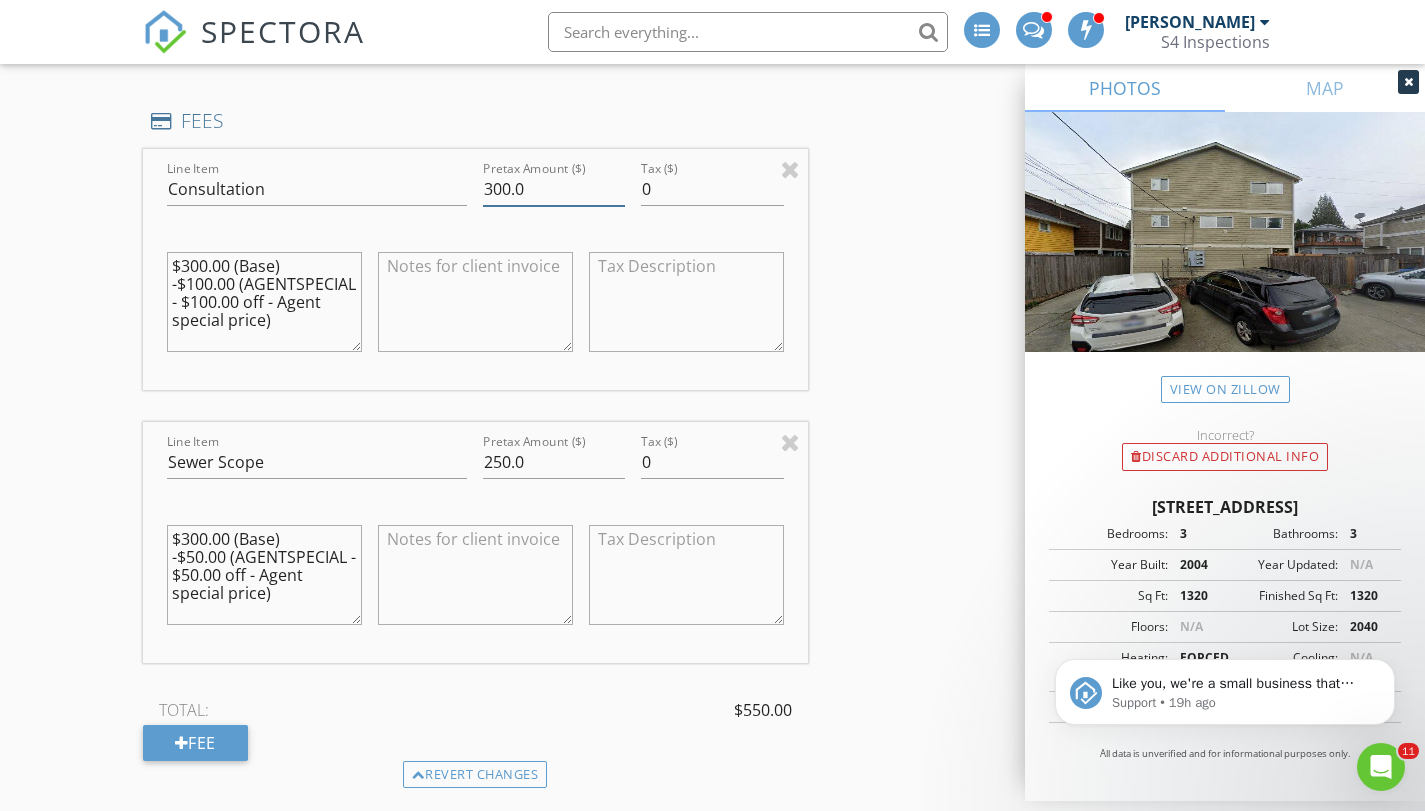 click on "300.0" at bounding box center [554, 189] 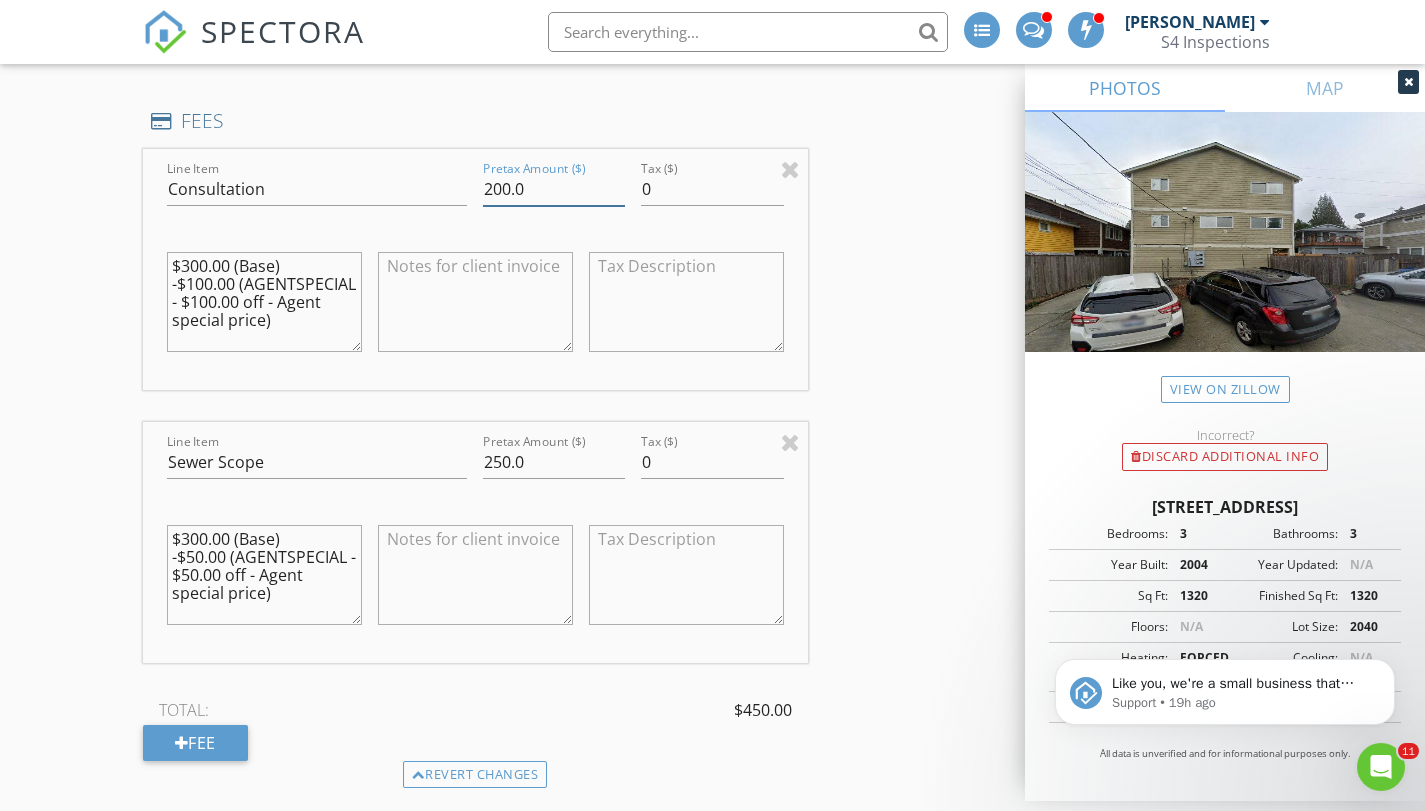 type on "200.0" 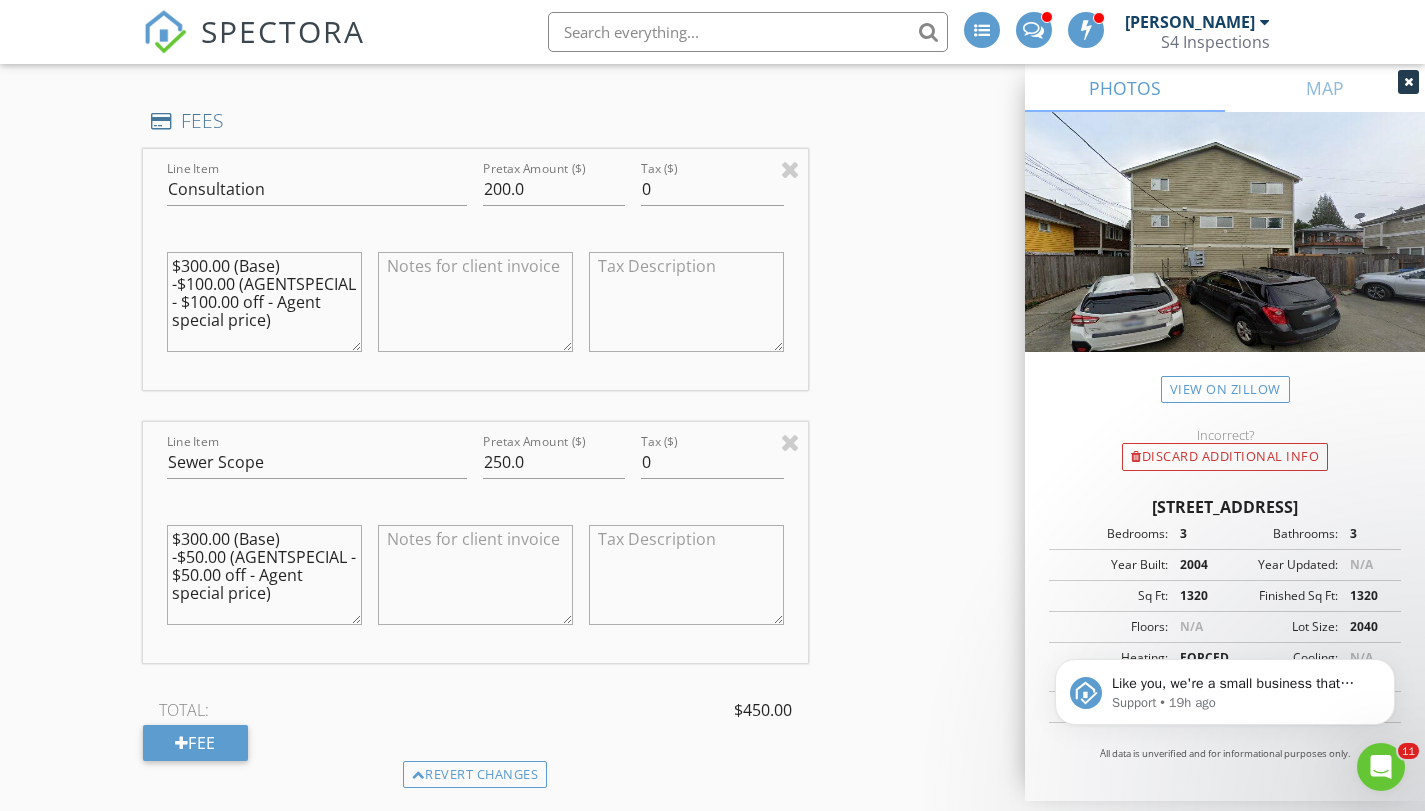 drag, startPoint x: 169, startPoint y: 306, endPoint x: 318, endPoint y: 357, distance: 157.48651 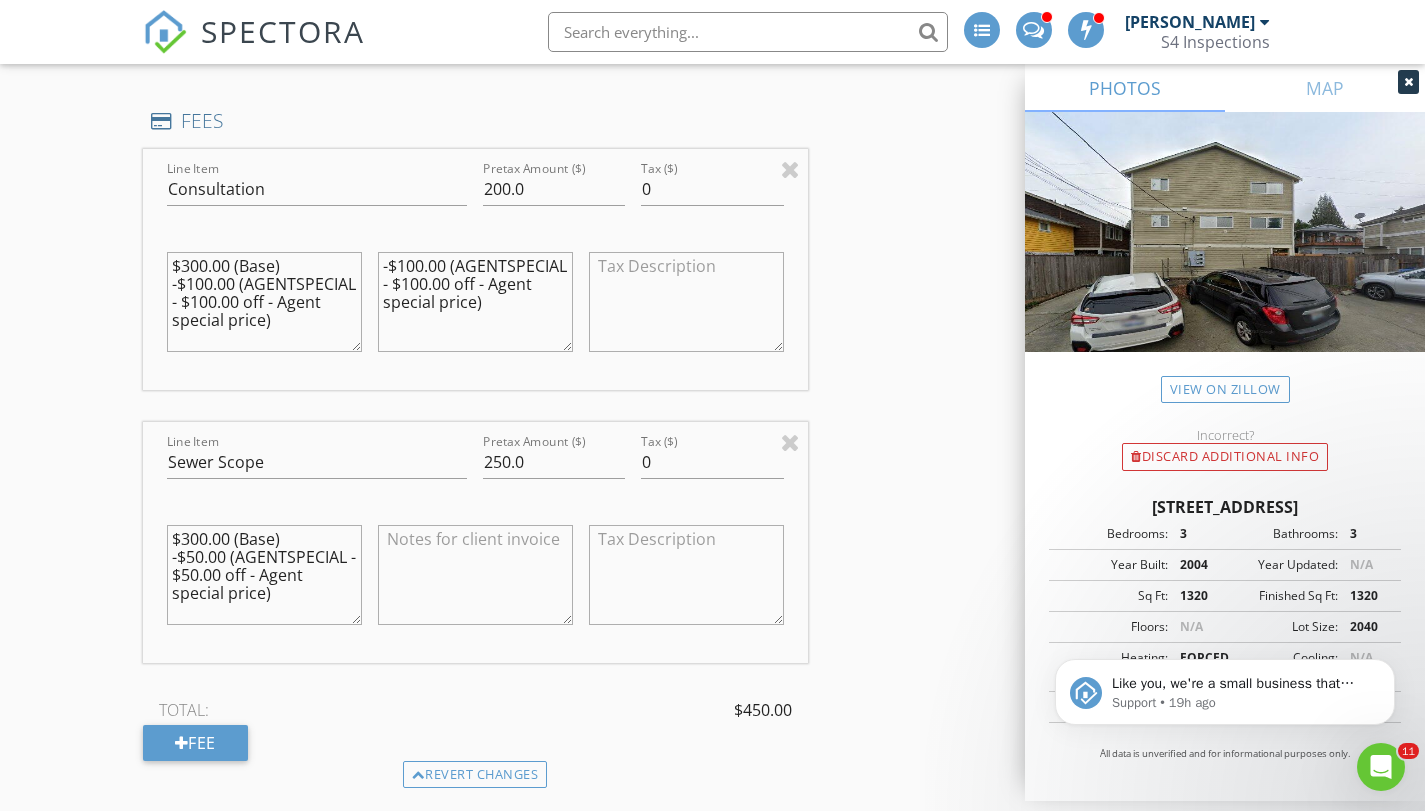 type on "-$100.00 (AGENTSPECIAL - $100.00 off - Agent special price)" 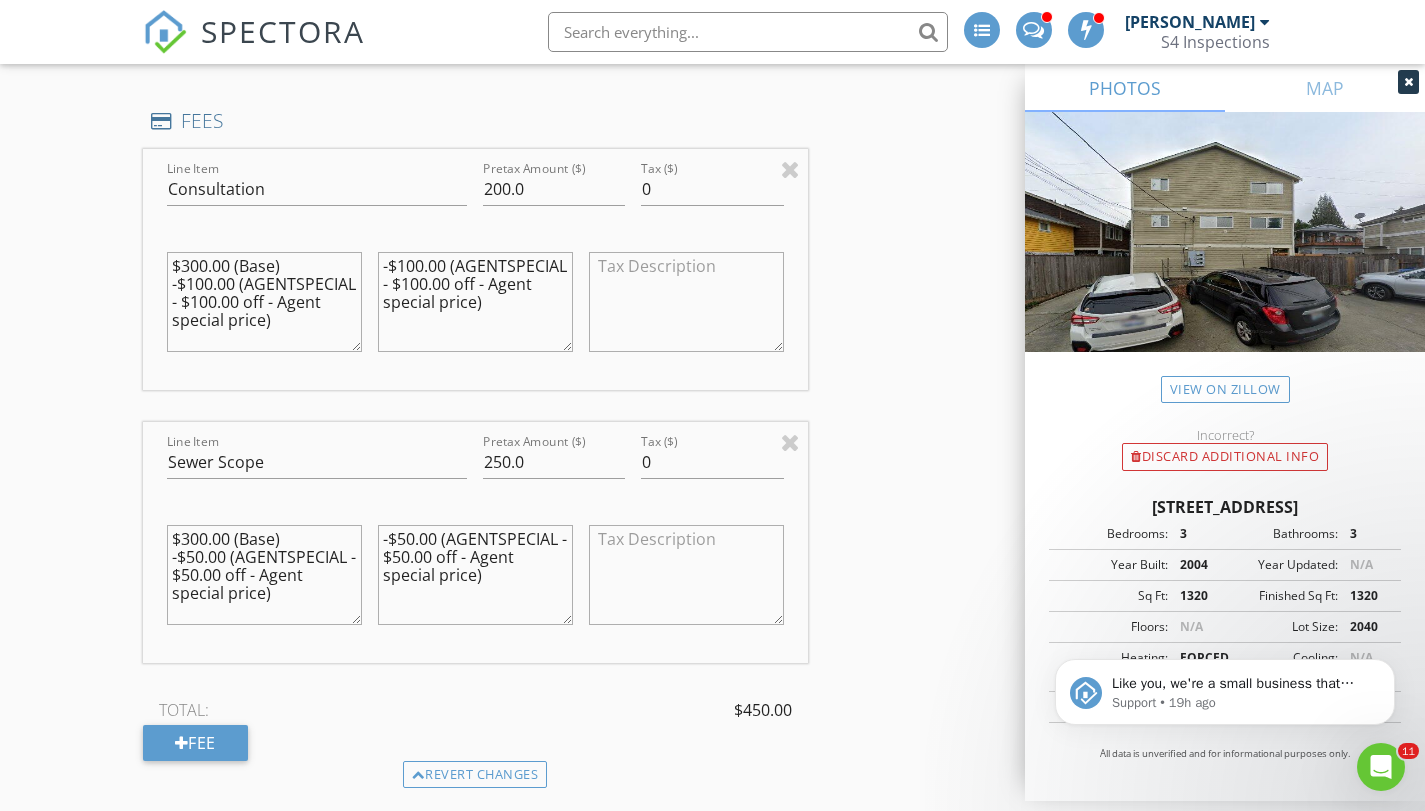 type on "-$50.00 (AGENTSPECIAL - $50.00 off - Agent special price)" 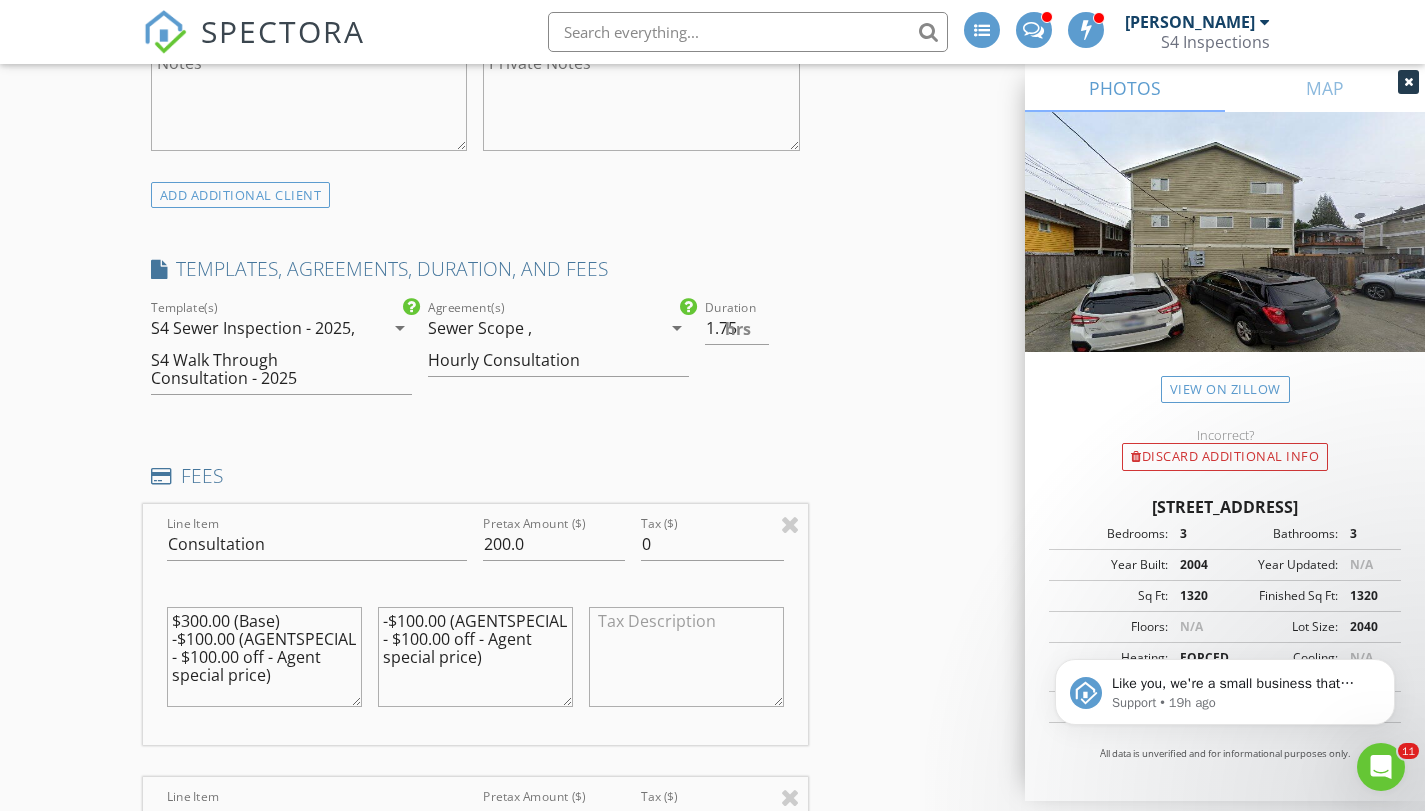 scroll, scrollTop: 1388, scrollLeft: 0, axis: vertical 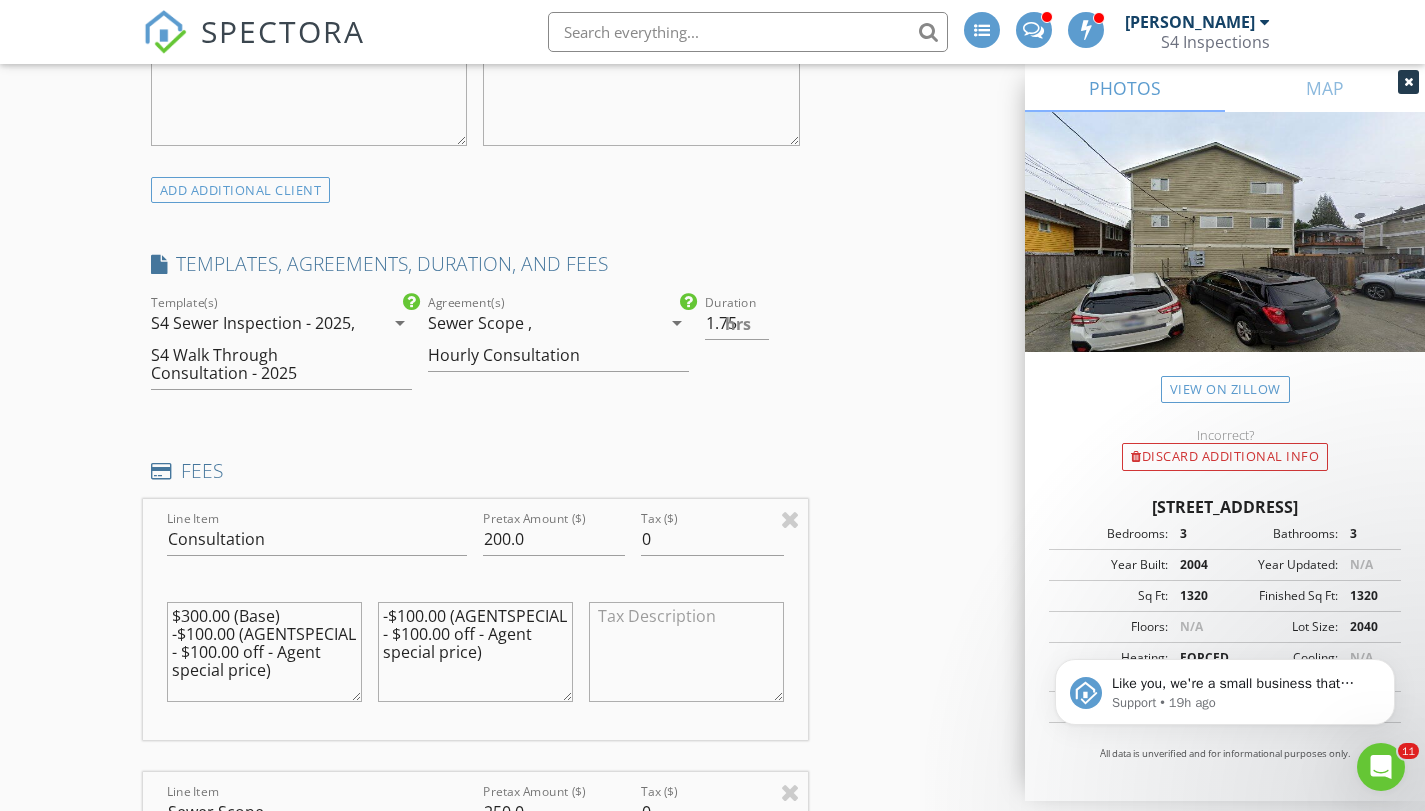 click on "S4 Walk Through Consultation - 2025" at bounding box center (256, 364) 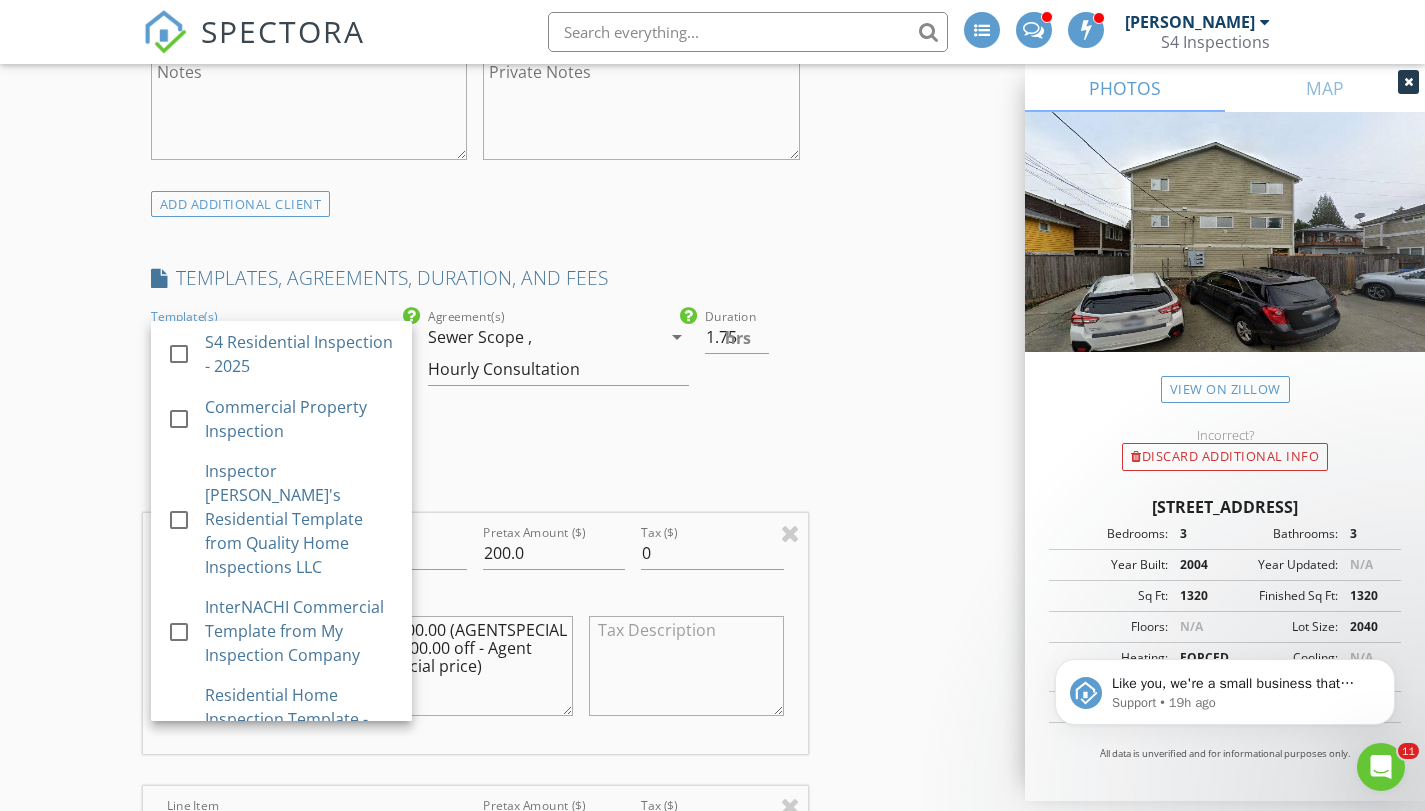 scroll, scrollTop: 1397, scrollLeft: 0, axis: vertical 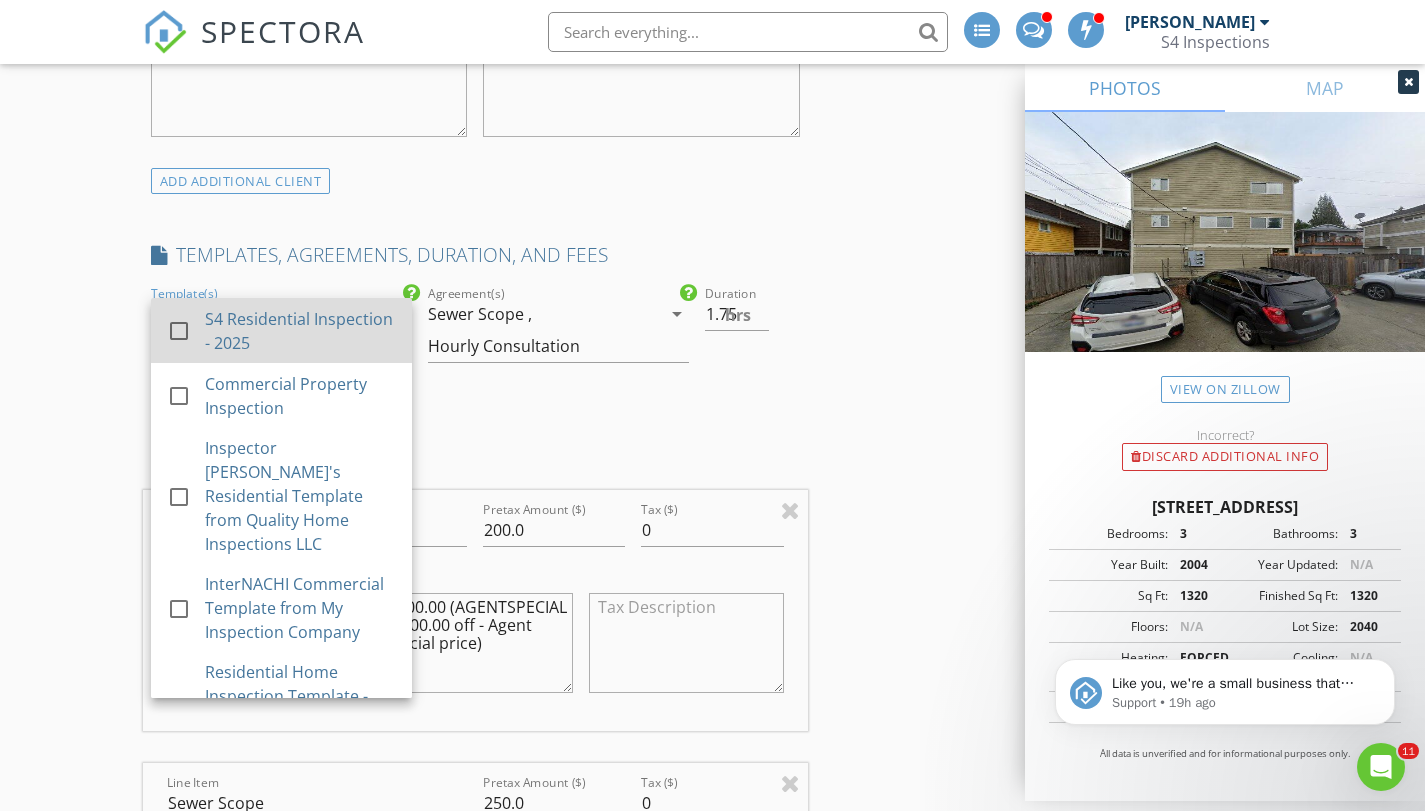 click at bounding box center (179, 331) 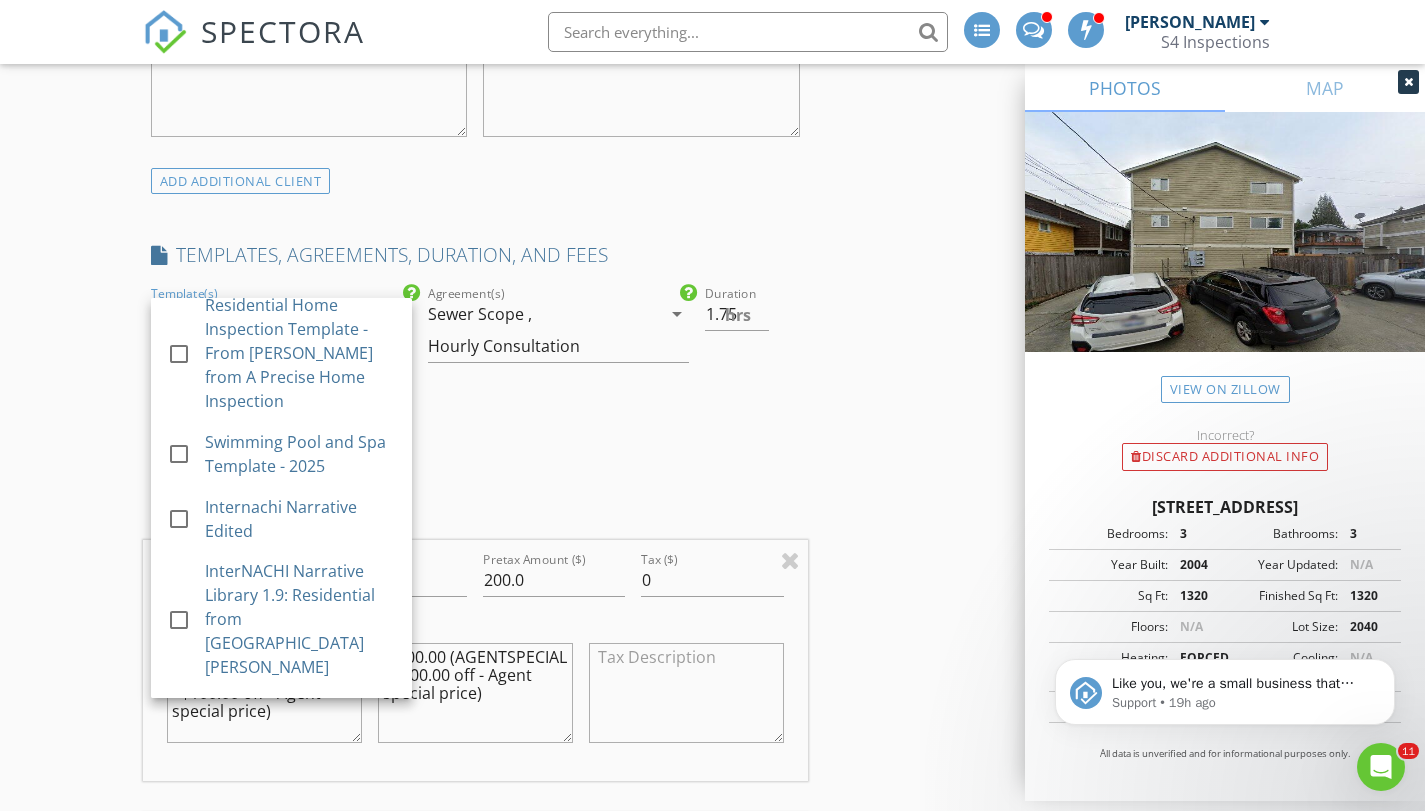 scroll, scrollTop: 874, scrollLeft: 0, axis: vertical 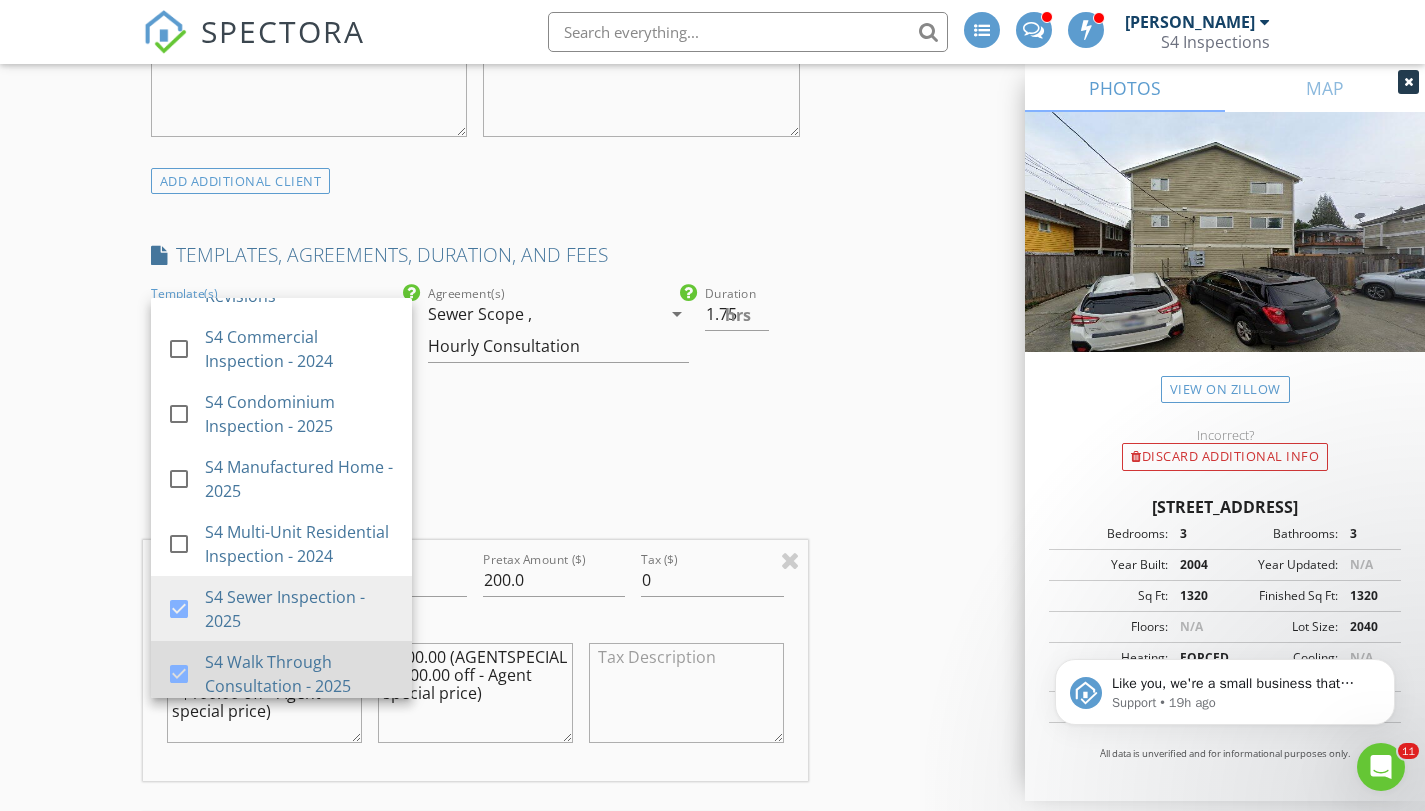 click on "S4 Walk Through Consultation - 2025" at bounding box center [300, 674] 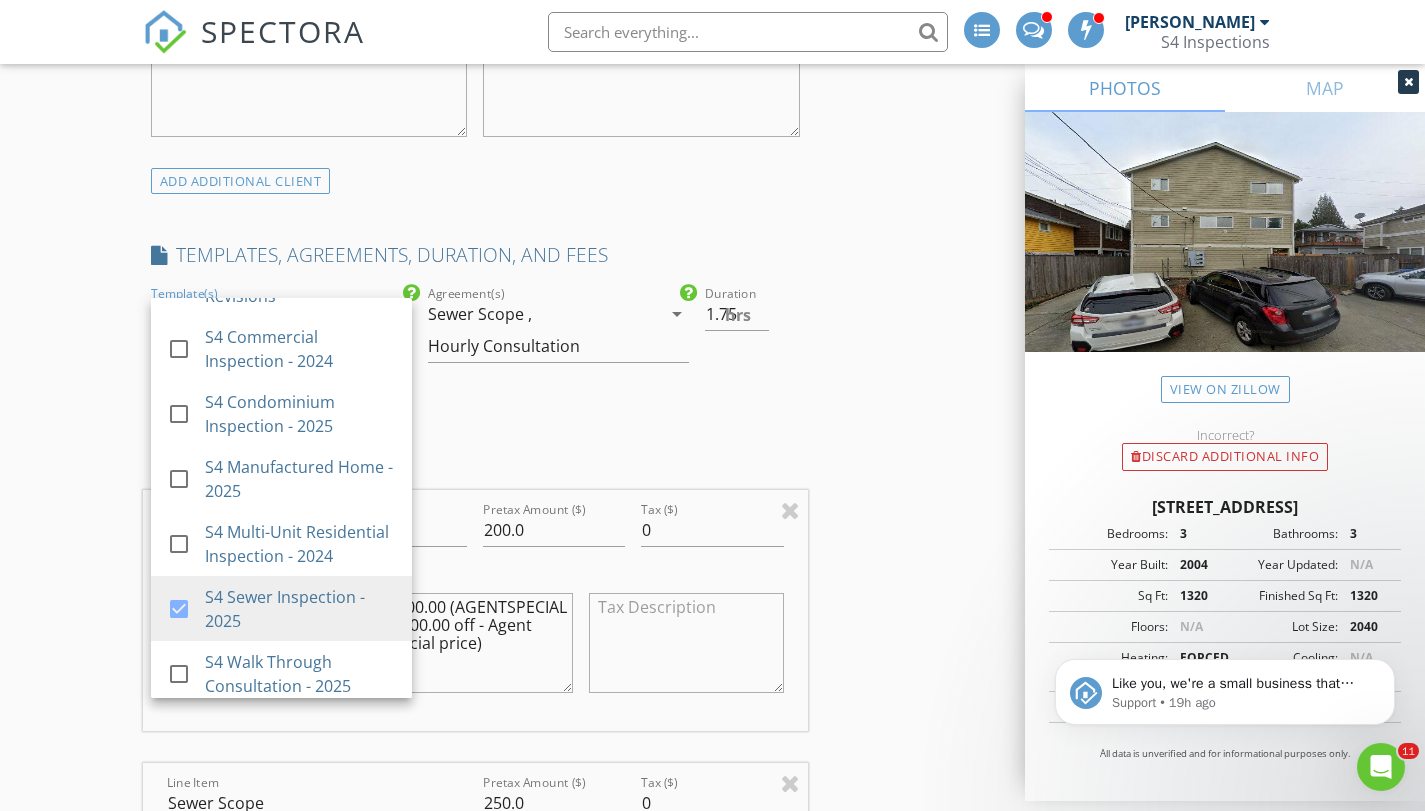 click on "INSPECTOR(S)
check_box   Anthony Tanagretta   PRIMARY   Anthony Tanagretta arrow_drop_down   check_box_outline_blank Anthony Tanagretta specifically requested
Date/Time
07/17/2025 8:00 AM
Location
Address Search       Address 8121 Delridge Wy SW   Unit A   City Seattle   State WA   Zip 98106   County King     Square Feet 1020   Year Built 2004   Foundation Slab arrow_drop_down     Anthony Tanagretta     2.1 miles     (7 minutes)
client
check_box Enable Client CC email for this inspection   Client Search     check_box_outline_blank Client is a Company/Organization     First Name   Last Name   Email   CC Email   Phone         Tags         Notes   Private Notes
ADD ADDITIONAL client
SERVICES
check_box_outline_blank   Condo Inspection 1,499 sqft and Below     $450      $550" at bounding box center (713, 964) 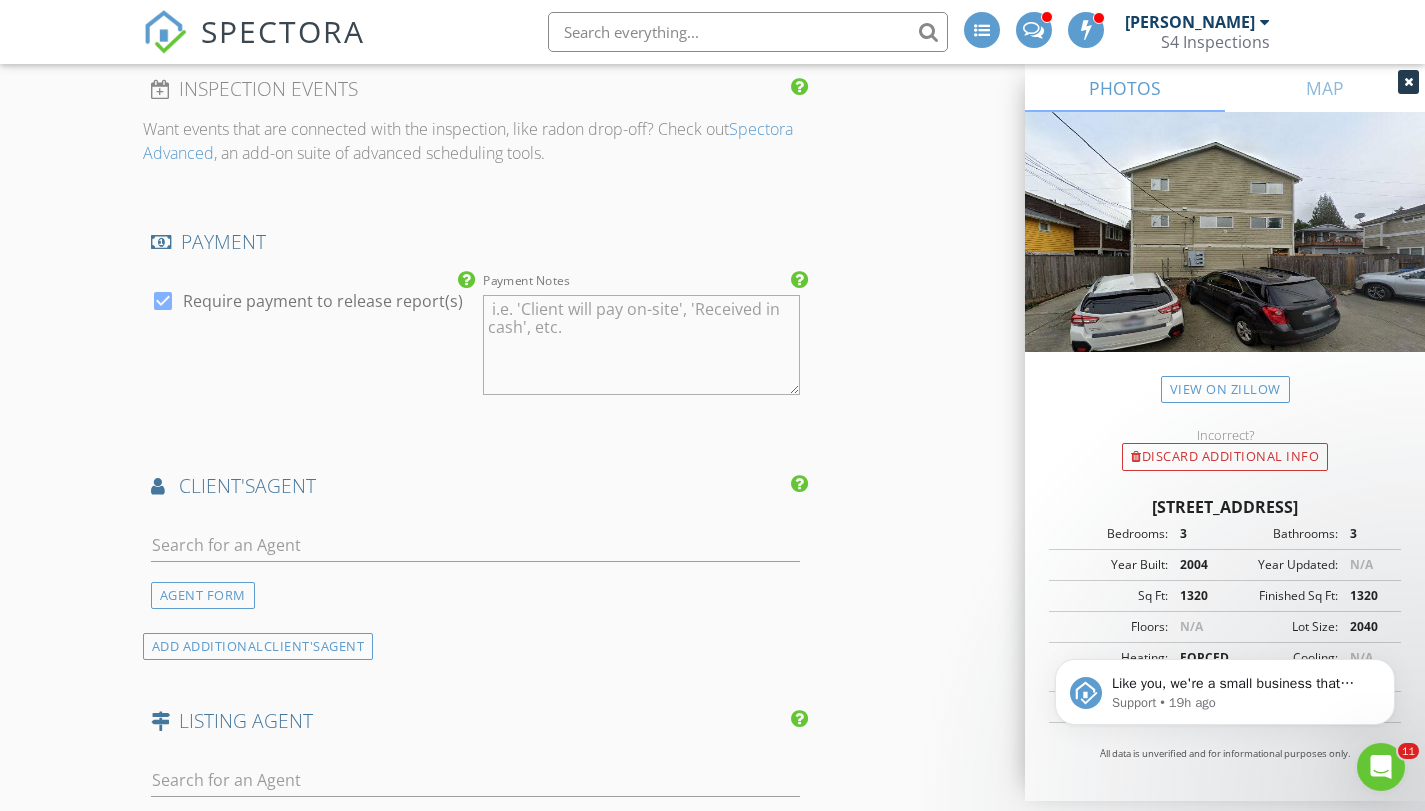 scroll, scrollTop: 2515, scrollLeft: 0, axis: vertical 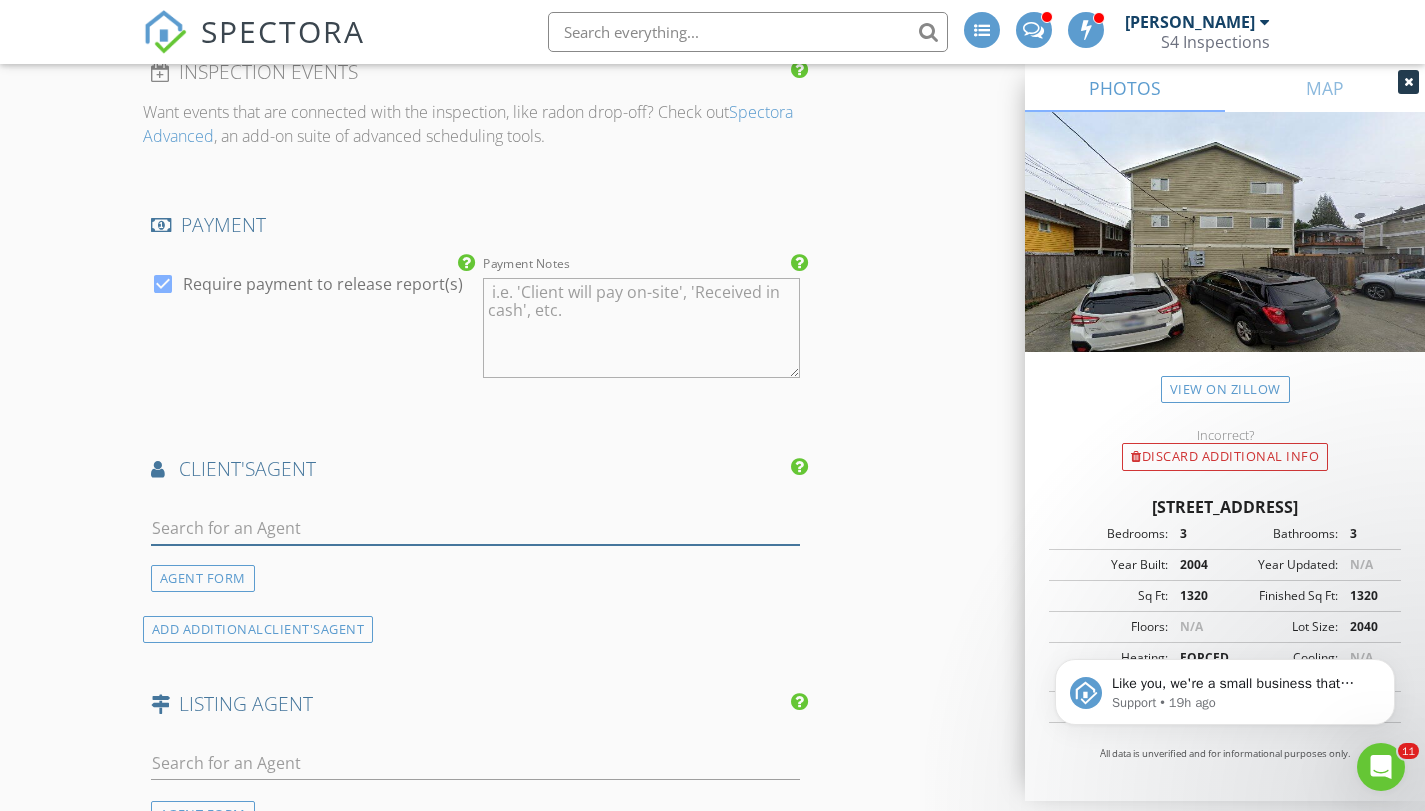click at bounding box center [475, 528] 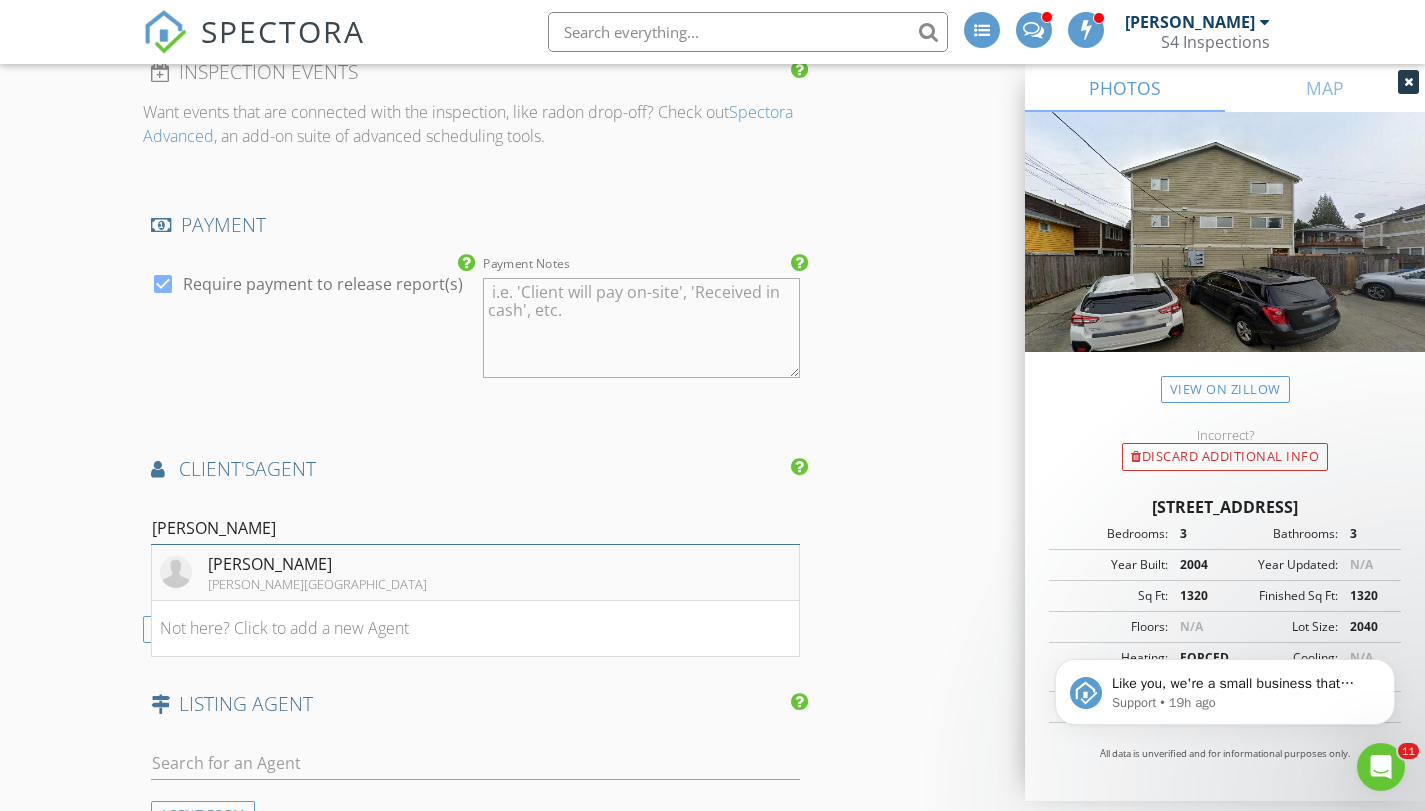 type on "Lura" 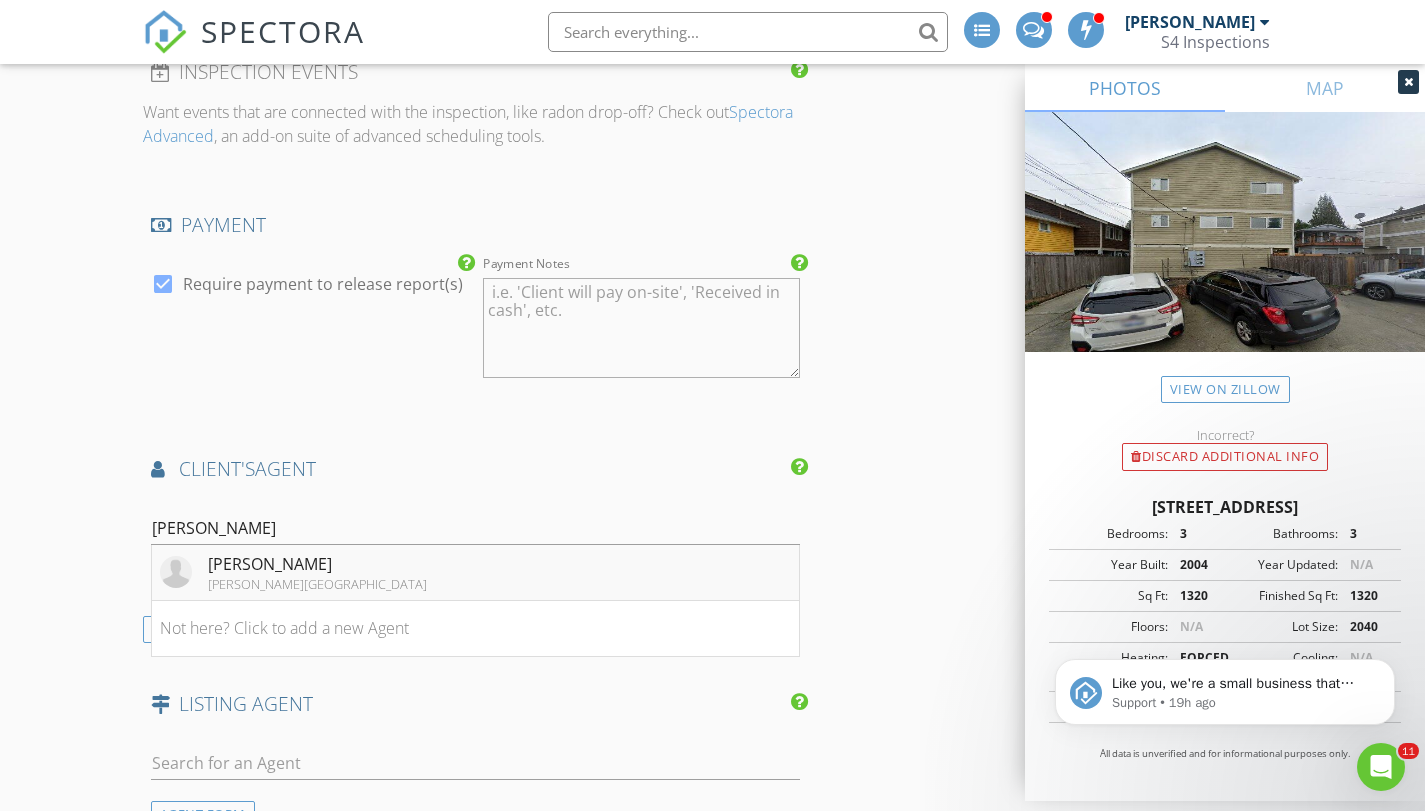click on "Lura Noyes
John L Scott - West Seattle" at bounding box center (475, 573) 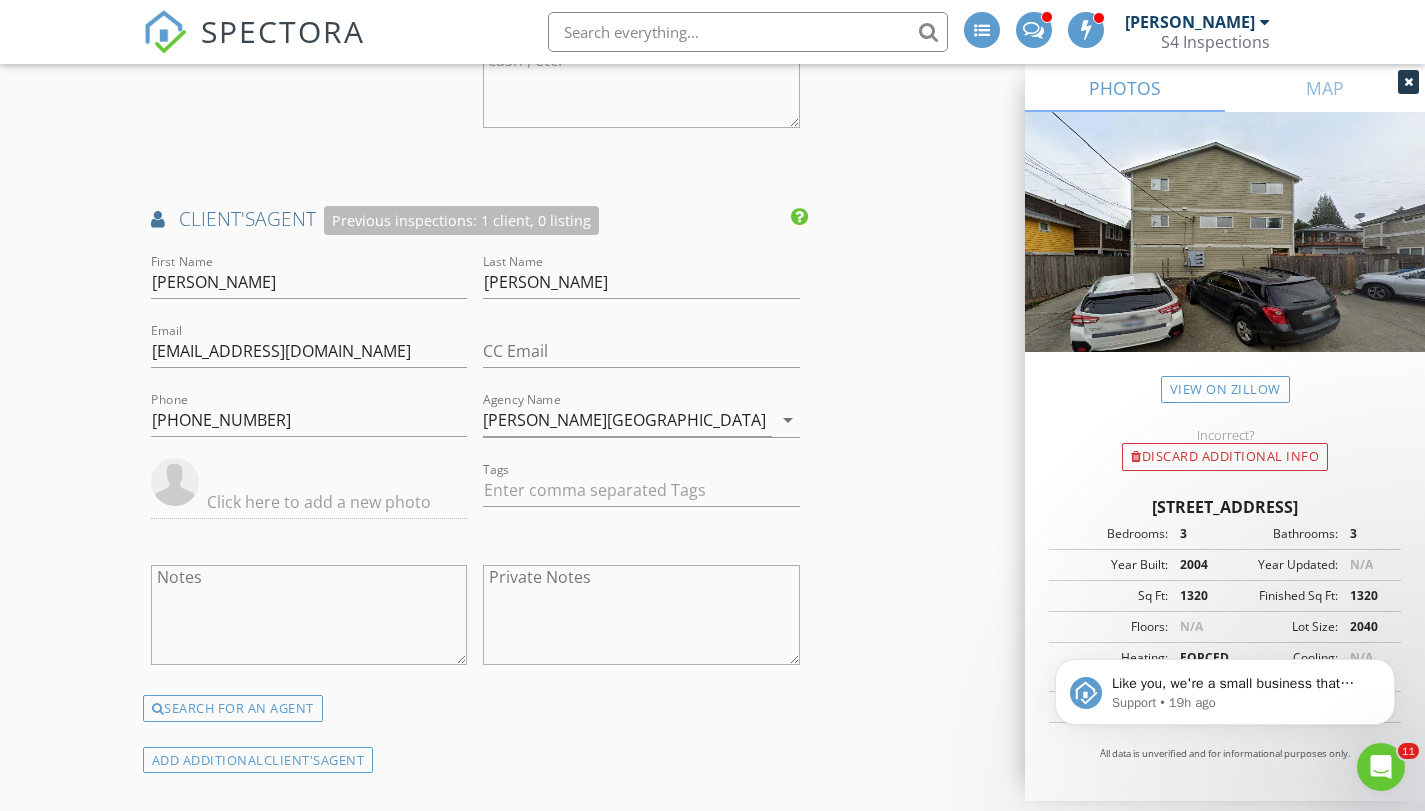 scroll, scrollTop: 2772, scrollLeft: 0, axis: vertical 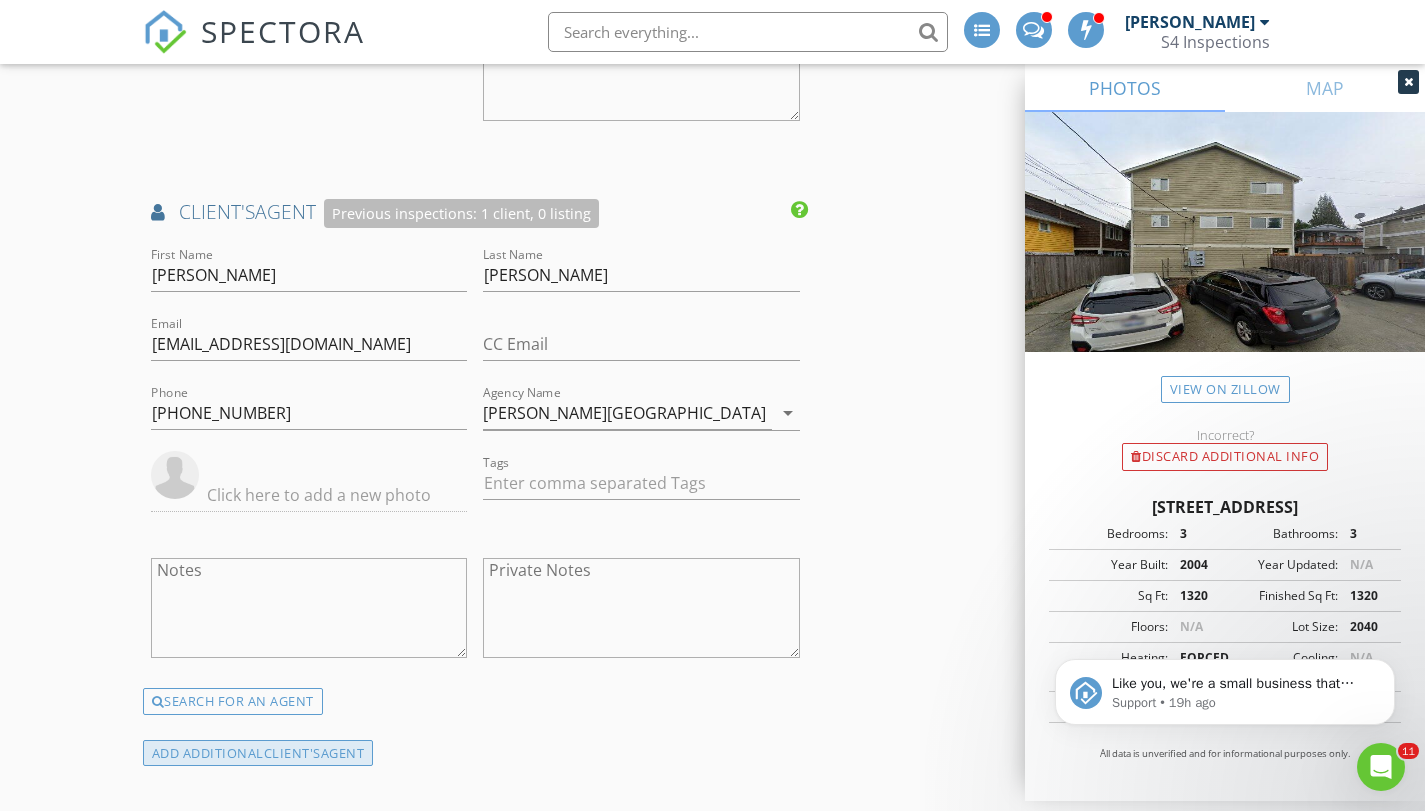 click on "ADD ADDITIONAL
client's  AGENT" at bounding box center [258, 753] 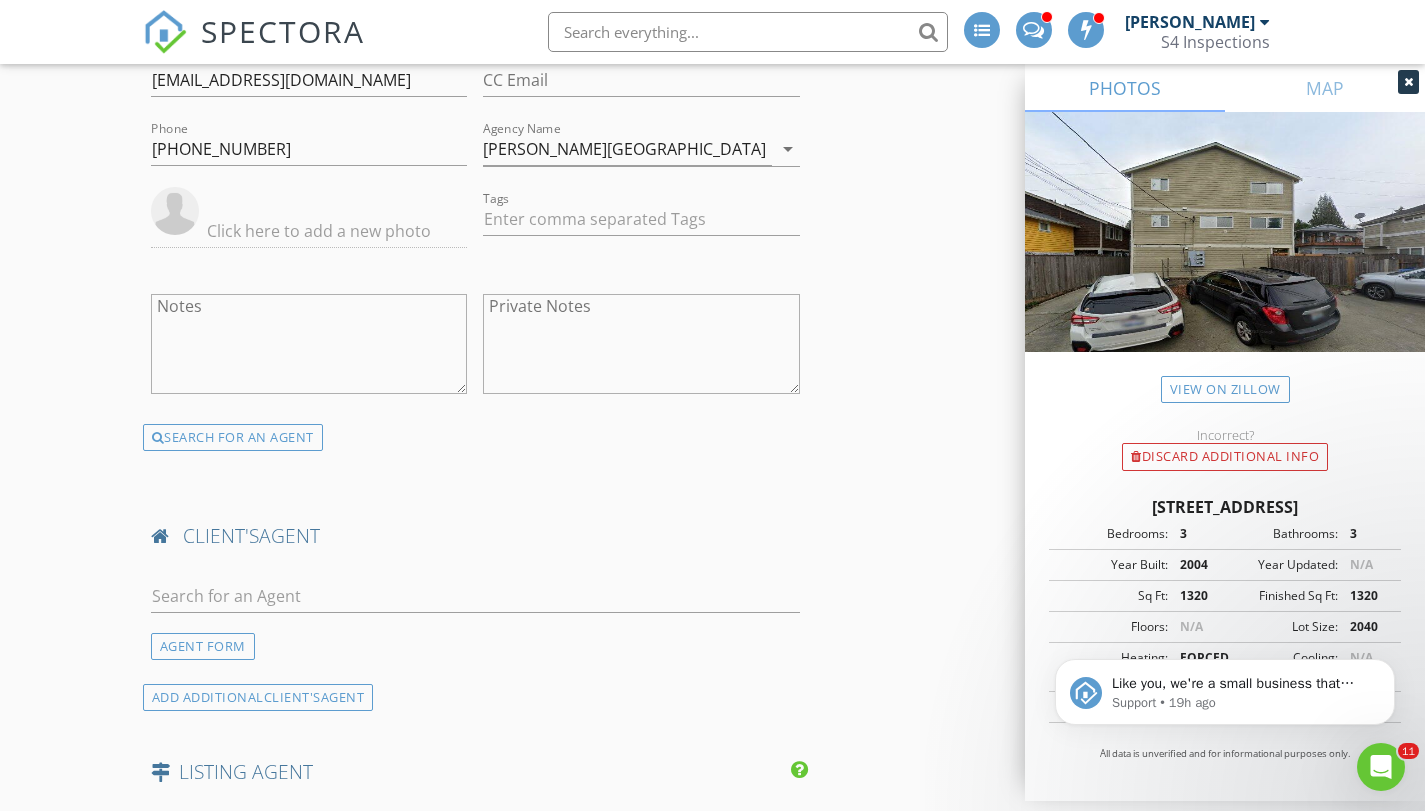 scroll, scrollTop: 3040, scrollLeft: 0, axis: vertical 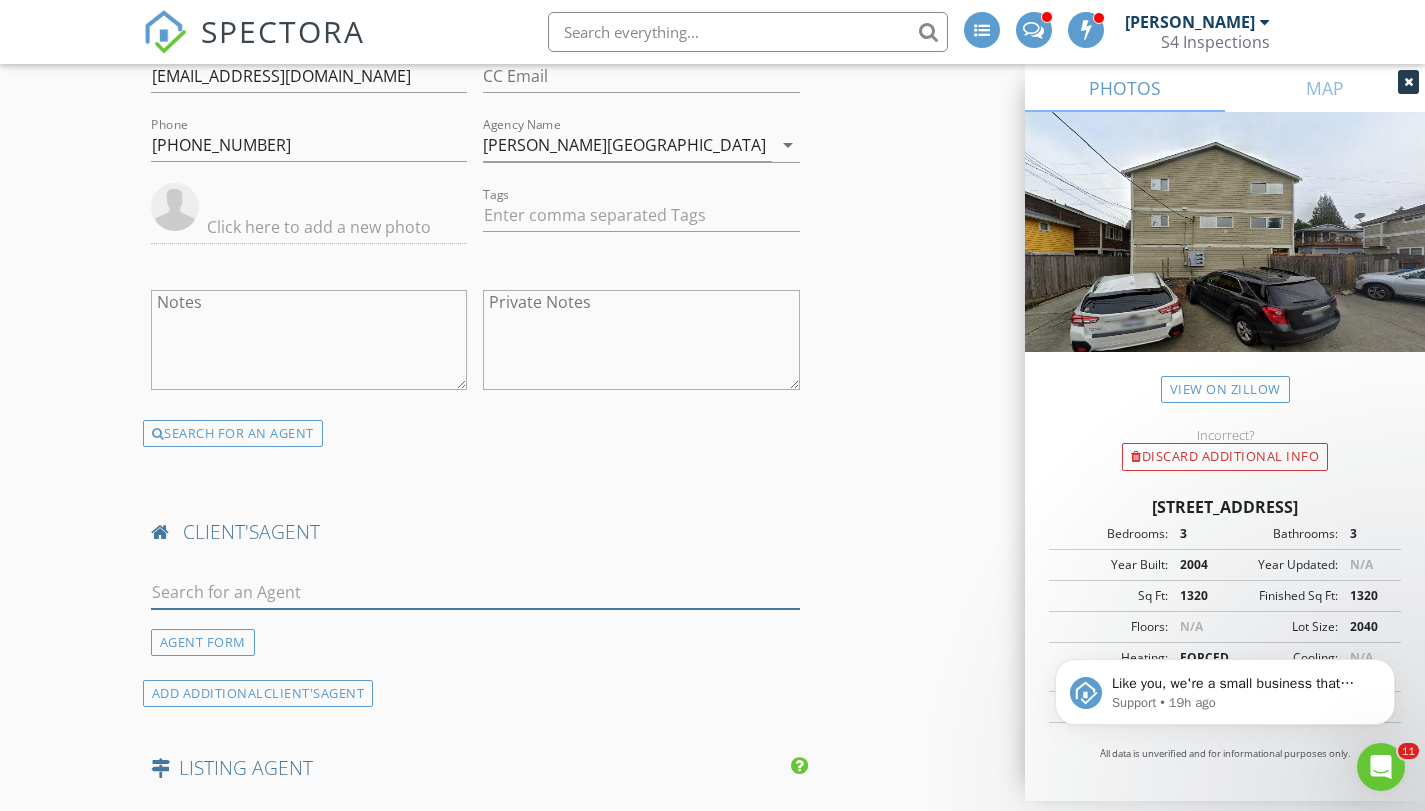 click at bounding box center (475, 592) 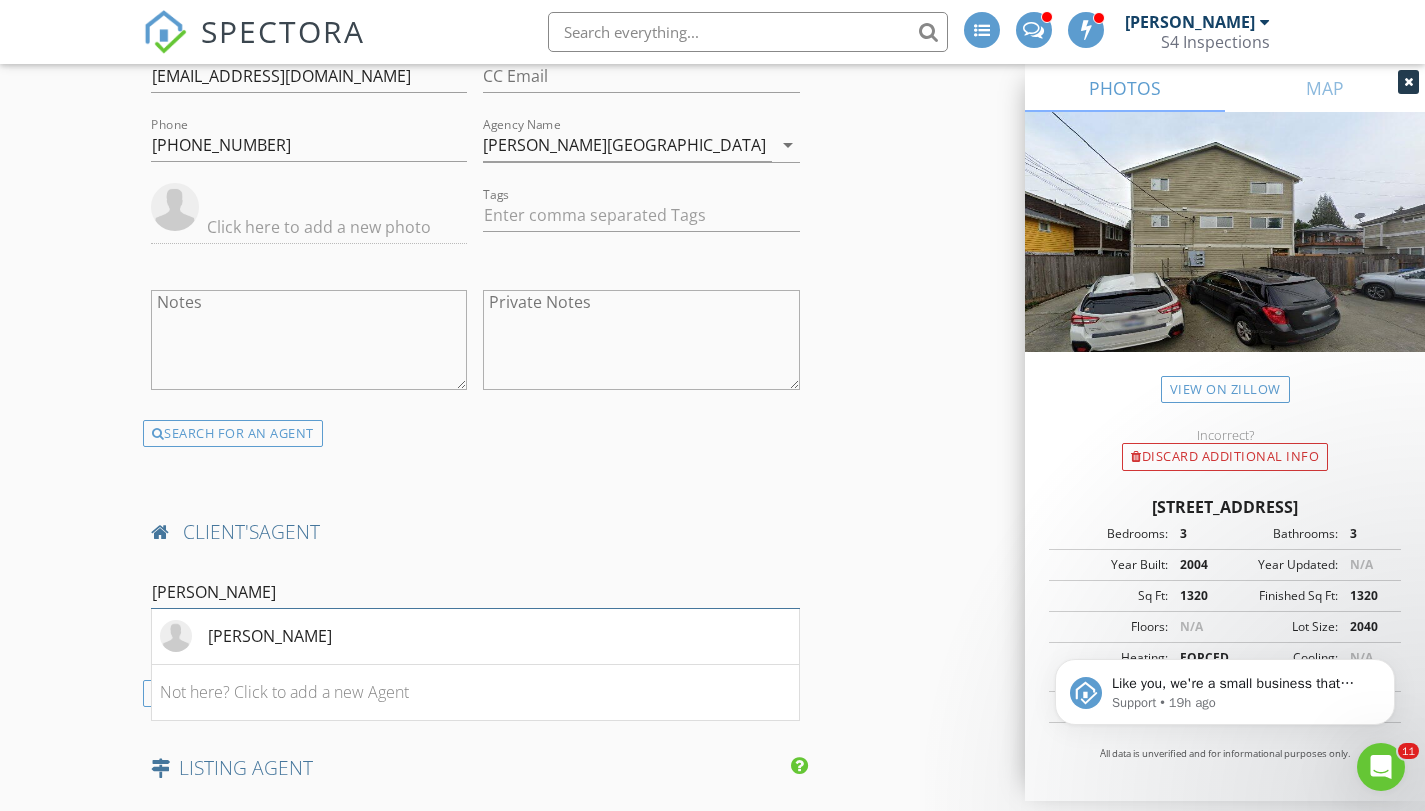 type on "Andy" 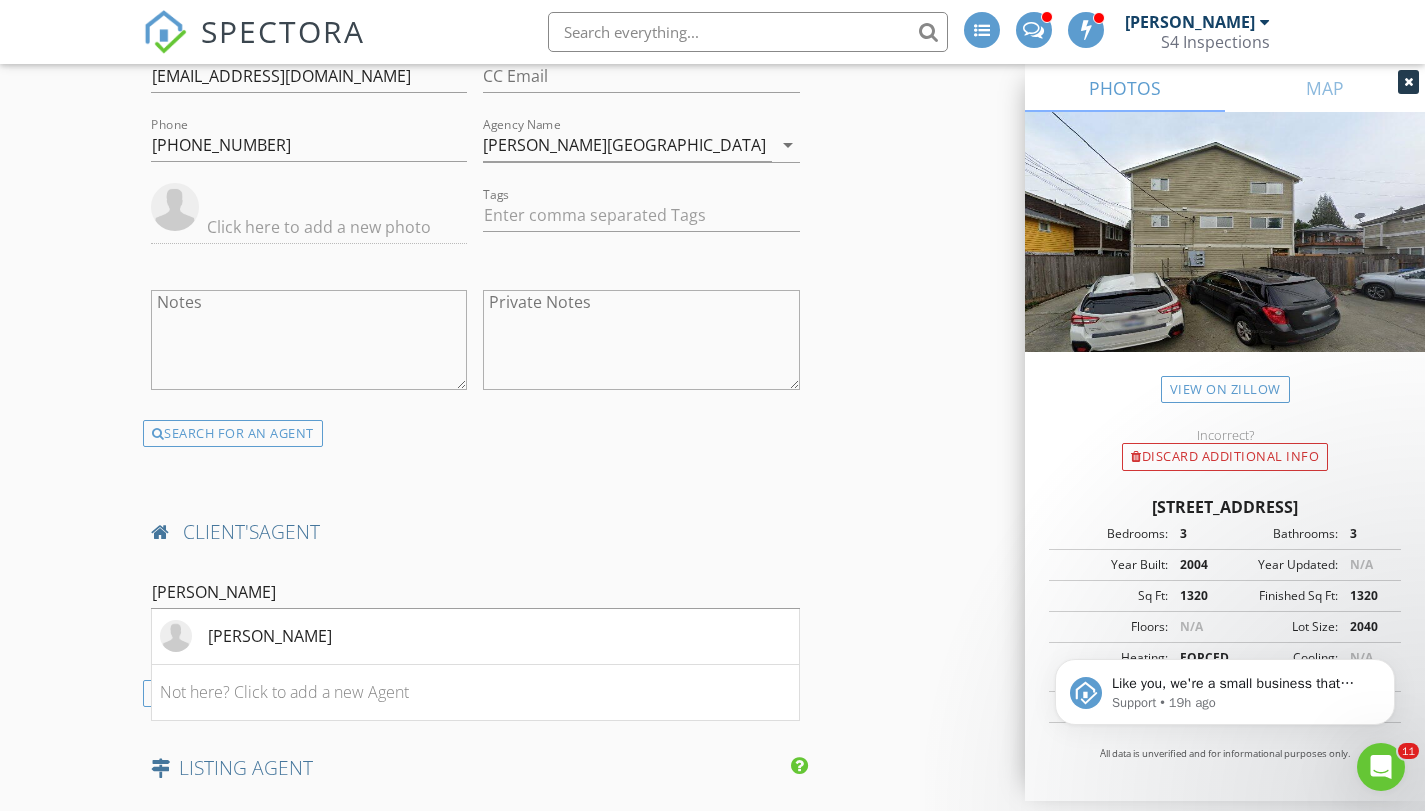 click on "New Inspection
INSPECTOR(S)
check_box   Anthony Tanagretta   PRIMARY   Anthony Tanagretta arrow_drop_down   check_box_outline_blank Anthony Tanagretta specifically requested
Date/Time
07/17/2025 8:00 AM
Location
Address Search       Address 8121 Delridge Wy SW   Unit A   City Seattle   State WA   Zip 98106   County King     Square Feet 1020   Year Built 2004   Foundation Slab arrow_drop_down     Anthony Tanagretta     2.1 miles     (7 minutes)
client
check_box Enable Client CC email for this inspection   Client Search     check_box_outline_blank Client is a Company/Organization     First Name   Last Name   Email   CC Email   Phone         Tags         Notes   Private Notes
ADD ADDITIONAL client
SERVICES
check_box_outline_blank   Condo Inspection 1,499 sqft and Below" at bounding box center (712, -419) 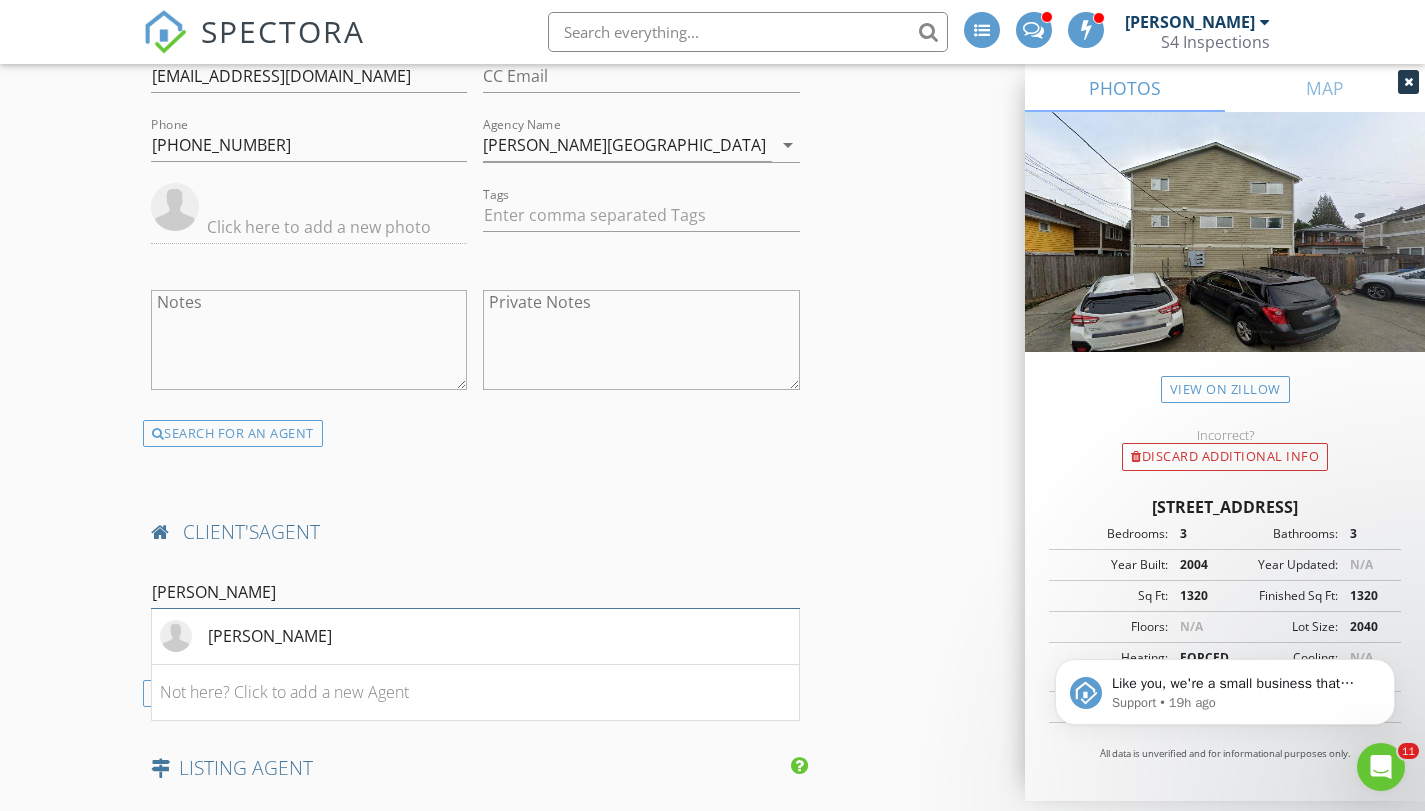 drag, startPoint x: 206, startPoint y: 609, endPoint x: 59, endPoint y: 607, distance: 147.01361 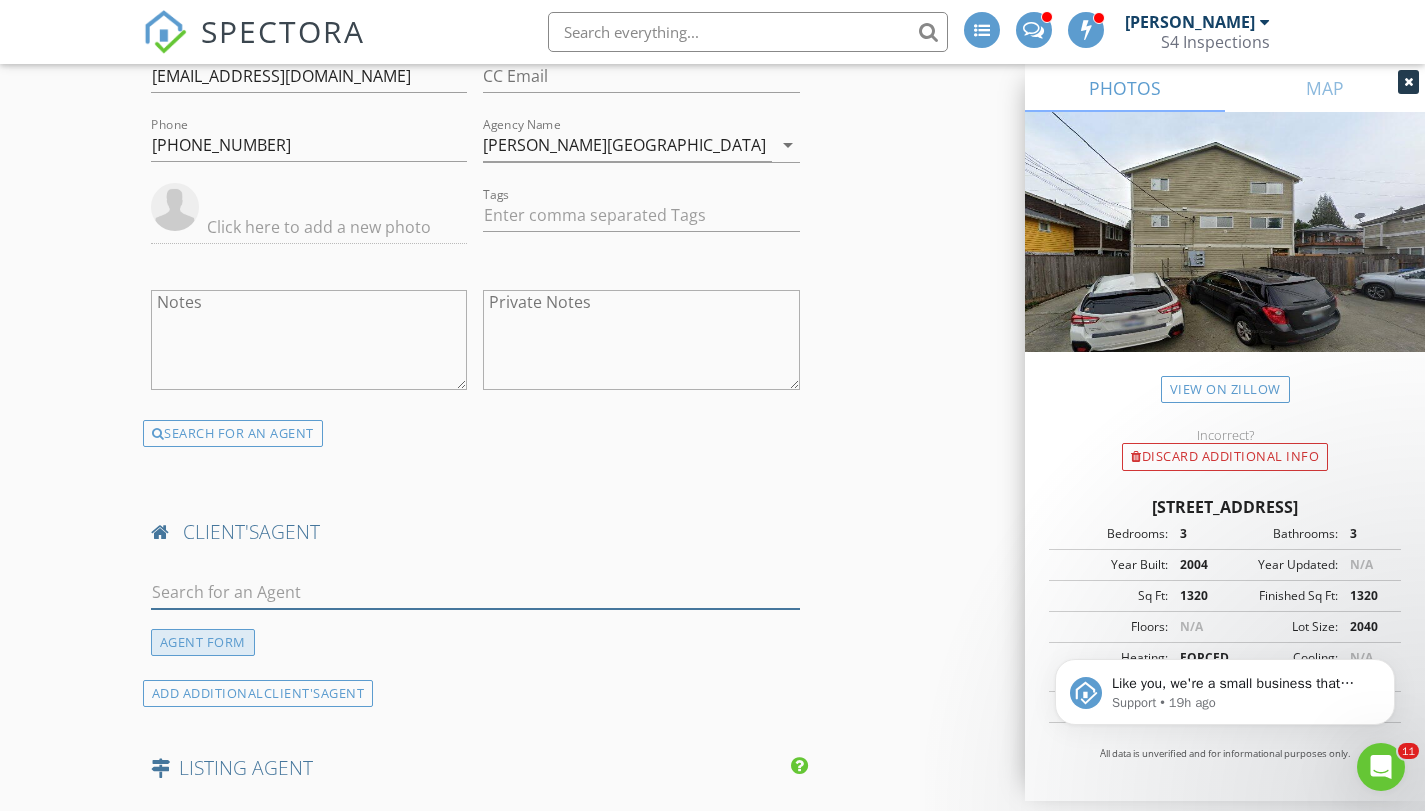 type 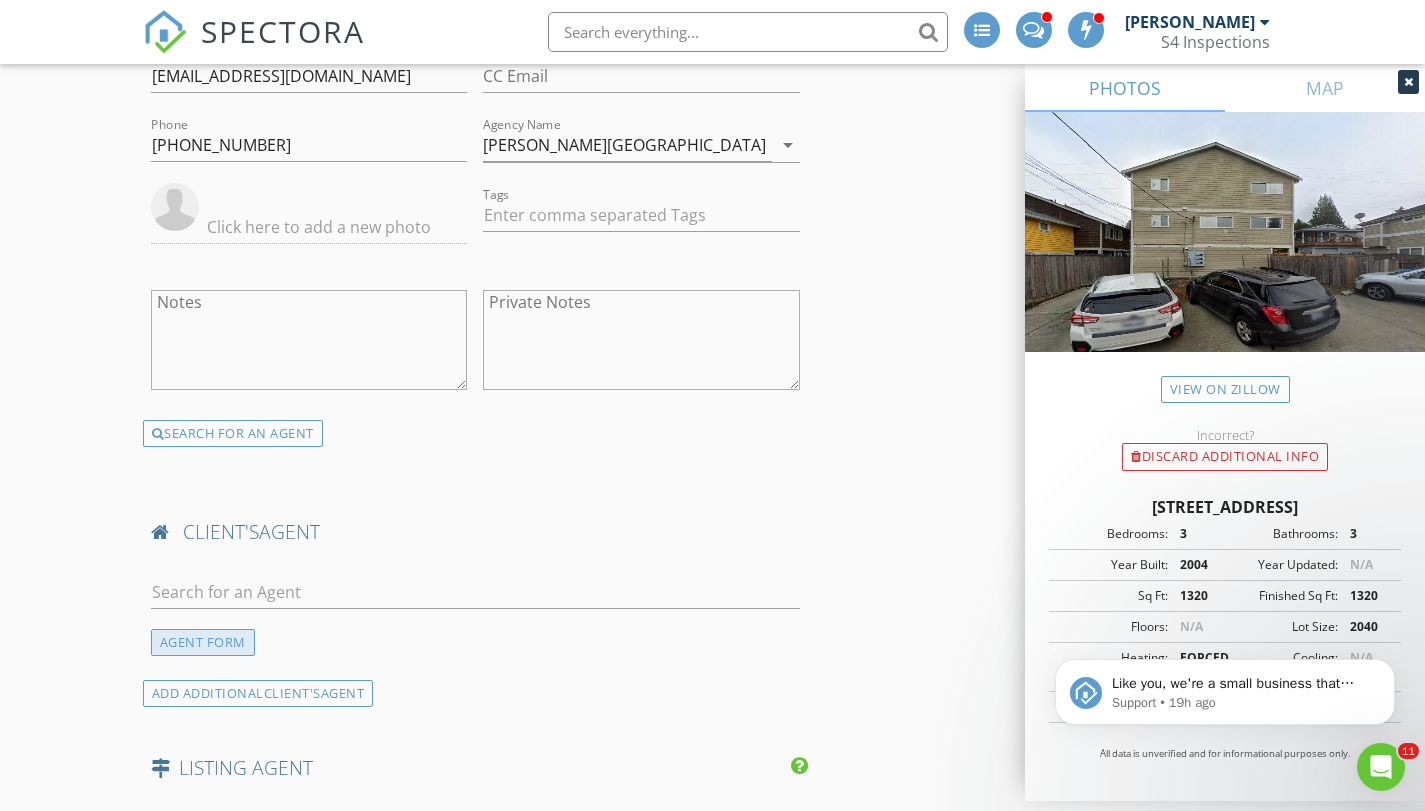 click on "AGENT FORM" at bounding box center [203, 642] 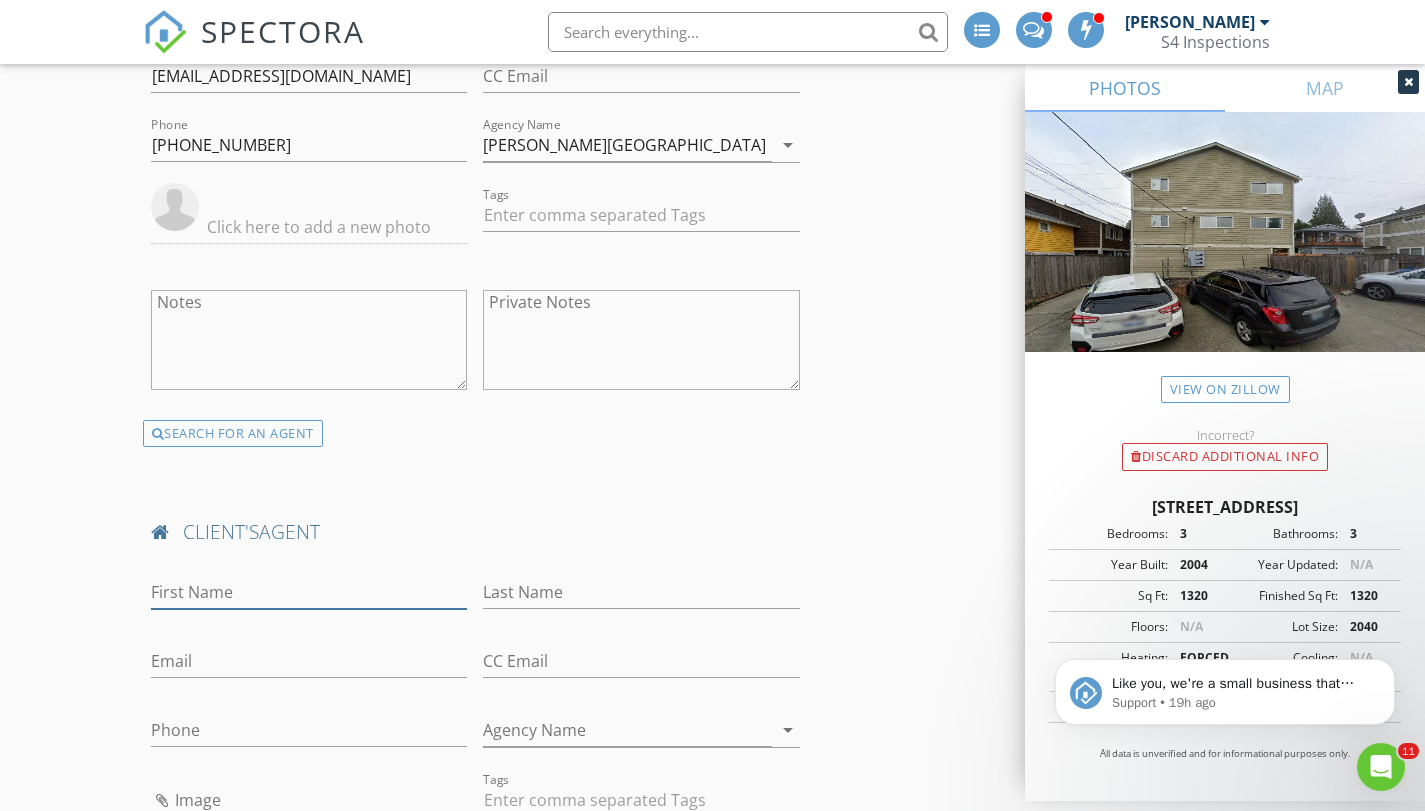 click on "First Name" at bounding box center (309, 592) 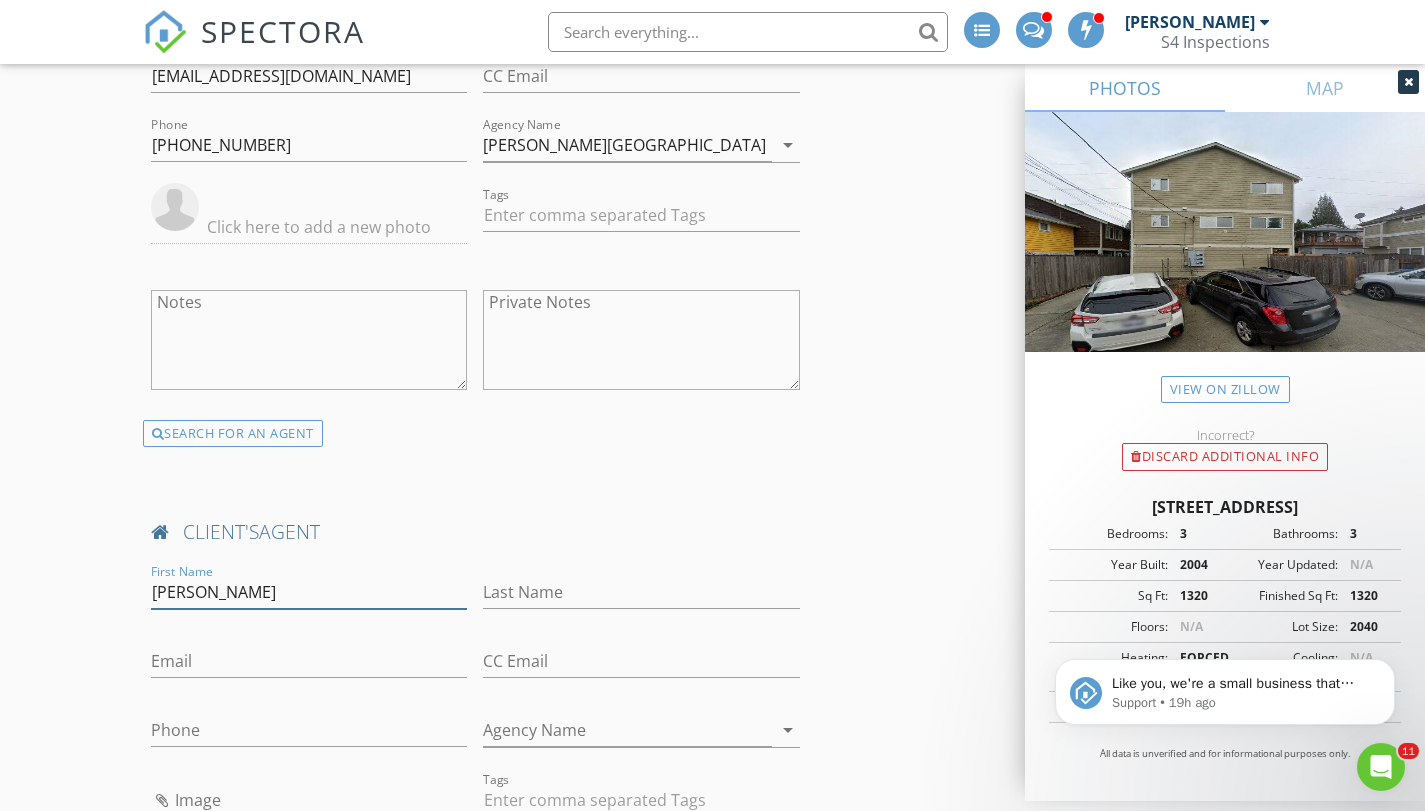 type on "Andy" 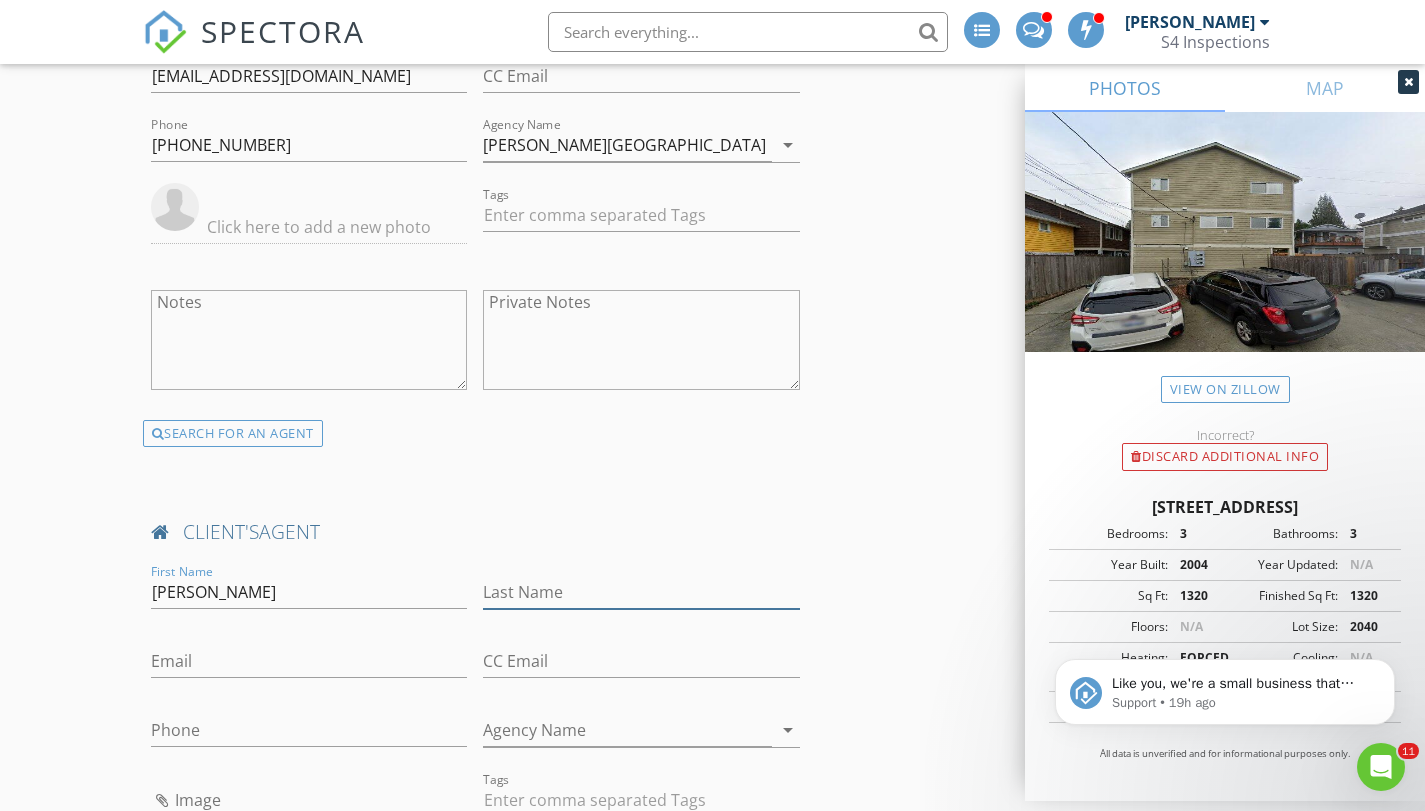 click on "Last Name" at bounding box center [641, 592] 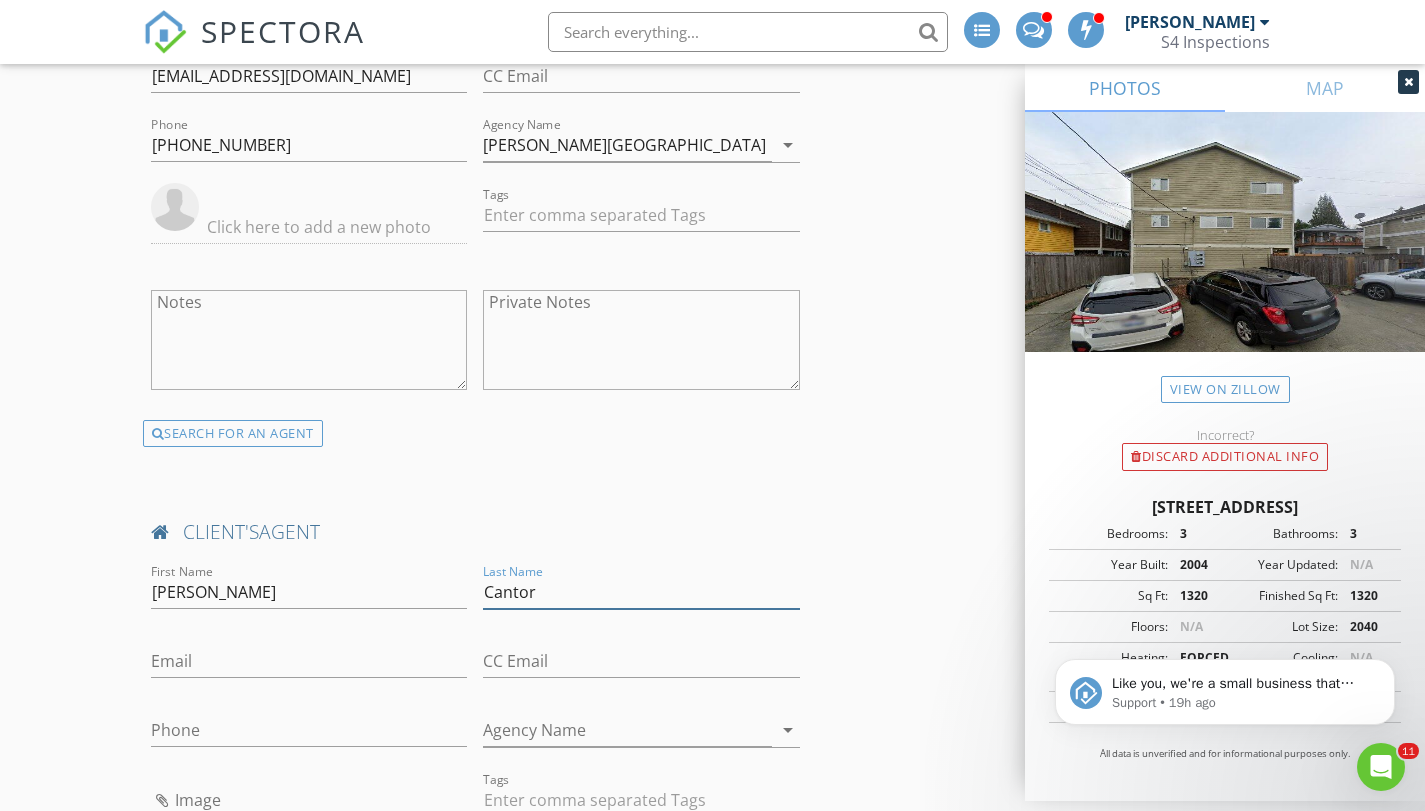 type on "Cantor" 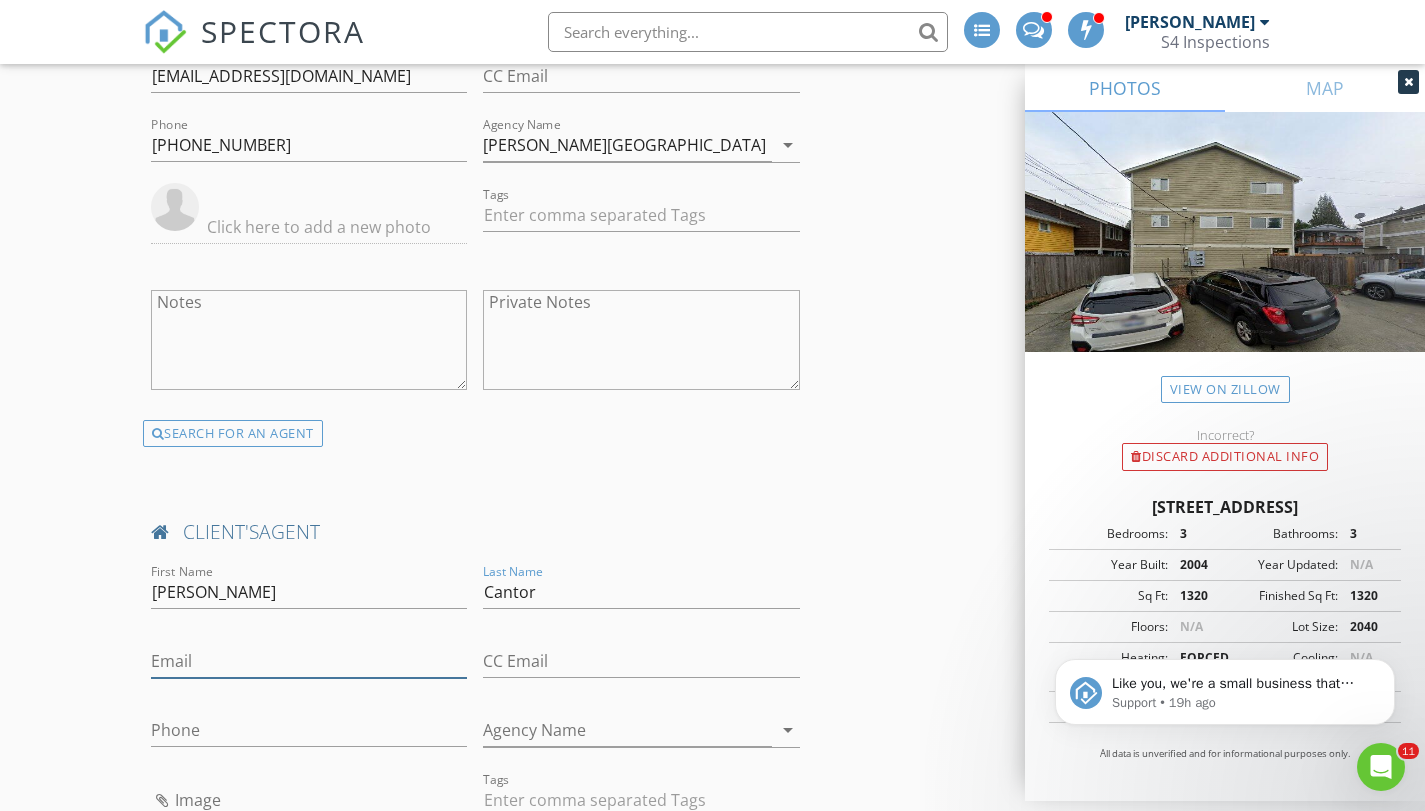 click on "Email" at bounding box center (309, 661) 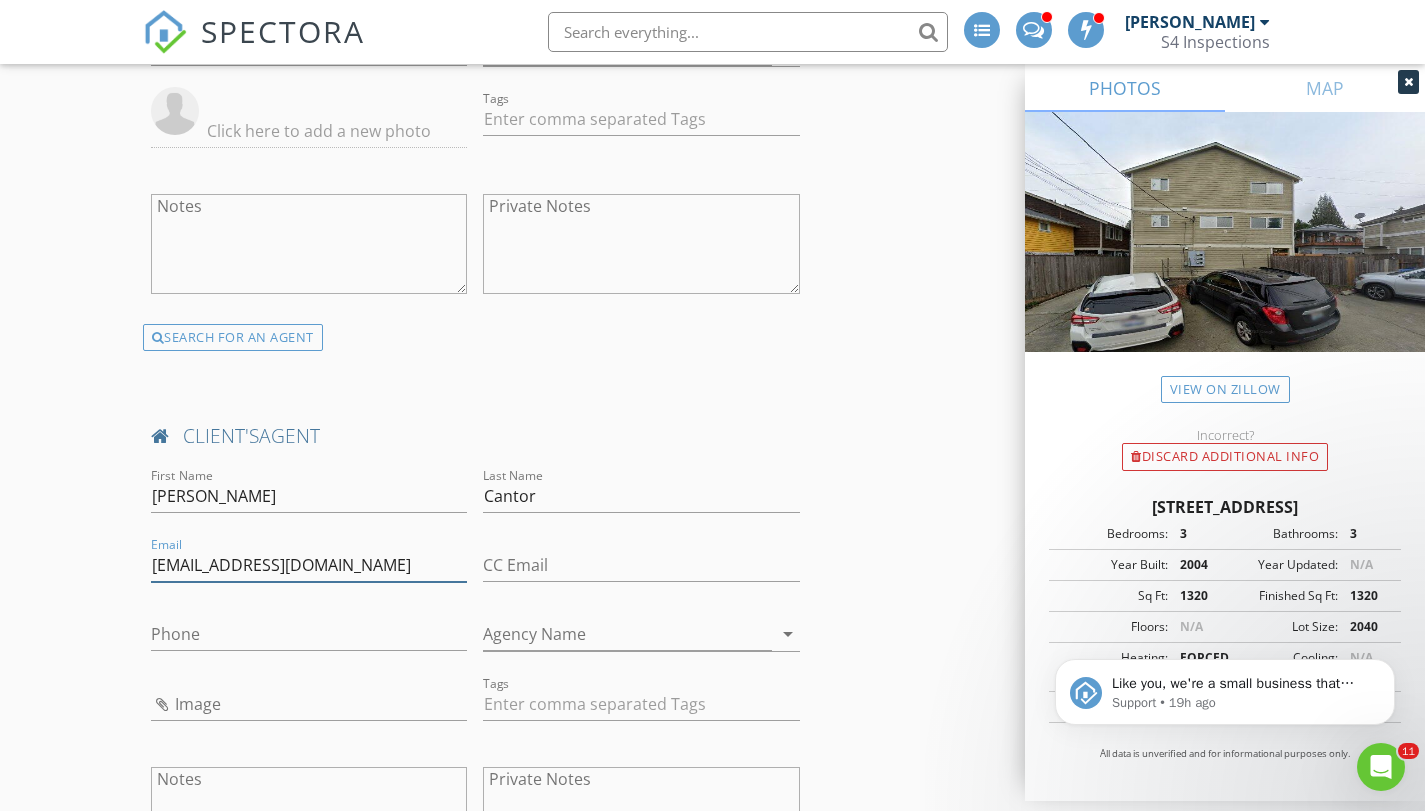 scroll, scrollTop: 3164, scrollLeft: 0, axis: vertical 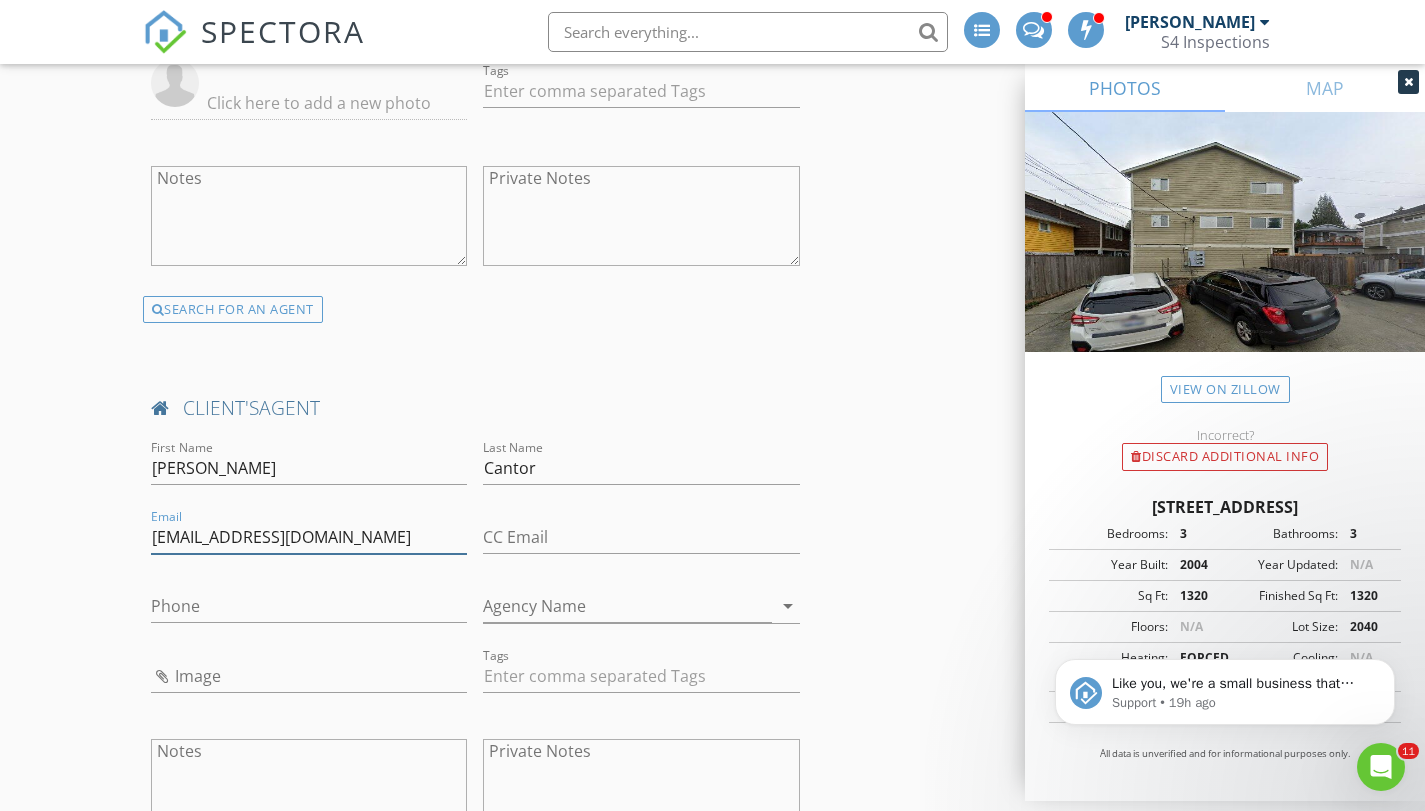 type on "acantor@johnlscott.com" 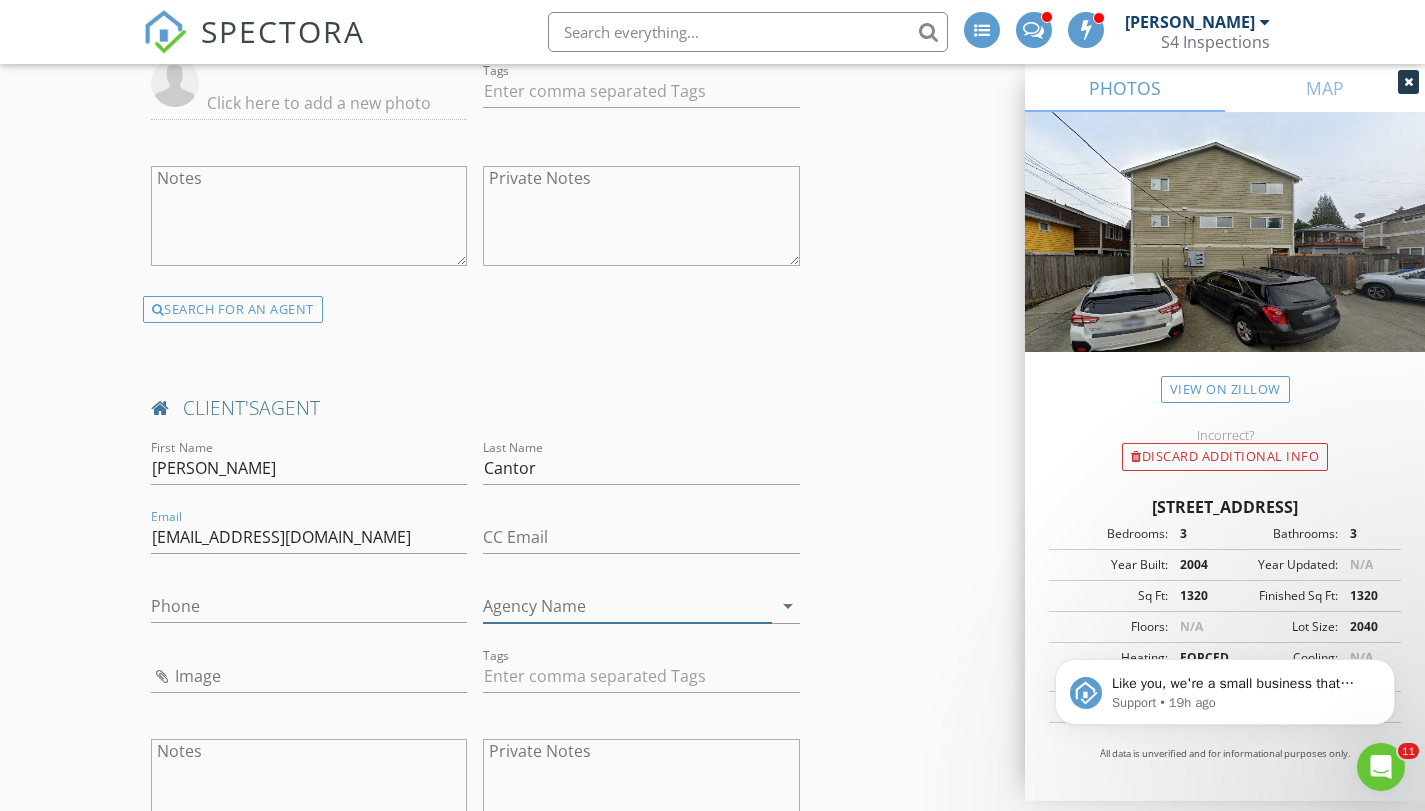 click on "Agency Name" at bounding box center (627, 606) 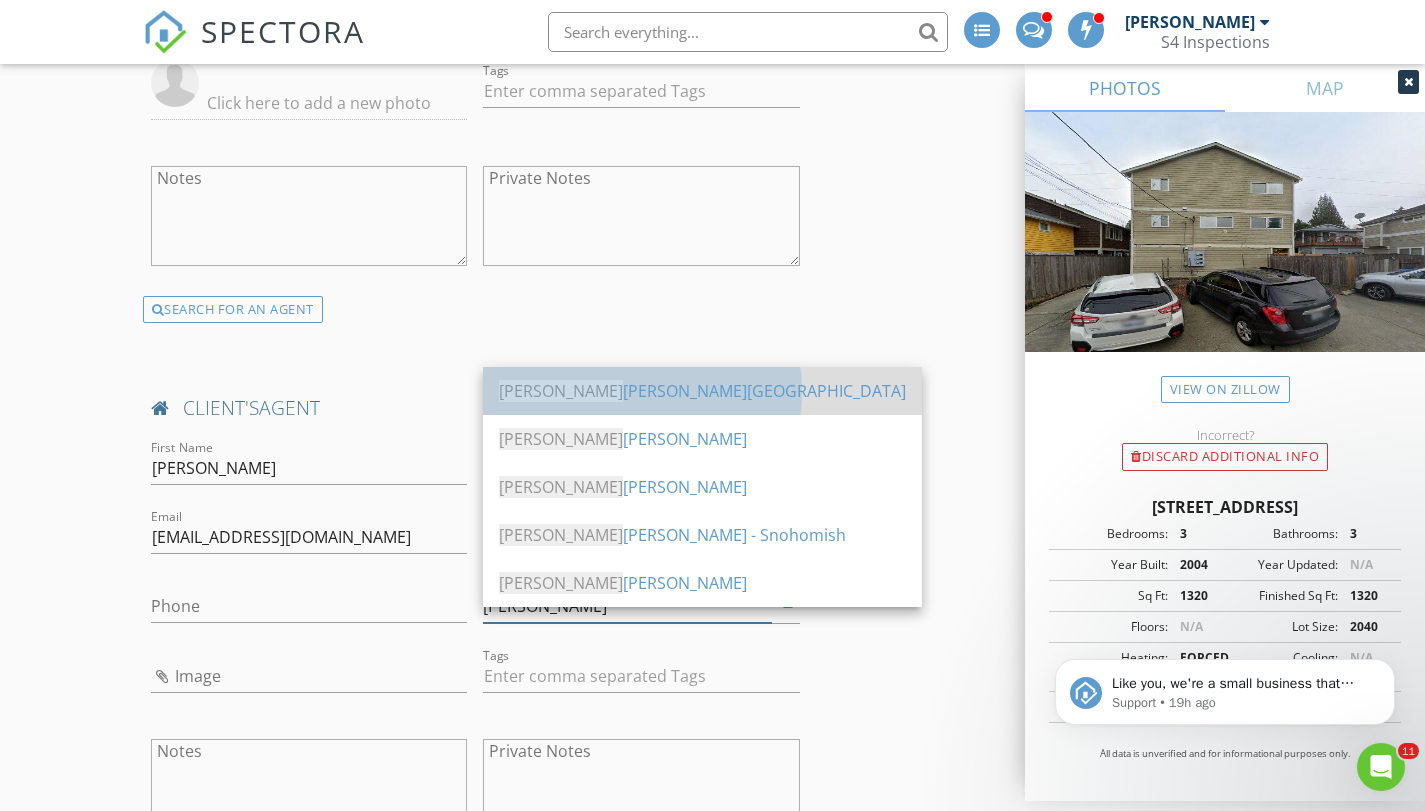 click on "John  L Scott - West Seattle" at bounding box center (702, 391) 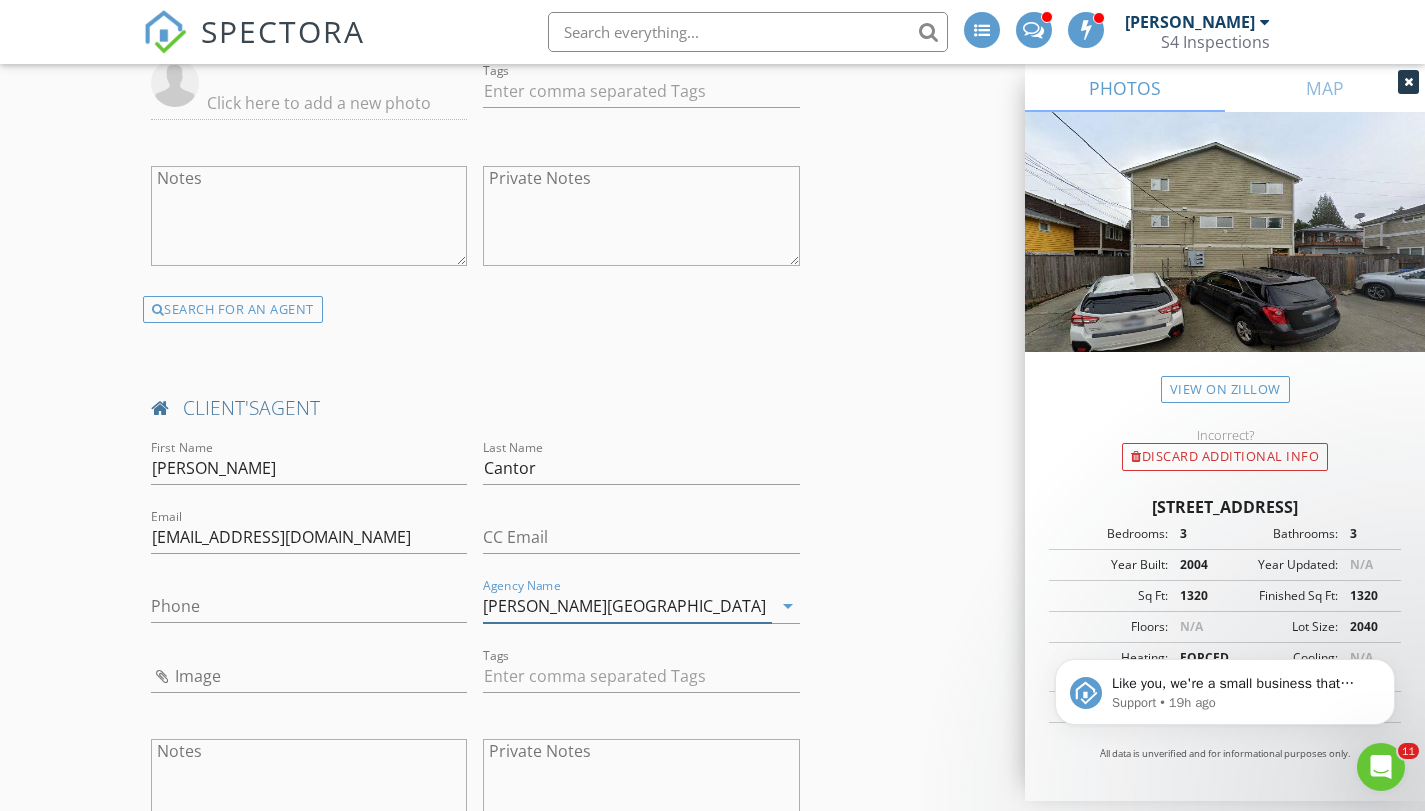 type on "John L Scott - West Seattle" 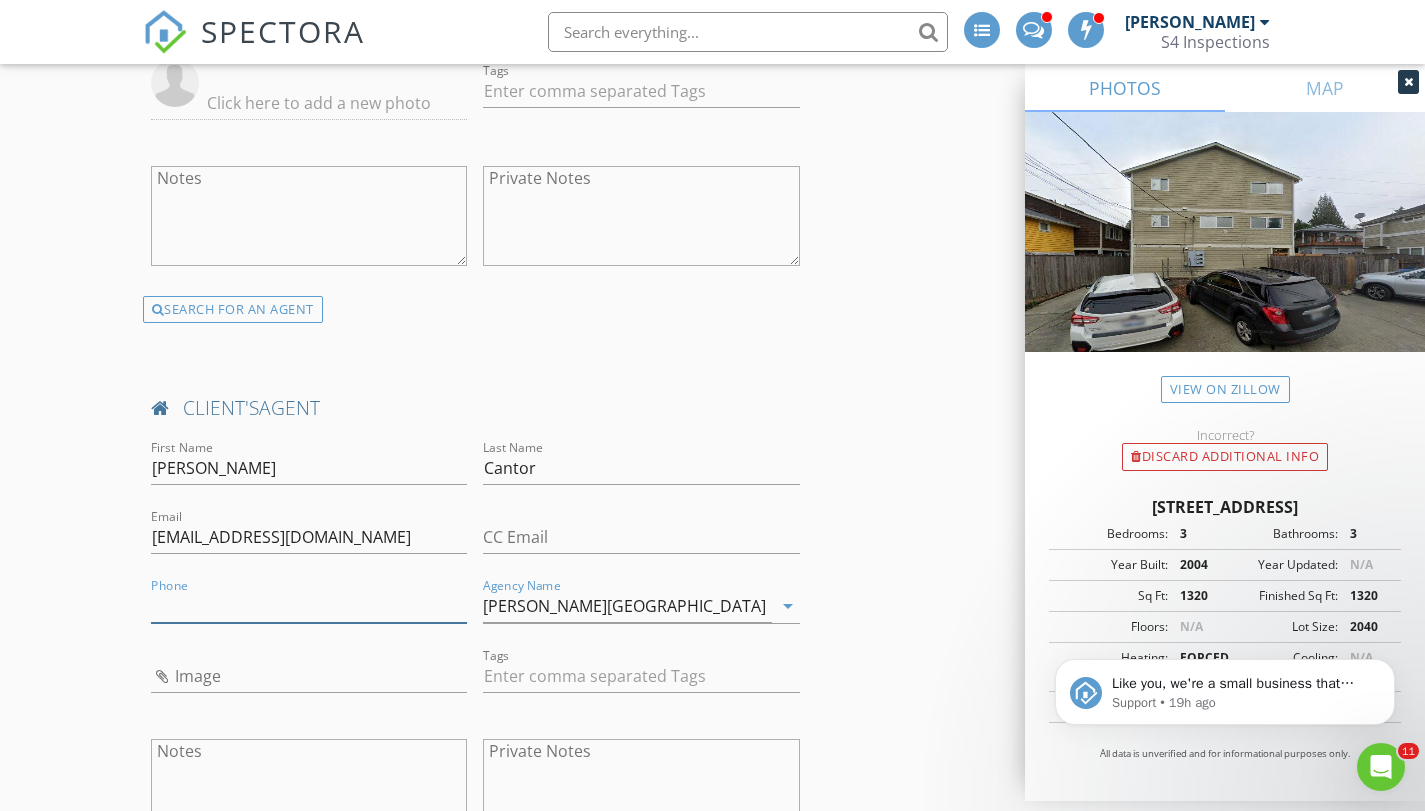 click on "Phone" at bounding box center (309, 606) 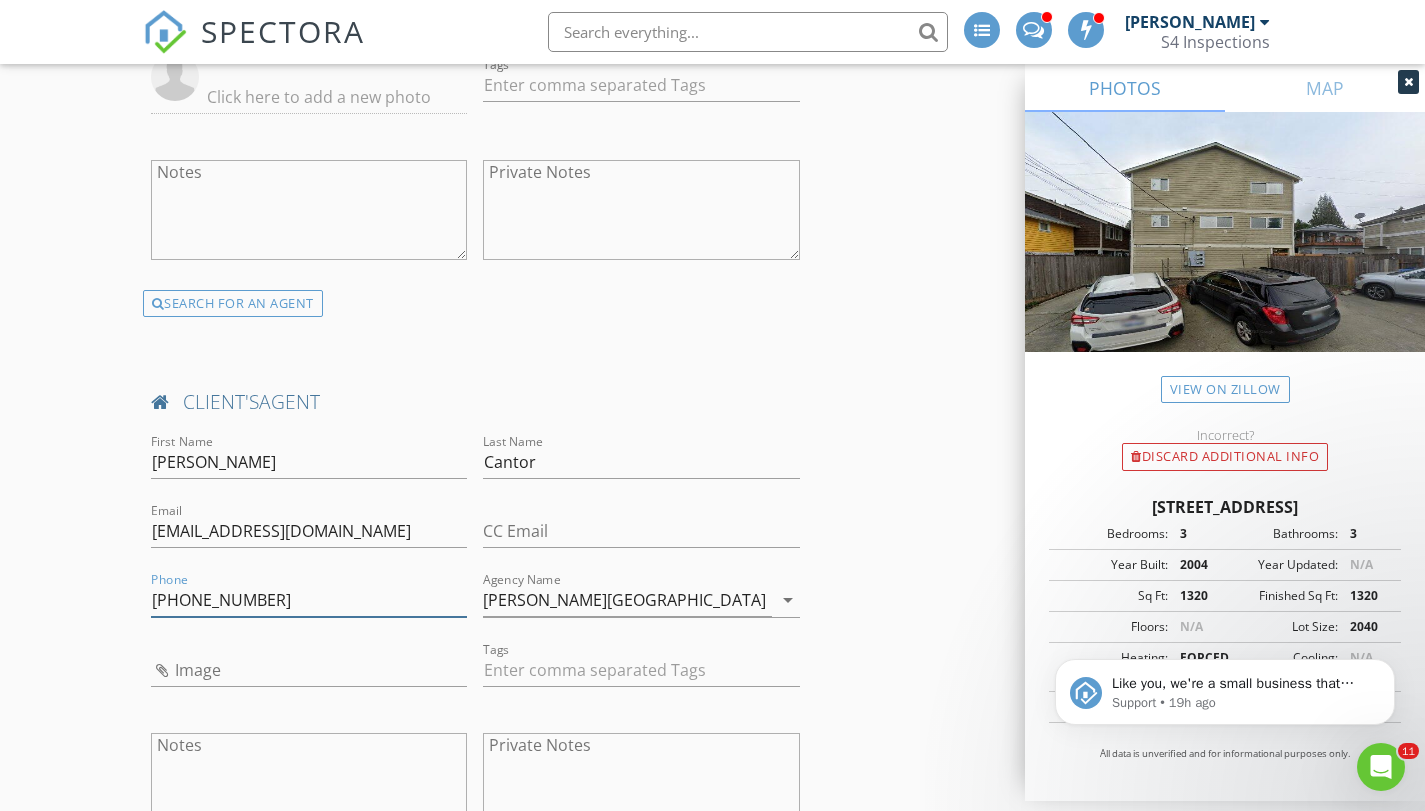 type on "435-770-5739" 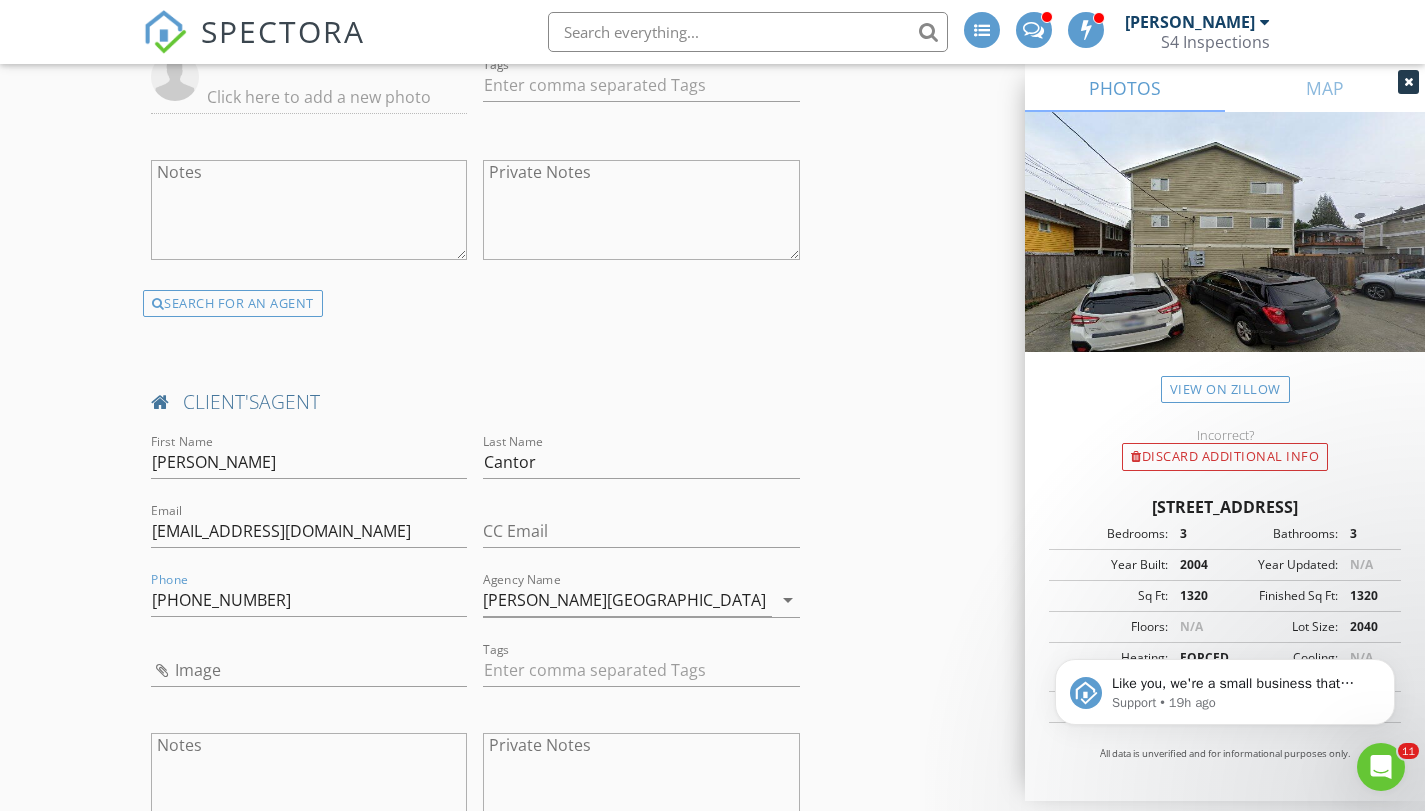 click on "INSPECTOR(S)
check_box   Anthony Tanagretta   PRIMARY   Anthony Tanagretta arrow_drop_down   check_box_outline_blank Anthony Tanagretta specifically requested
Date/Time
07/17/2025 8:00 AM
Location
Address Search       Address 8121 Delridge Wy SW   Unit A   City Seattle   State WA   Zip 98106   County King     Square Feet 1020   Year Built 2004   Foundation Slab arrow_drop_down     Anthony Tanagretta     2.1 miles     (7 minutes)
client
check_box Enable Client CC email for this inspection   Client Search     check_box_outline_blank Client is a Company/Organization     First Name   Last Name   Email   CC Email   Phone         Tags         Notes   Private Notes
ADD ADDITIONAL client
SERVICES
check_box_outline_blank   Condo Inspection 1,499 sqft and Below     $450      $550" at bounding box center [713, -333] 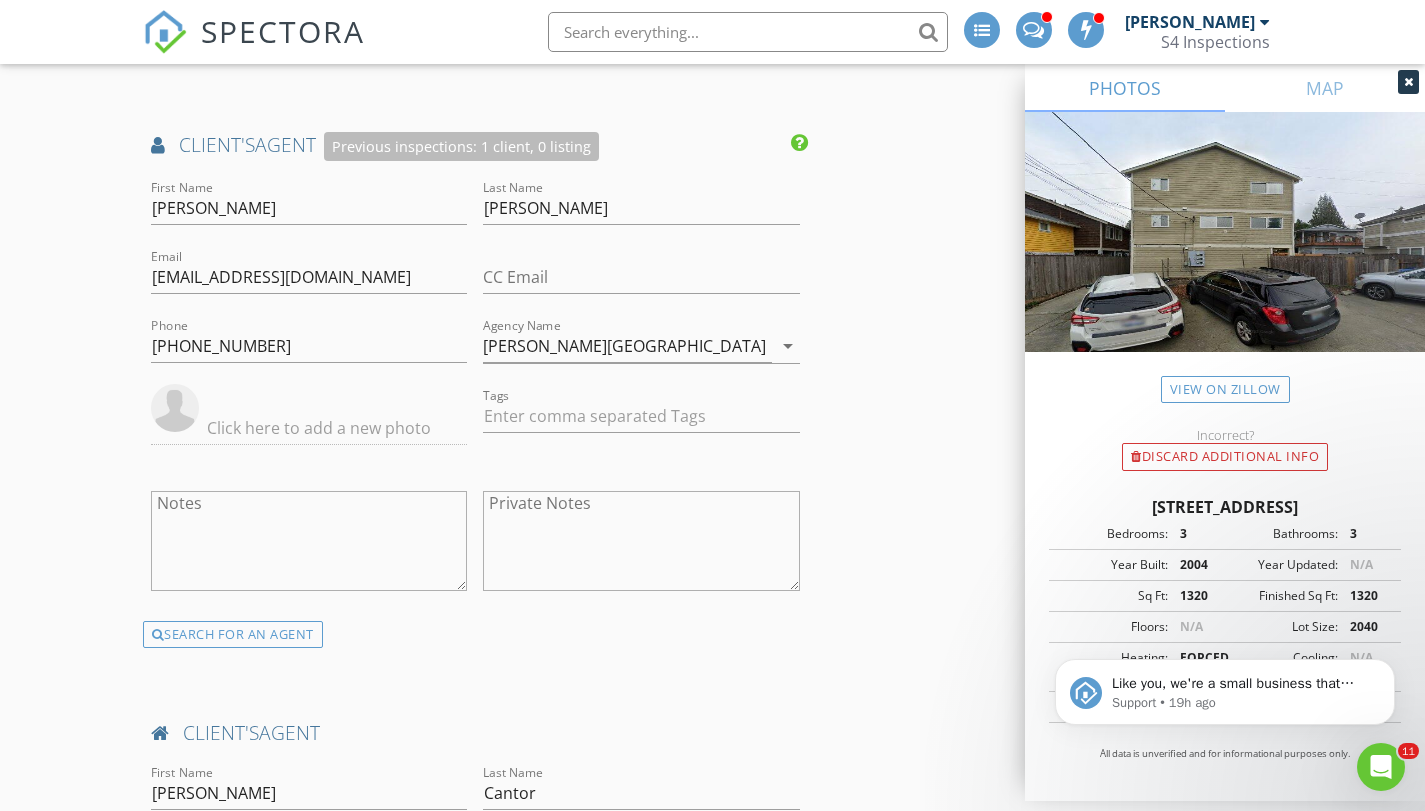 scroll, scrollTop: 2831, scrollLeft: 0, axis: vertical 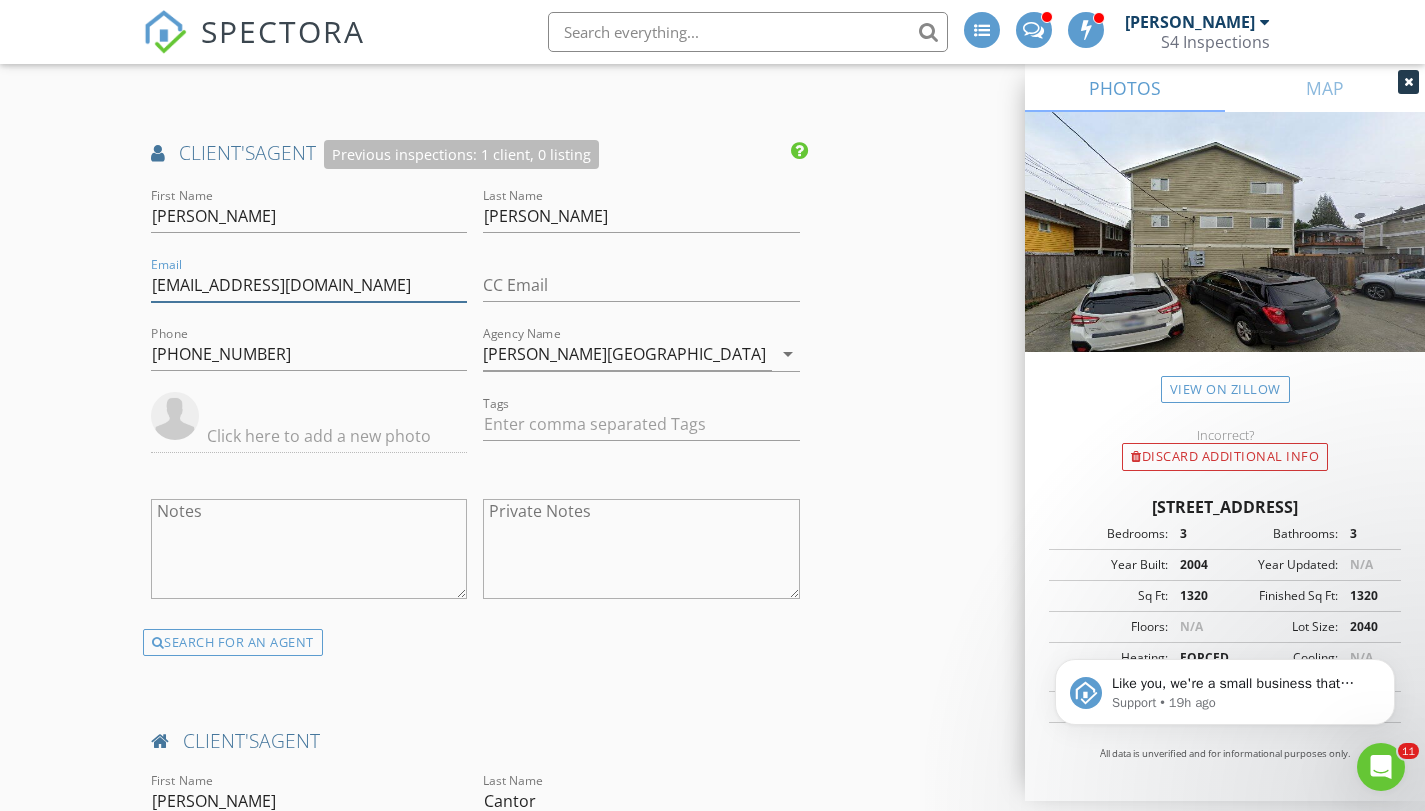 drag, startPoint x: 360, startPoint y: 298, endPoint x: 52, endPoint y: 305, distance: 308.07953 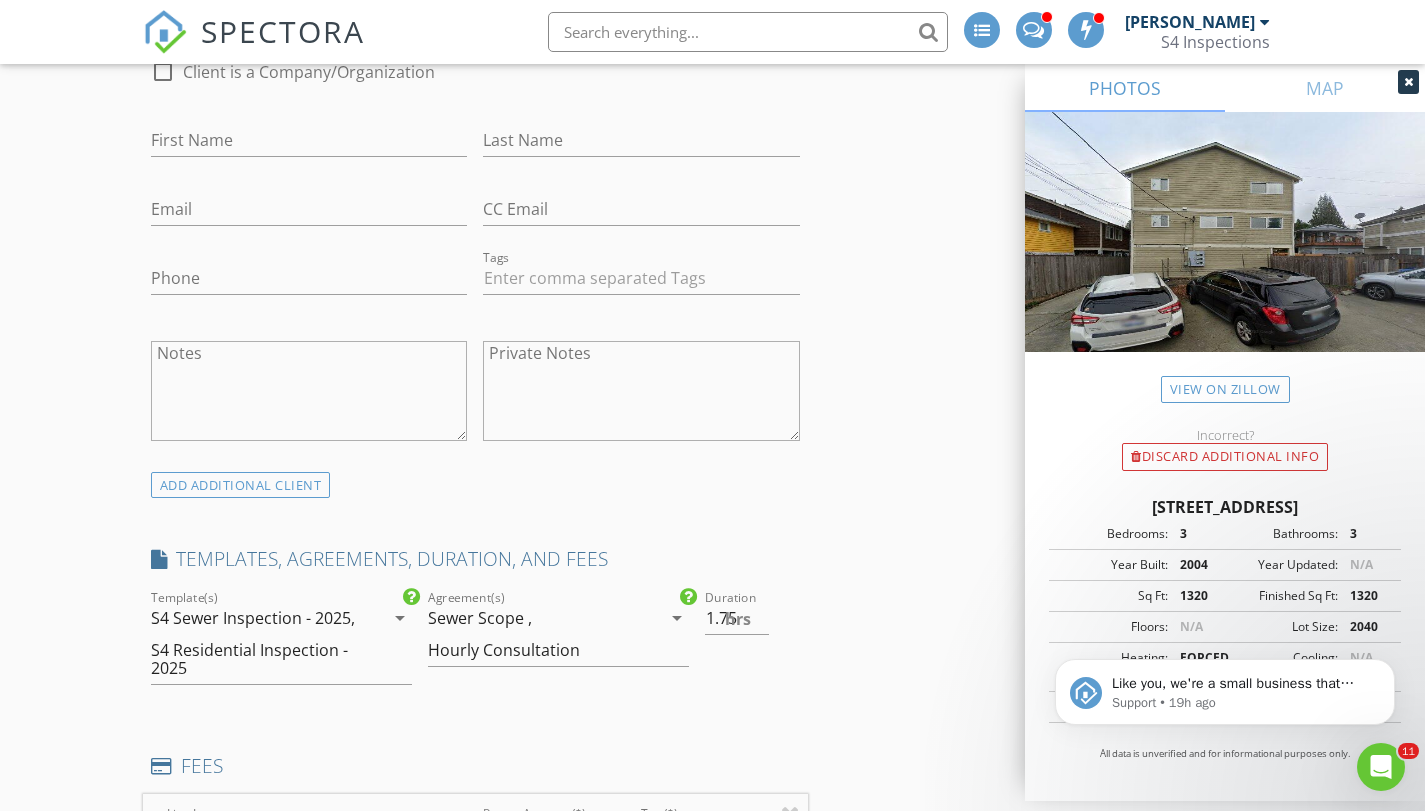 scroll, scrollTop: 911, scrollLeft: 0, axis: vertical 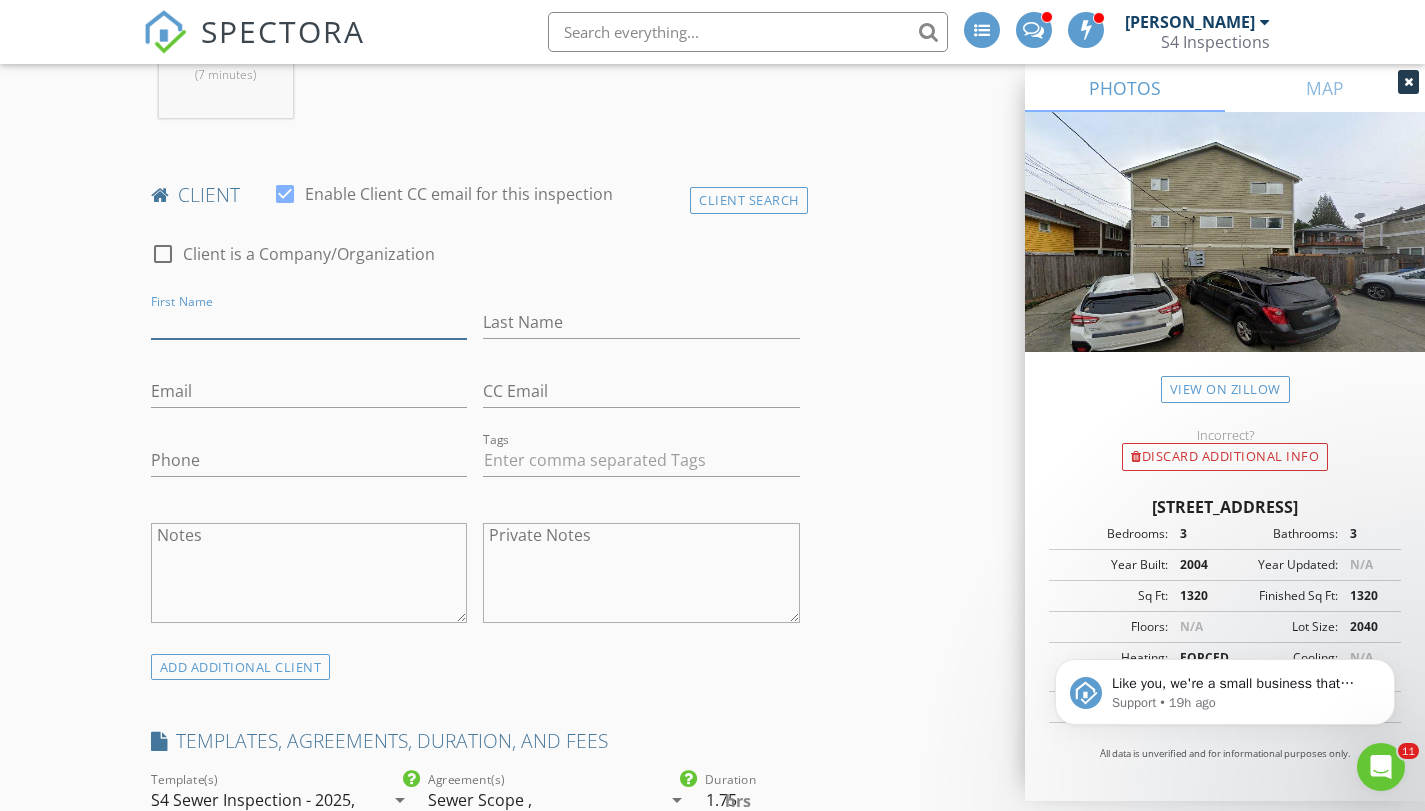click on "First Name" at bounding box center [309, 322] 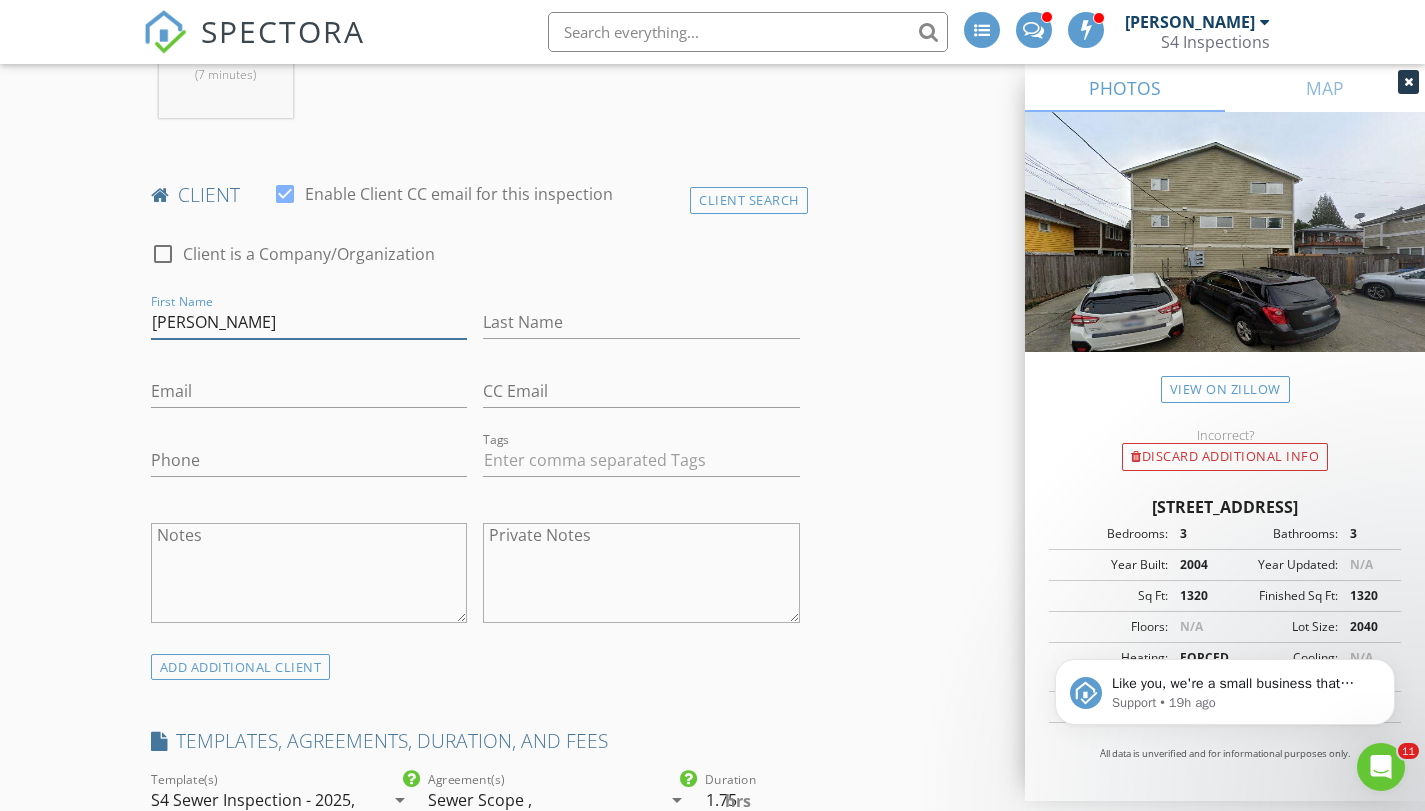 type on "Lisa" 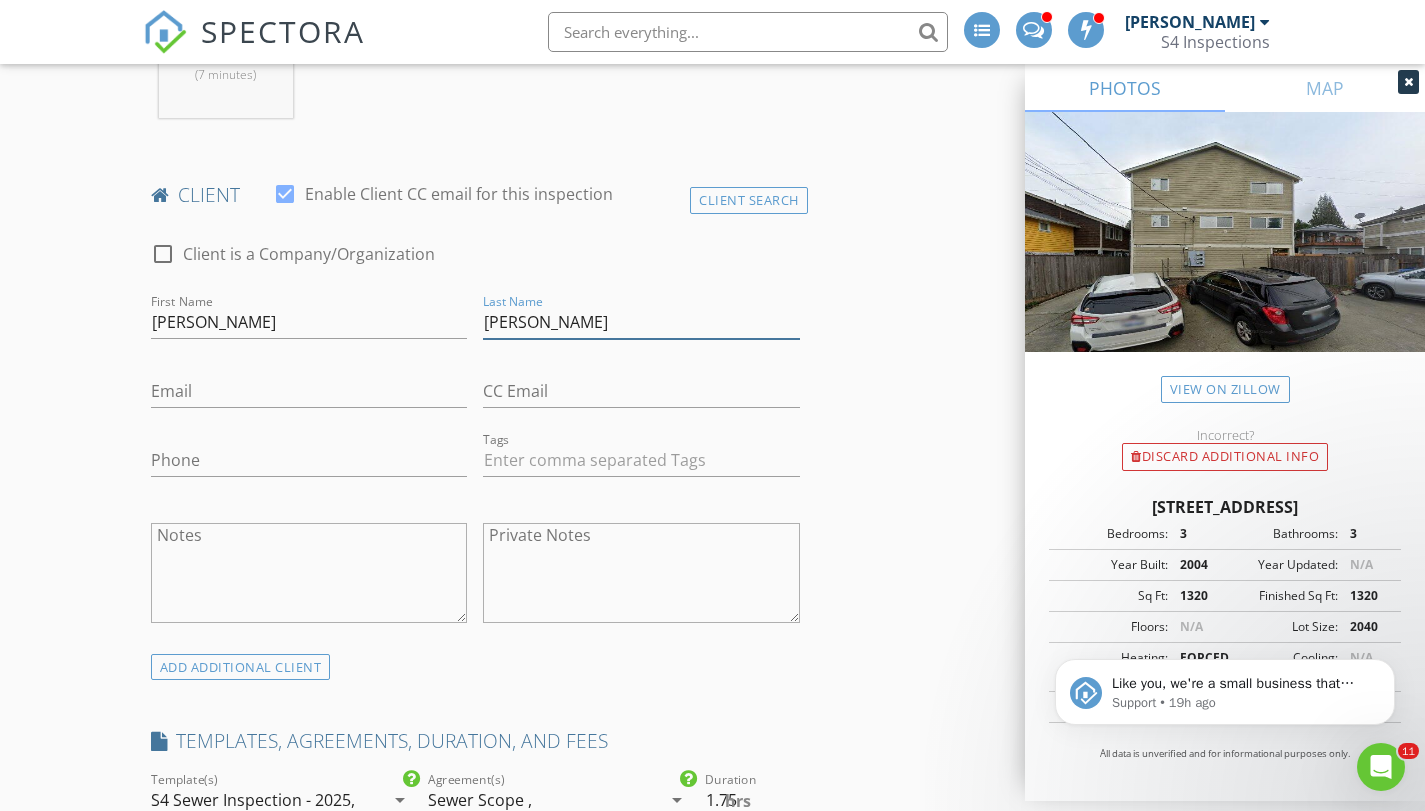 type on "Parsons" 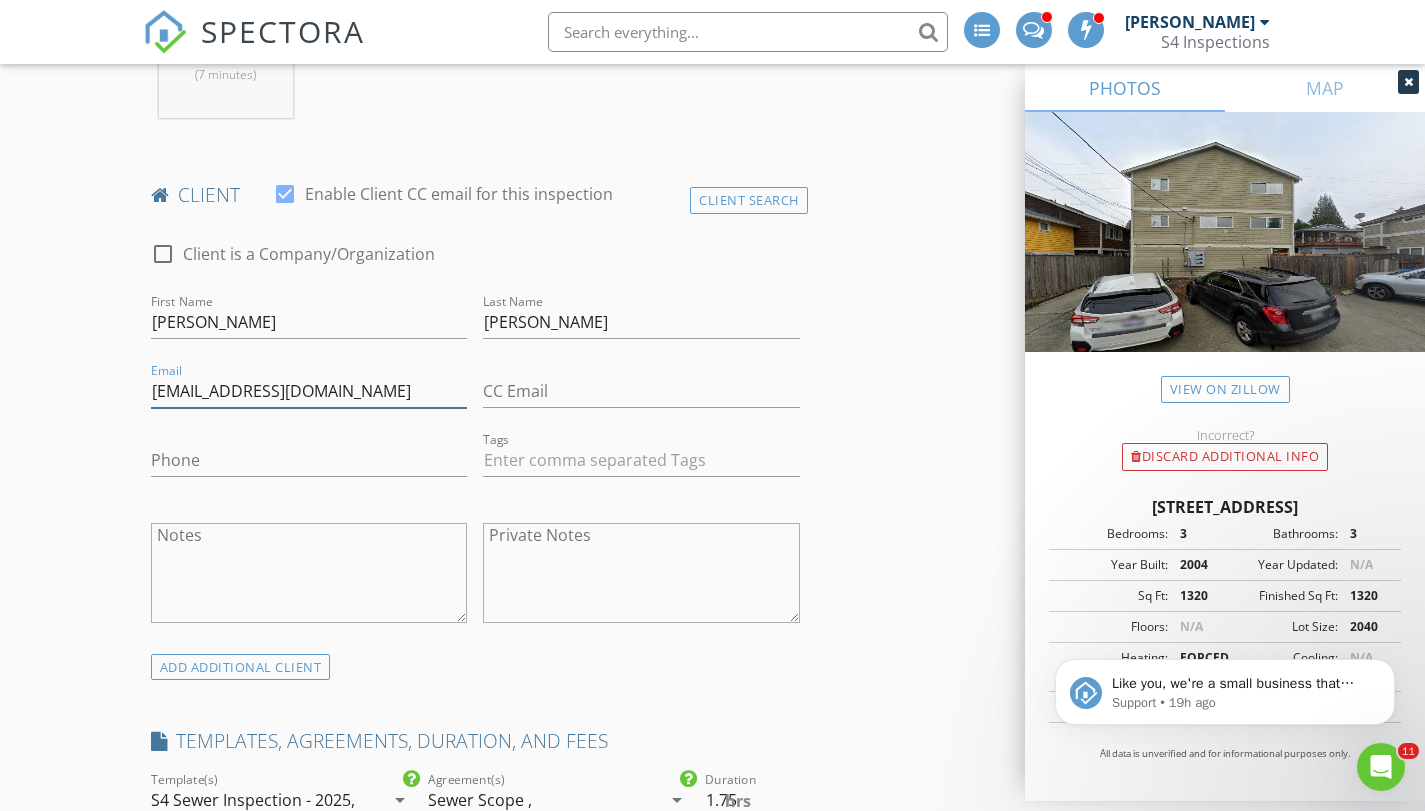 type on "parsonslanne@gmail.com" 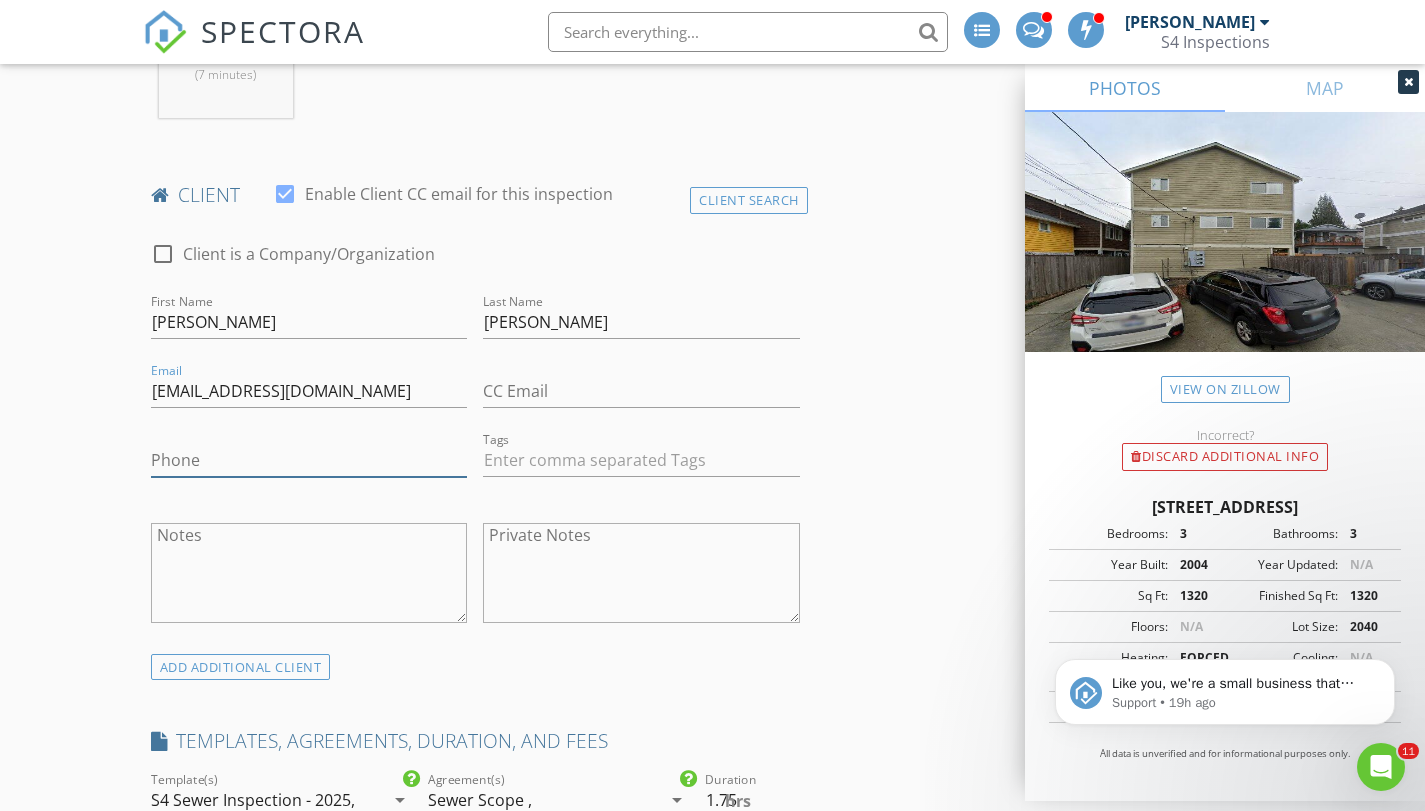 click on "Phone" at bounding box center (309, 460) 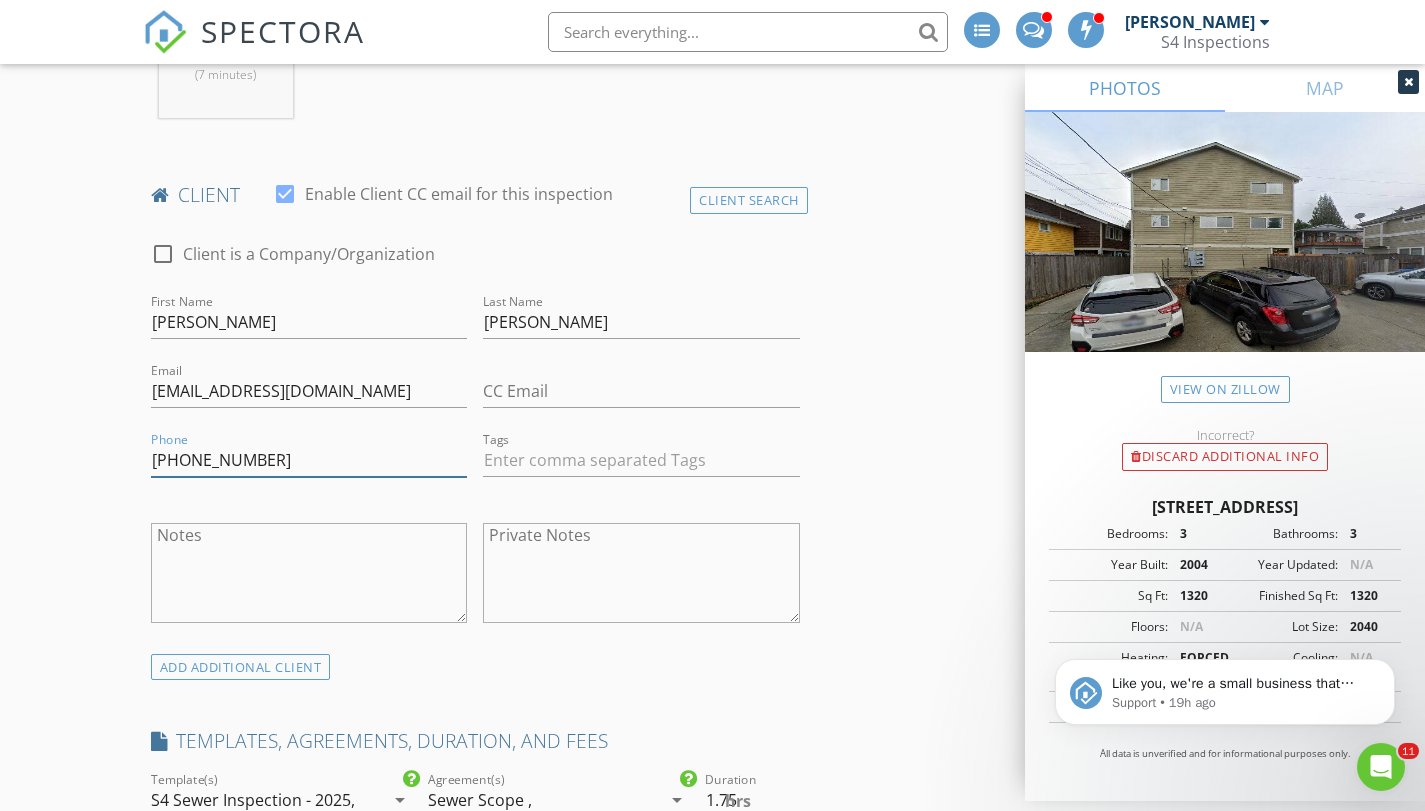 type on "206-235-2988" 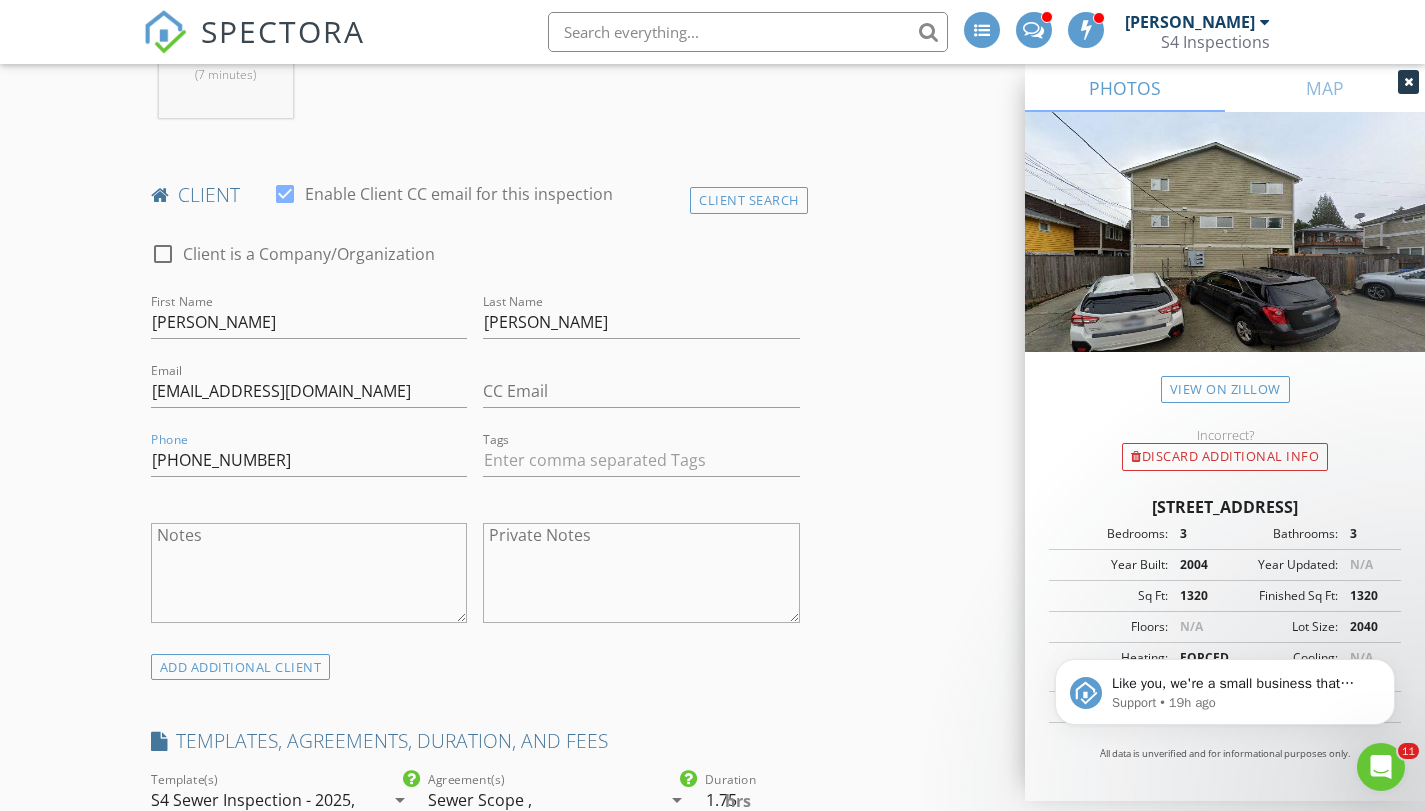 click on "INSPECTOR(S)
check_box   Anthony Tanagretta   PRIMARY   Anthony Tanagretta arrow_drop_down   check_box_outline_blank Anthony Tanagretta specifically requested
Date/Time
07/17/2025 8:00 AM
Location
Address Search       Address 8121 Delridge Wy SW   Unit A   City Seattle   State WA   Zip 98106   County King     Square Feet 1020   Year Built 2004   Foundation Slab arrow_drop_down     Anthony Tanagretta     2.1 miles     (7 minutes)
client
check_box Enable Client CC email for this inspection   Client Search     check_box_outline_blank Client is a Company/Organization     First Name Lisa   Last Name Parsons   Email parsonslanne@gmail.com   CC Email   Phone 206-235-2988         Tags         Notes   Private Notes
ADD ADDITIONAL client
SERVICES
check_box_outline_blank     $450" at bounding box center [713, 1926] 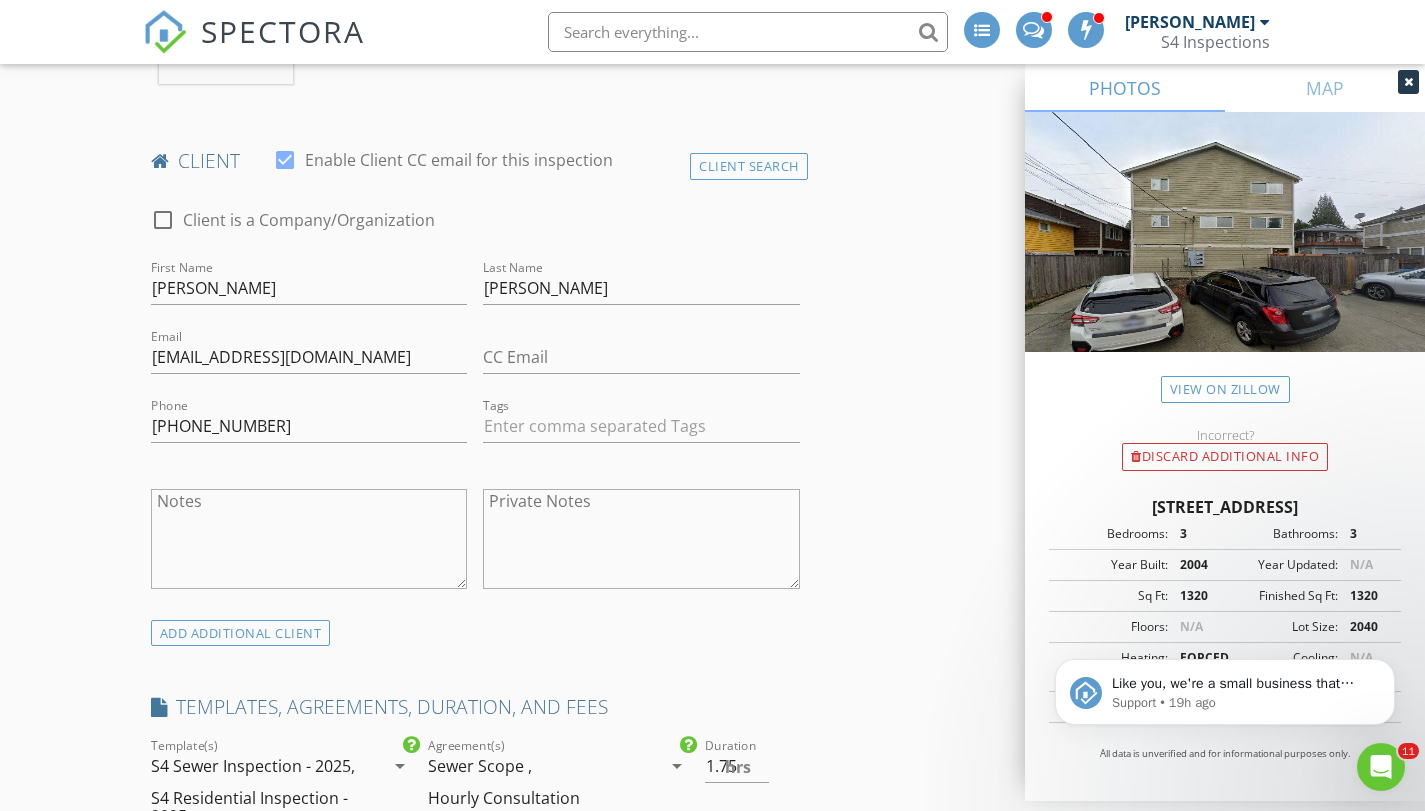 scroll, scrollTop: 946, scrollLeft: 0, axis: vertical 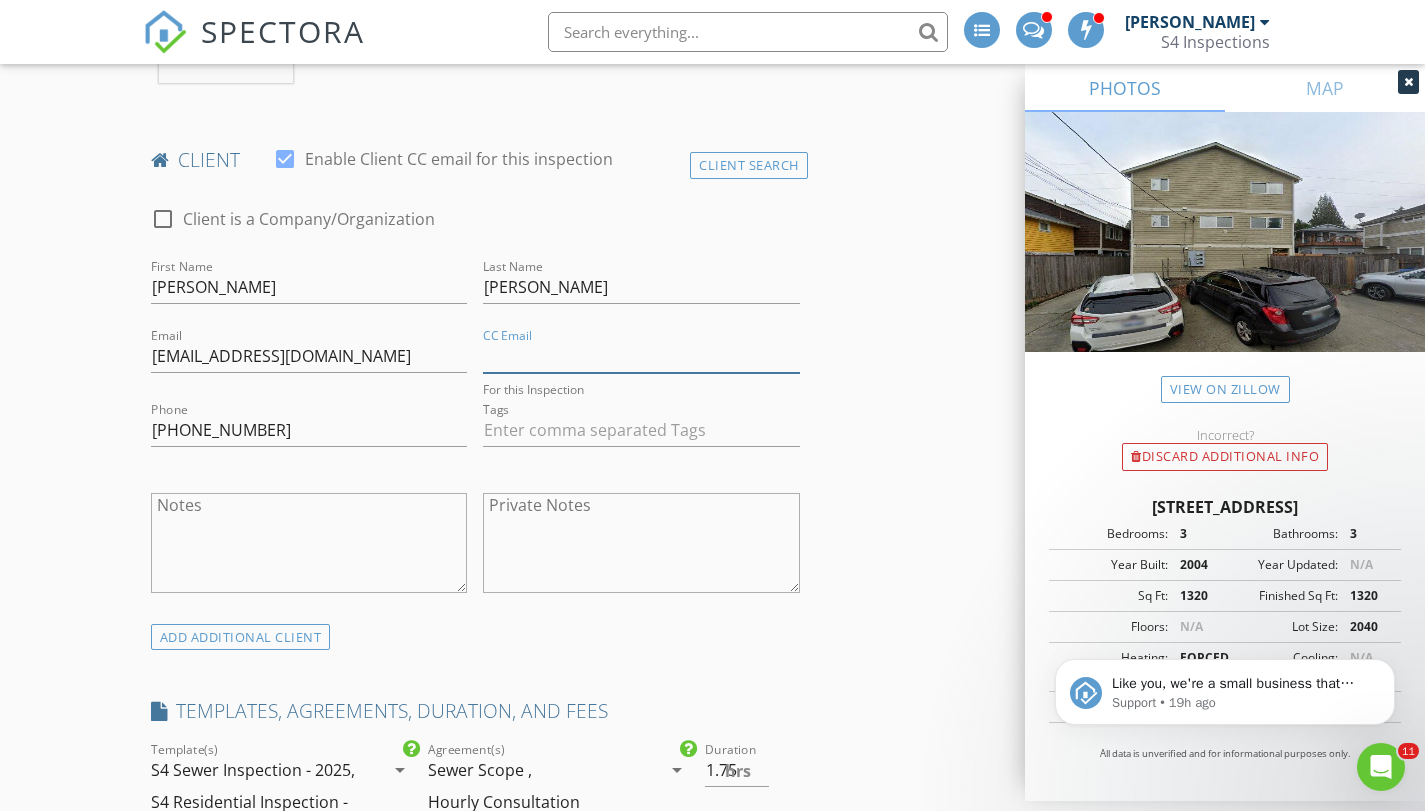 click on "CC Email" at bounding box center [641, 356] 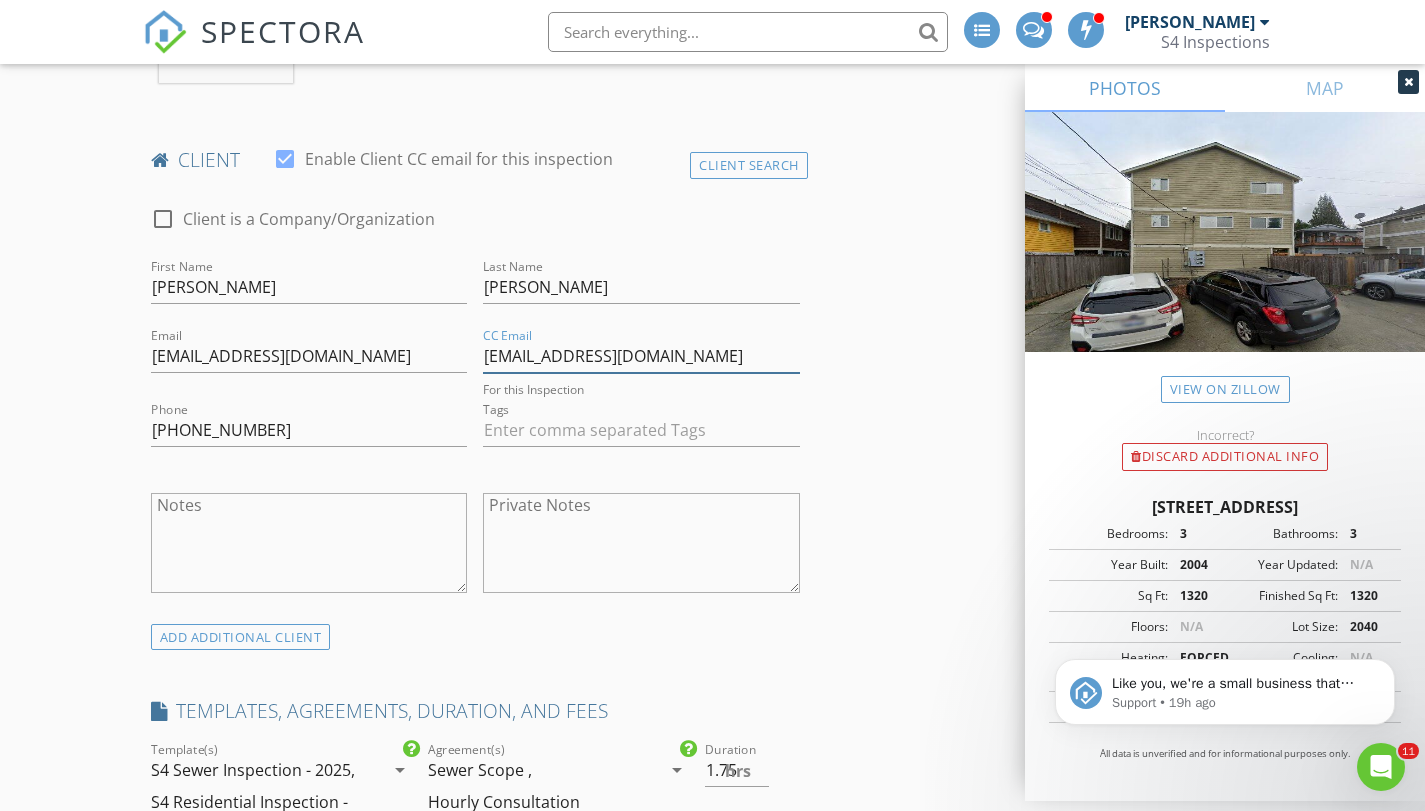 type on "luranoyes@johnlscott.com" 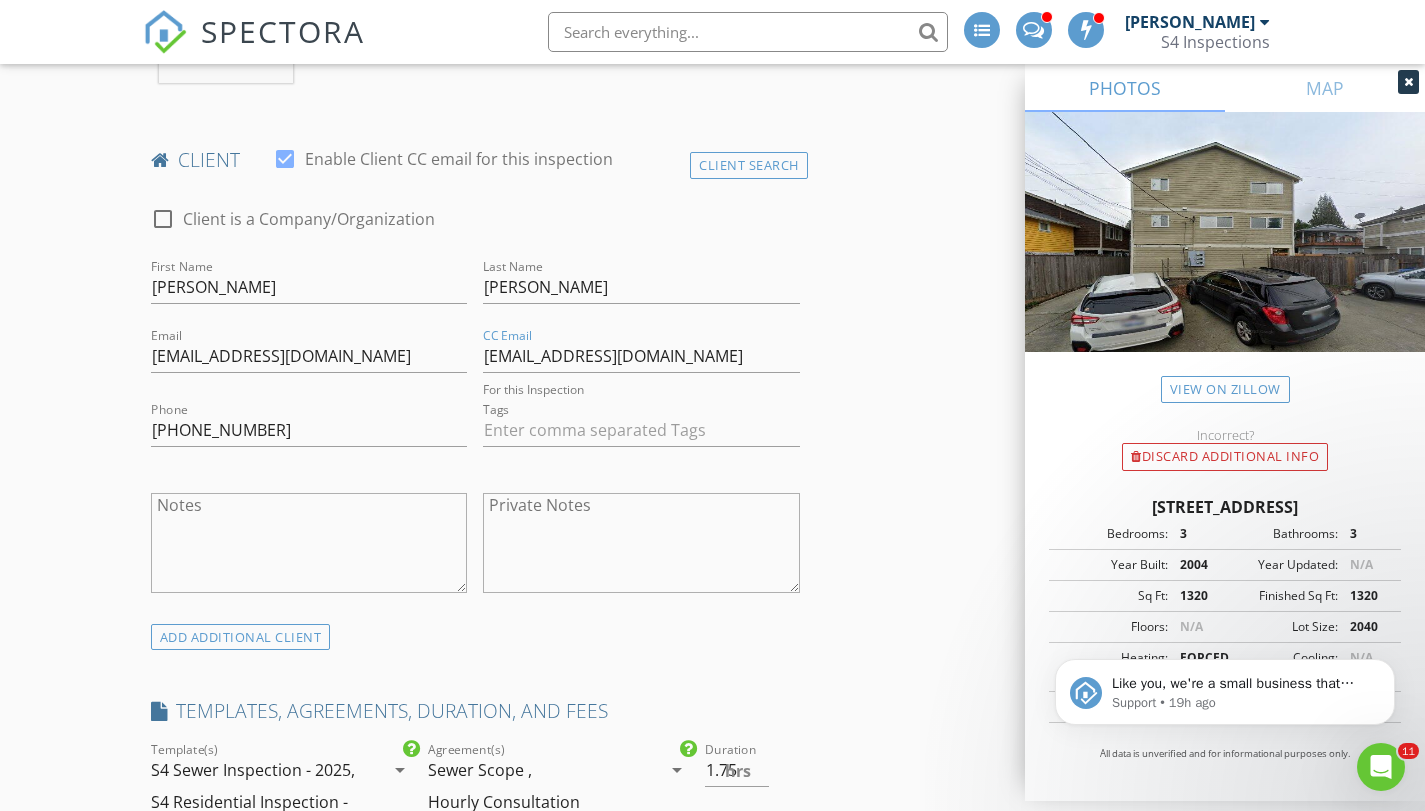 click on "INSPECTOR(S)
check_box   Anthony Tanagretta   PRIMARY   Anthony Tanagretta arrow_drop_down   check_box_outline_blank Anthony Tanagretta specifically requested
Date/Time
07/17/2025 8:00 AM
Location
Address Search       Address 8121 Delridge Wy SW   Unit A   City Seattle   State WA   Zip 98106   County King     Square Feet 1020   Year Built 2004   Foundation Slab arrow_drop_down     Anthony Tanagretta     2.1 miles     (7 minutes)
client
check_box Enable Client CC email for this inspection   Client Search     check_box_outline_blank Client is a Company/Organization     First Name Lisa   Last Name Parsons   Email parsonslanne@gmail.com   CC Email luranoyes@johnlscott.com For this Inspection   Phone 206-235-2988         Tags         Notes   Private Notes
ADD ADDITIONAL client
check_box_outline_blank     $450" at bounding box center (713, 1894) 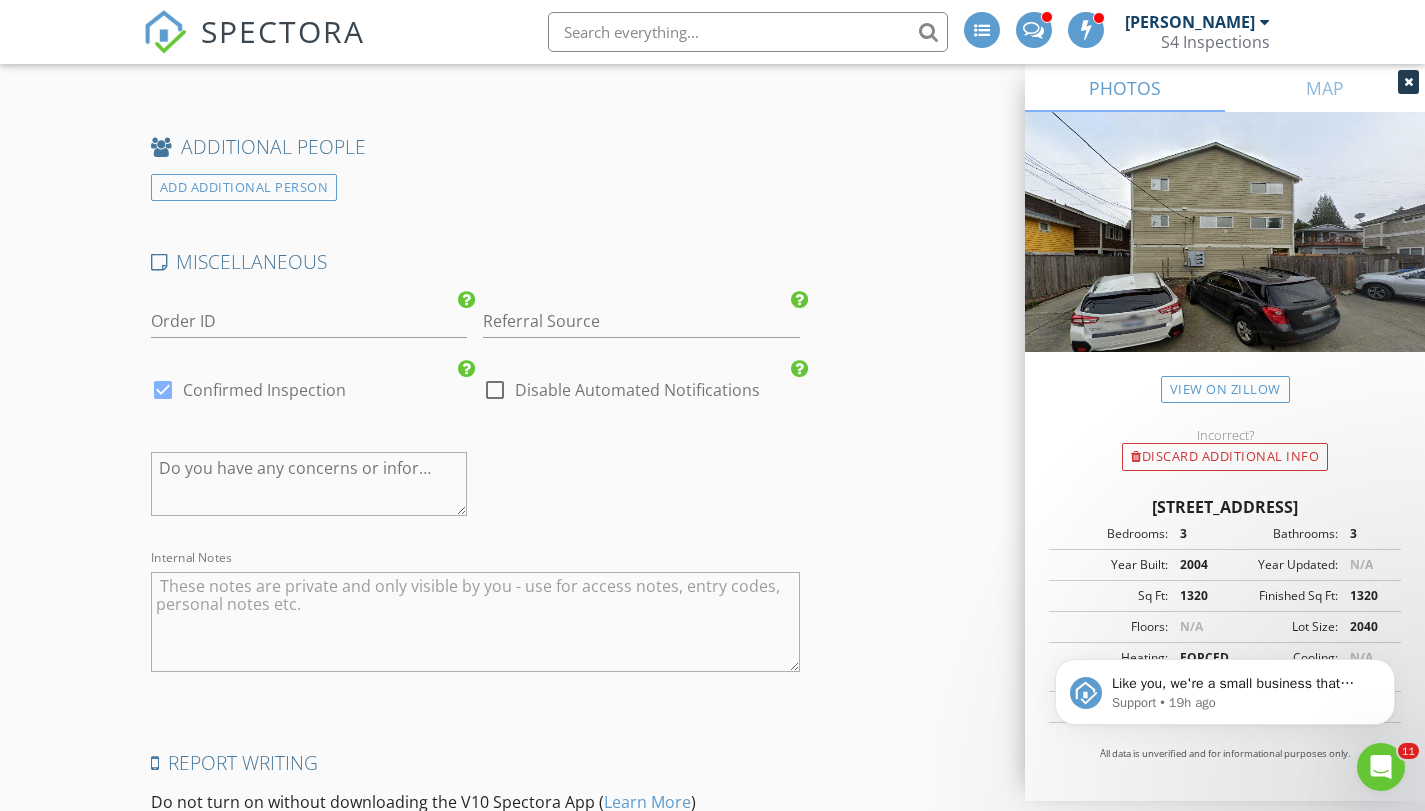 scroll, scrollTop: 4675, scrollLeft: 0, axis: vertical 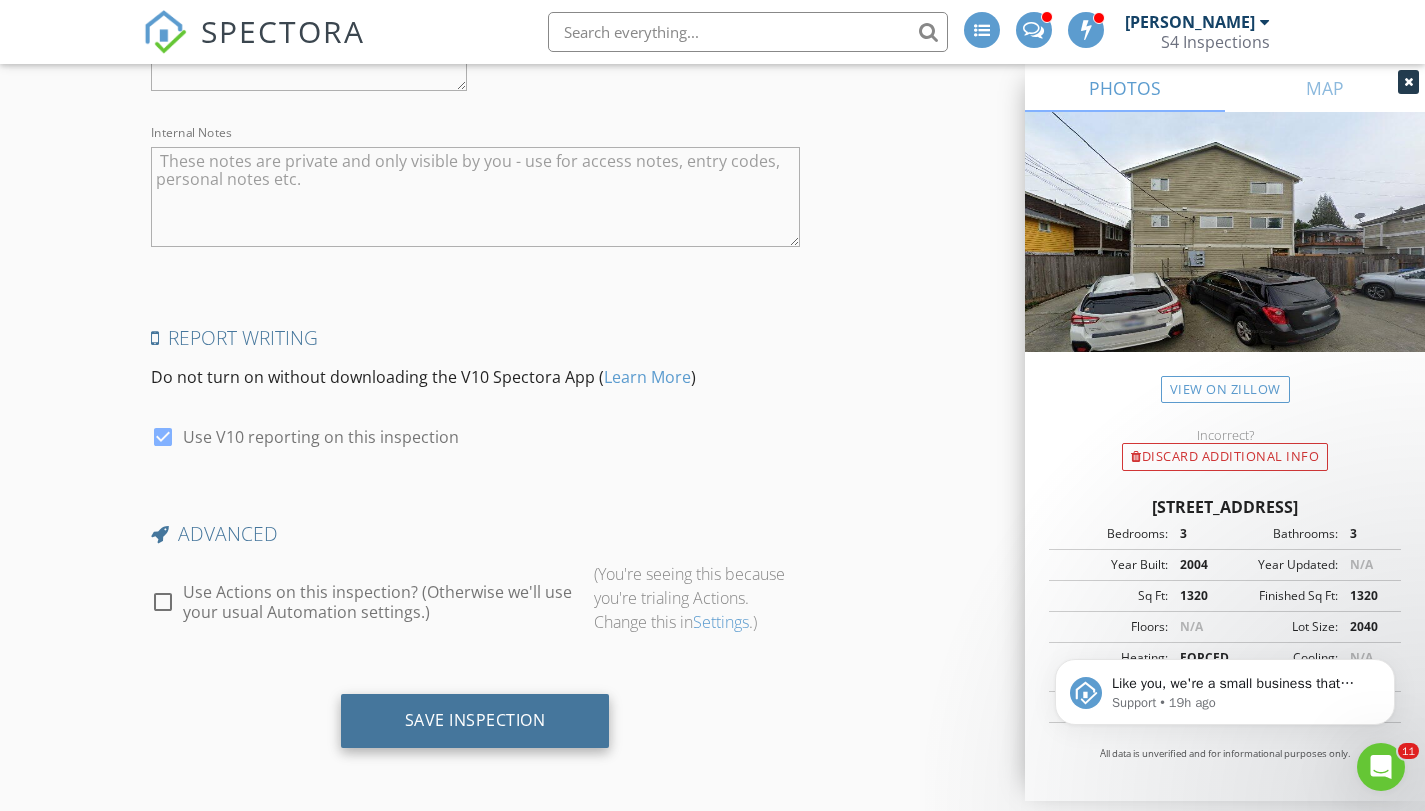 click on "Save Inspection" at bounding box center (475, 720) 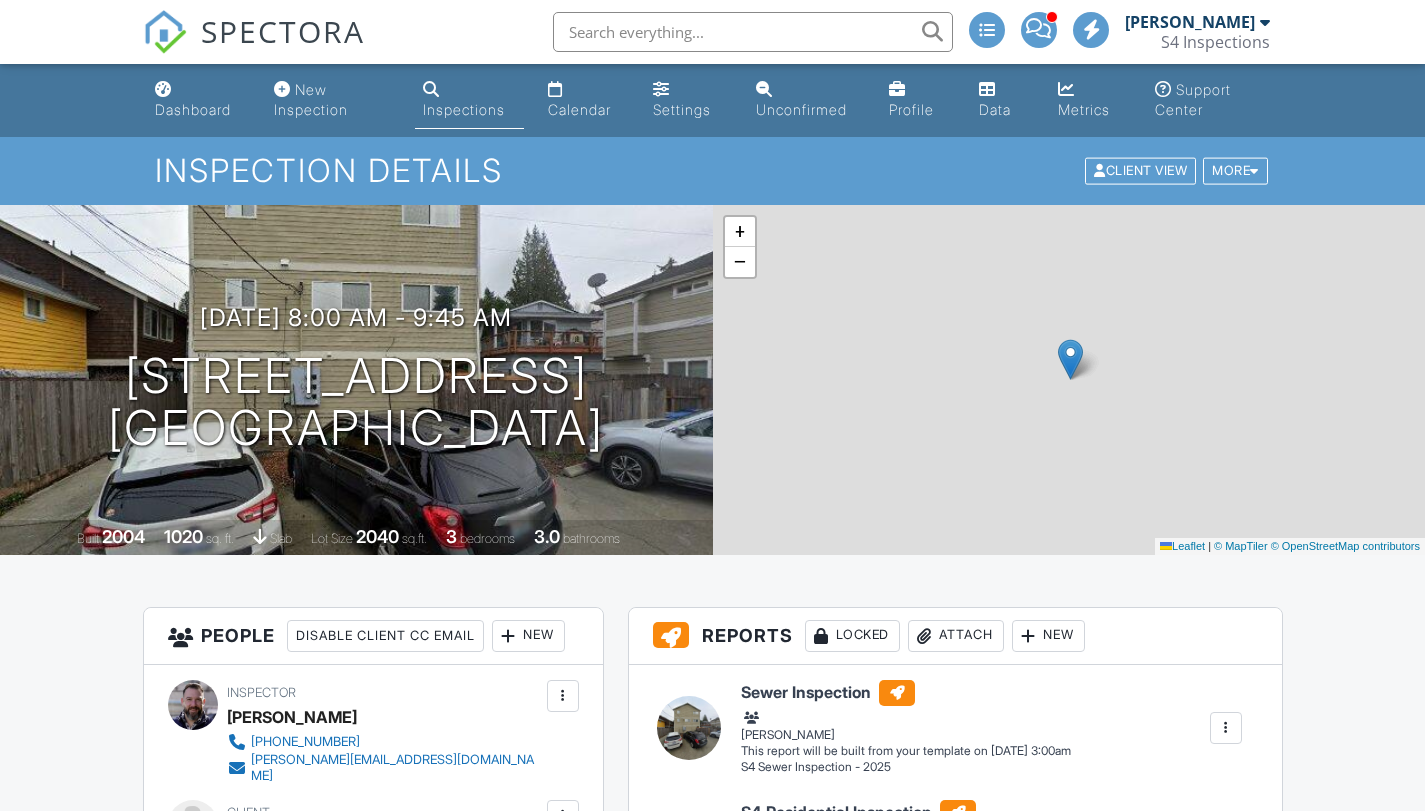 scroll, scrollTop: 0, scrollLeft: 0, axis: both 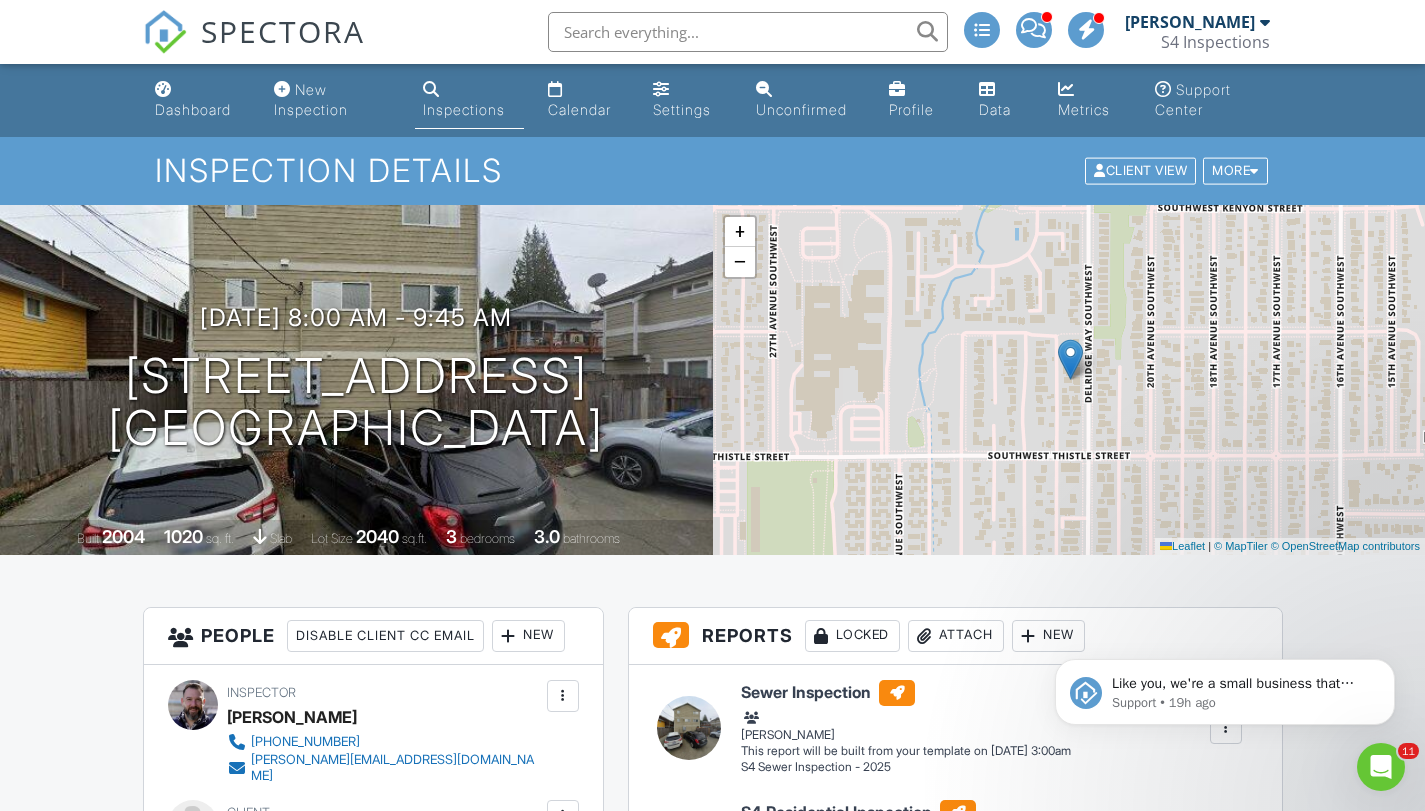 click at bounding box center (165, 32) 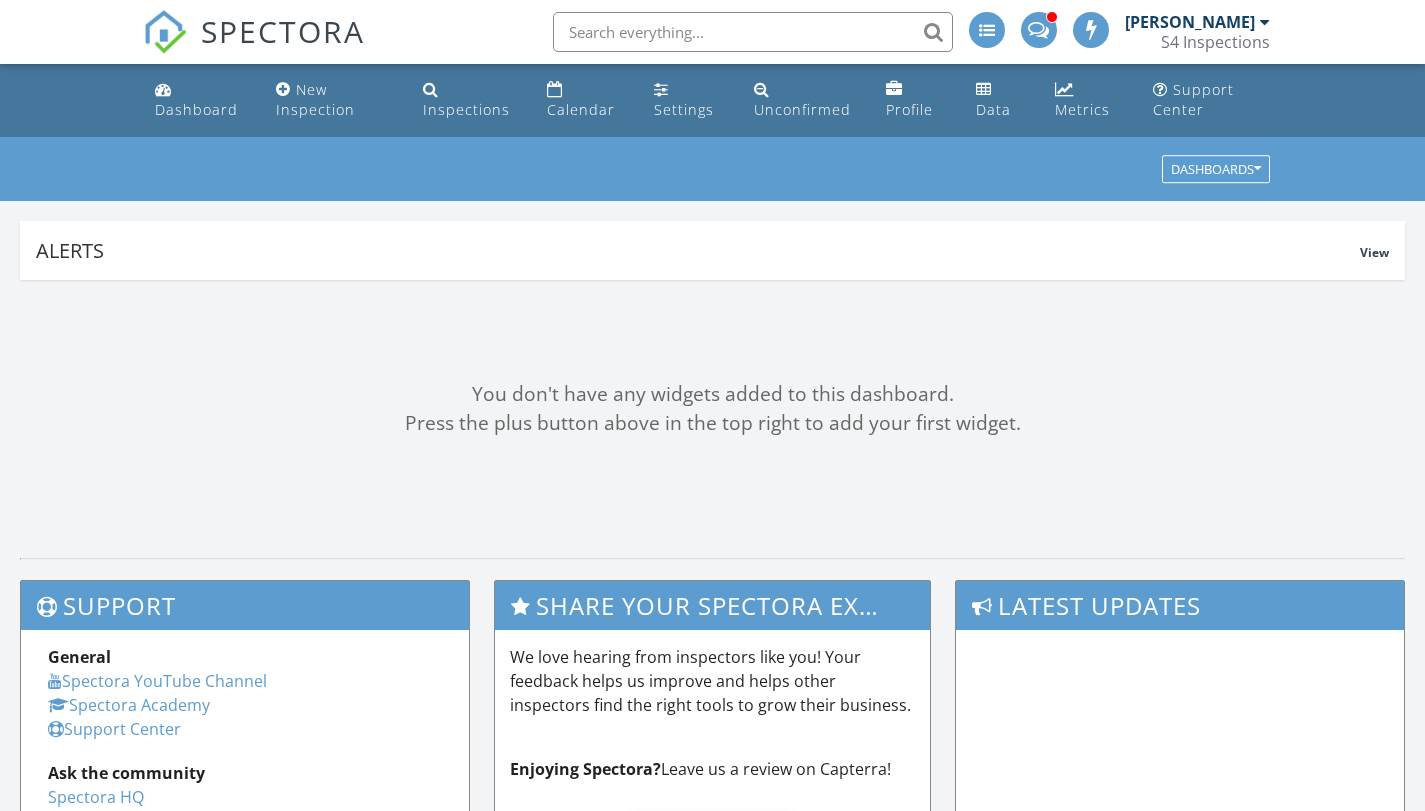 scroll, scrollTop: 0, scrollLeft: 0, axis: both 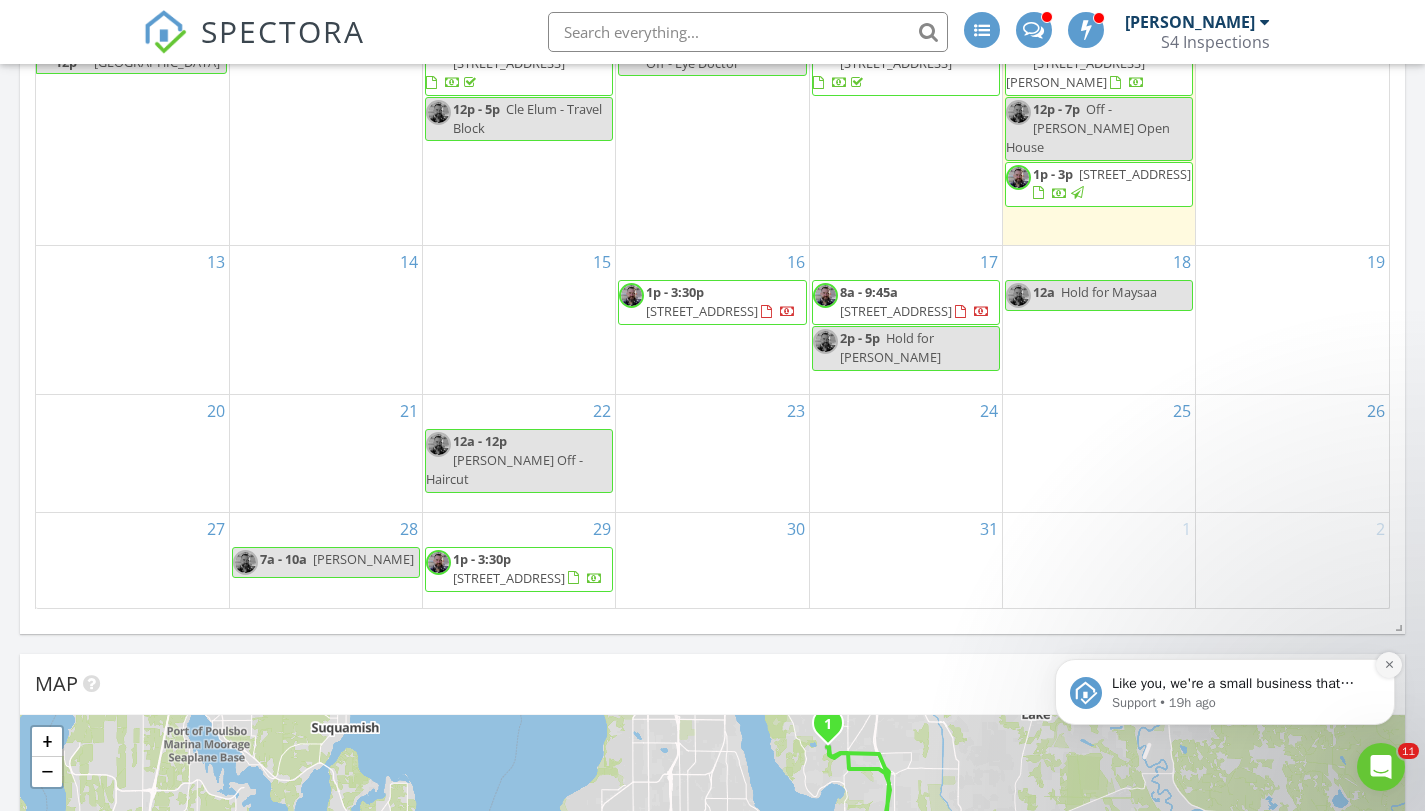 click 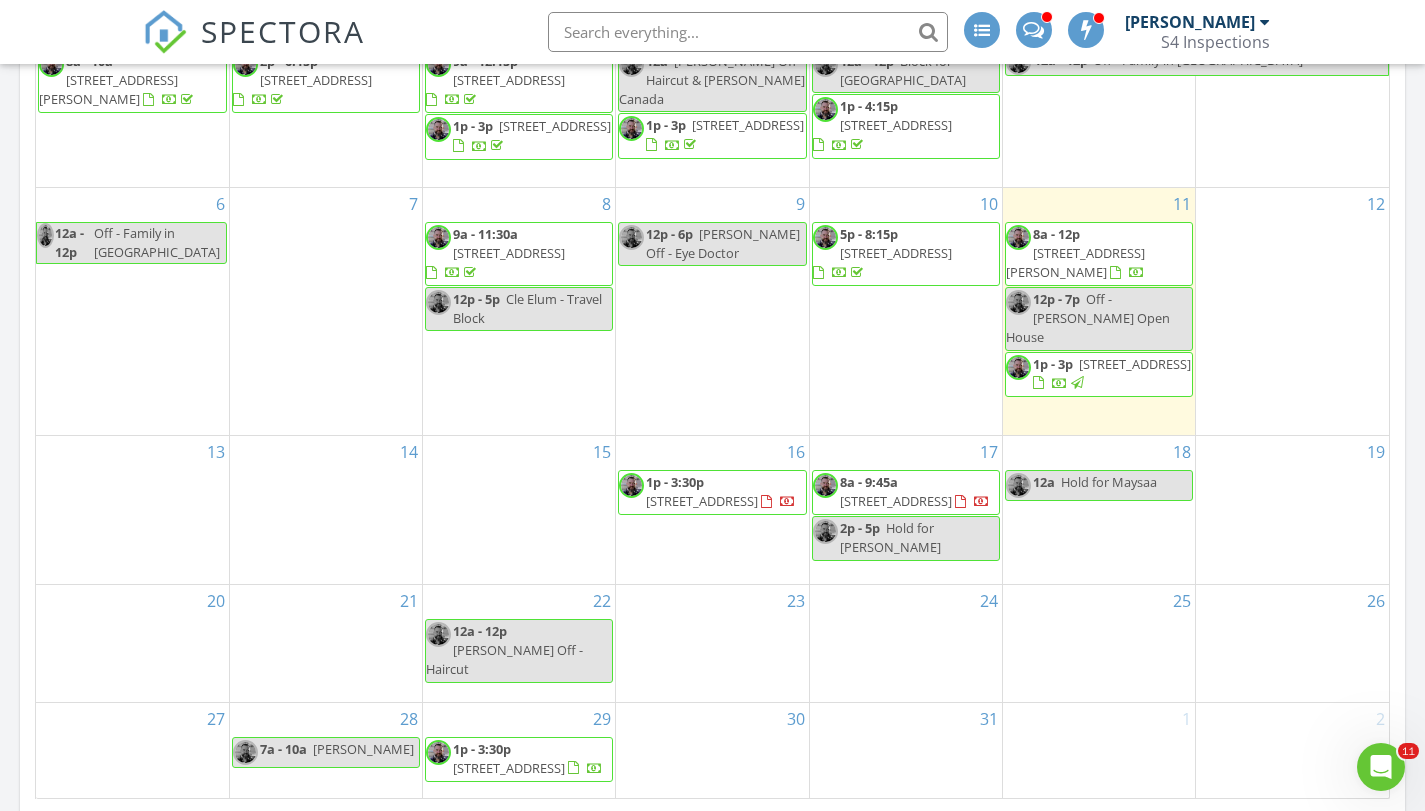 scroll, scrollTop: 454, scrollLeft: 0, axis: vertical 